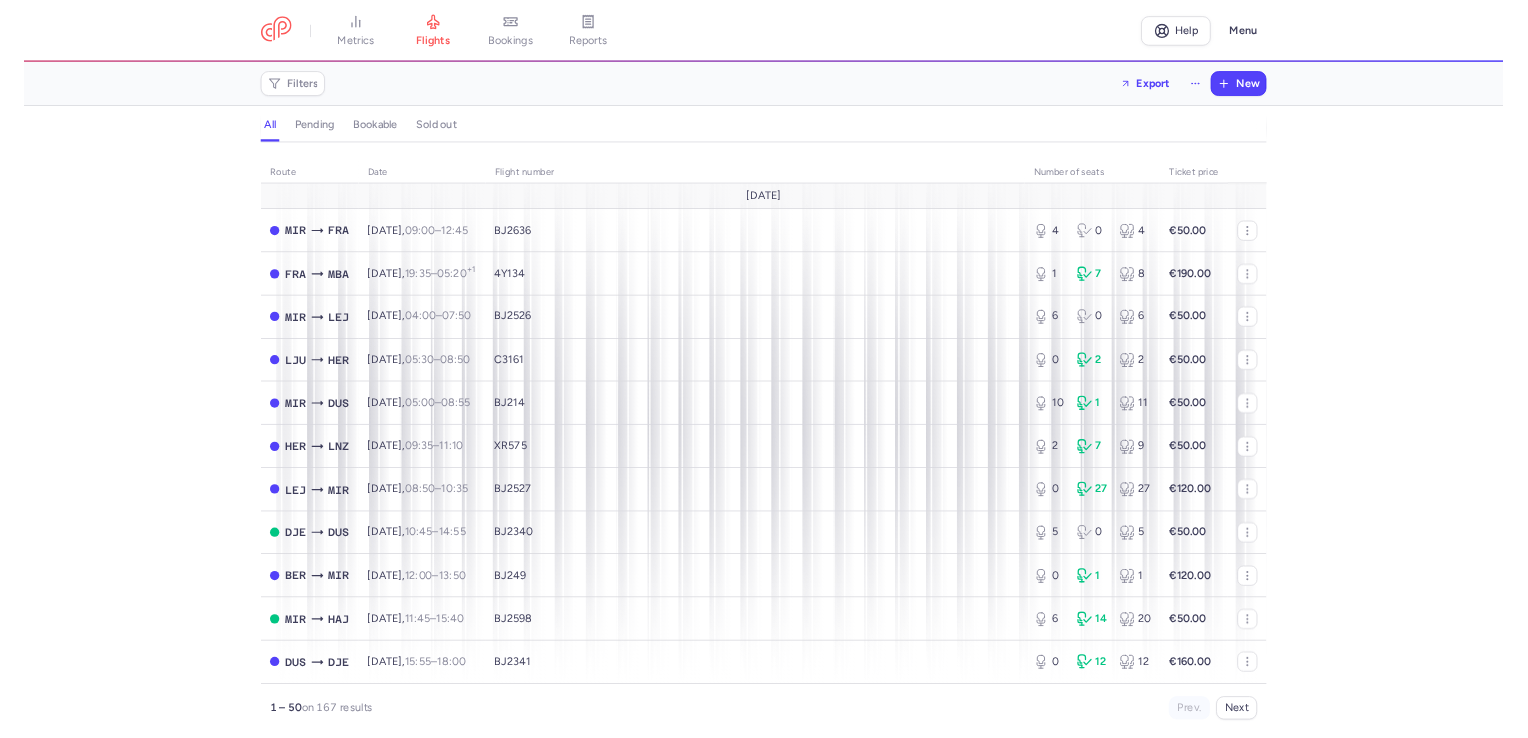 scroll, scrollTop: 0, scrollLeft: 0, axis: both 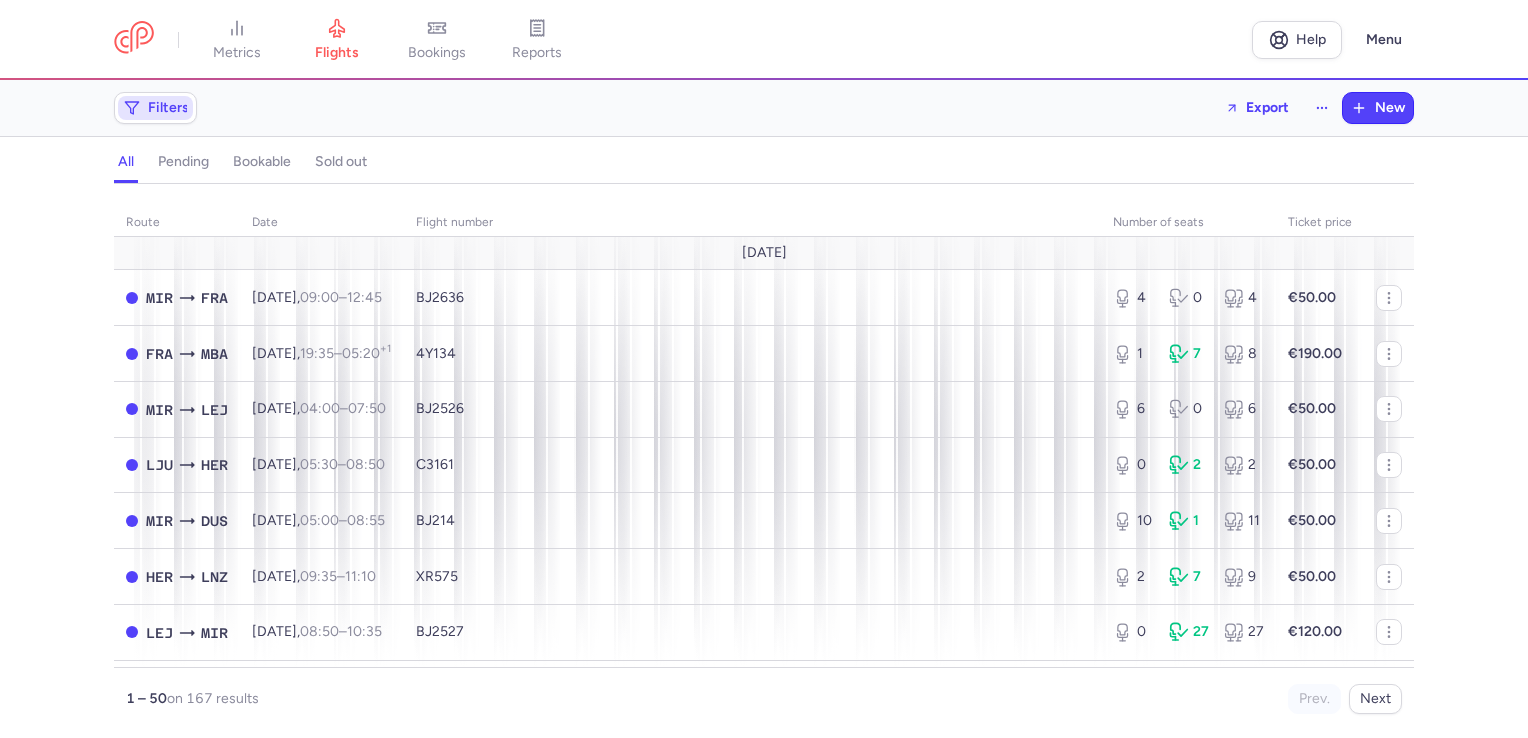 click on "Filters" at bounding box center (168, 108) 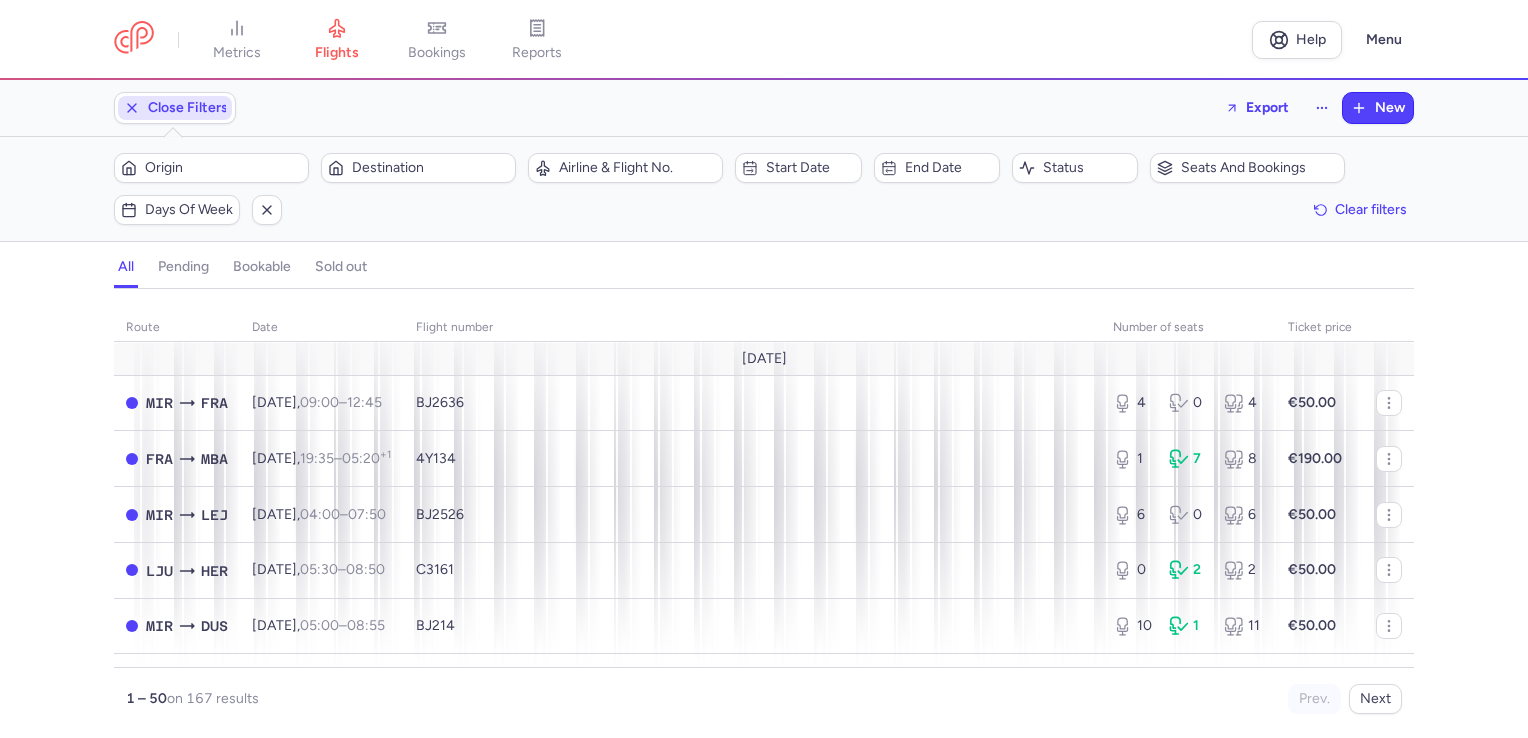 scroll, scrollTop: 0, scrollLeft: 0, axis: both 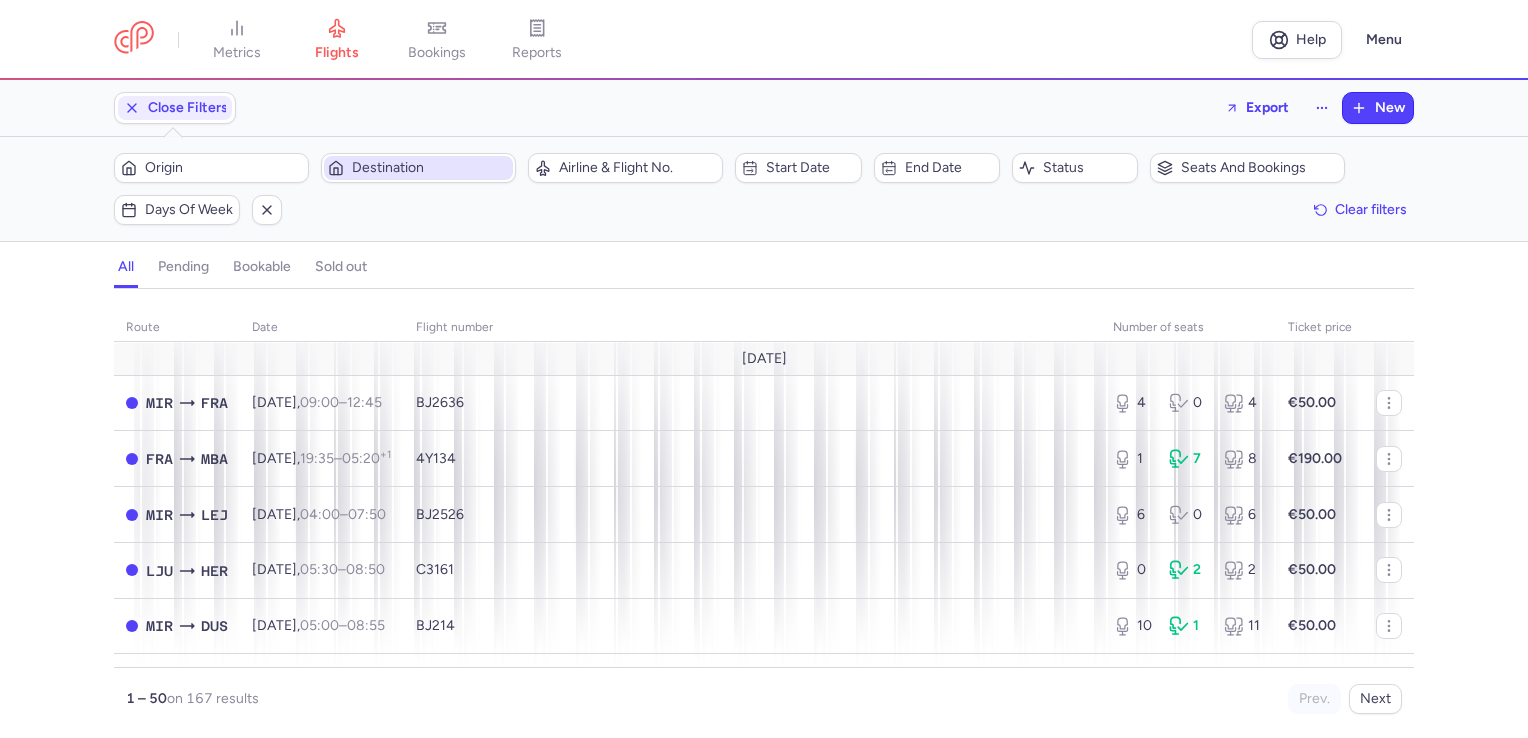 click on "Destination" at bounding box center (418, 168) 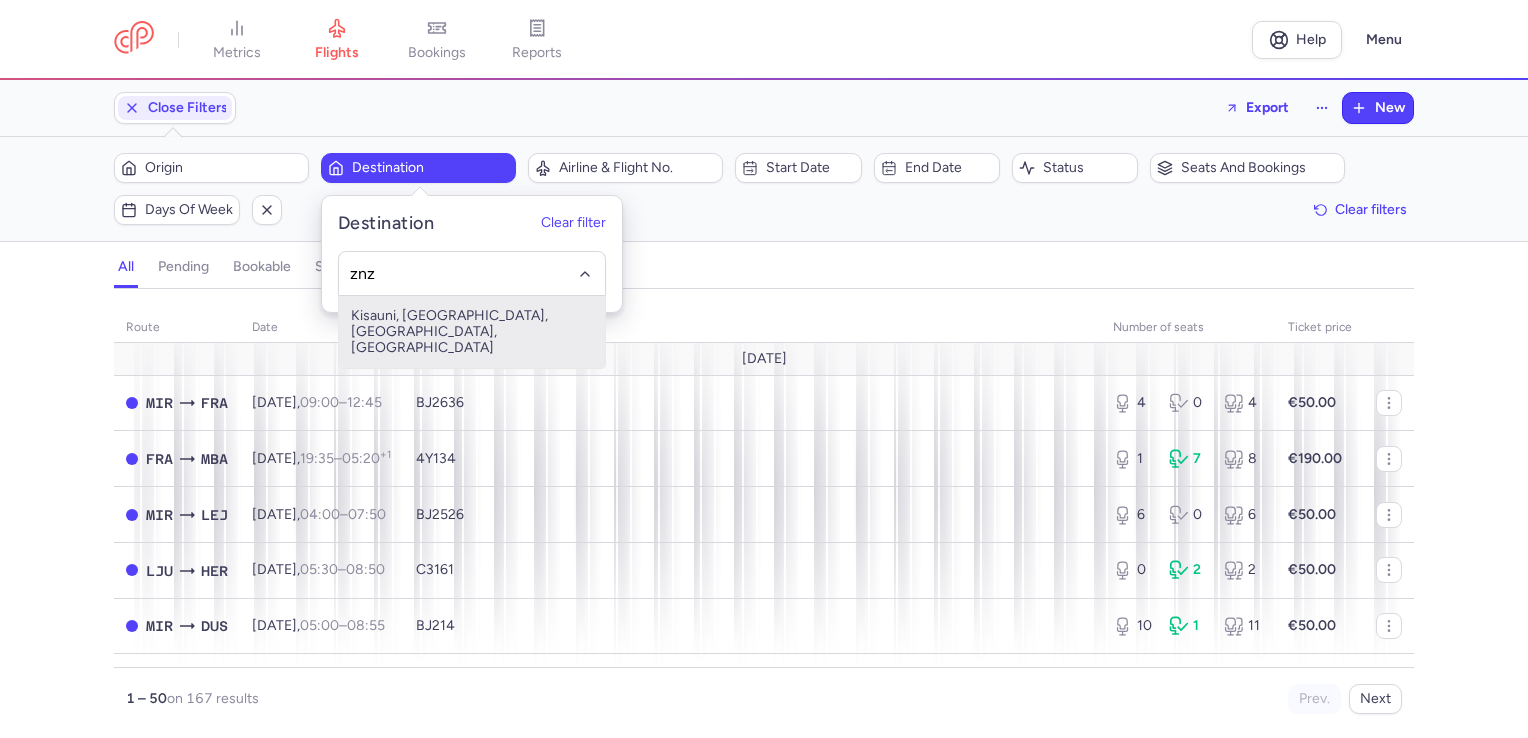 click on "Kisauni, [GEOGRAPHIC_DATA], [GEOGRAPHIC_DATA], [GEOGRAPHIC_DATA]" at bounding box center [472, 332] 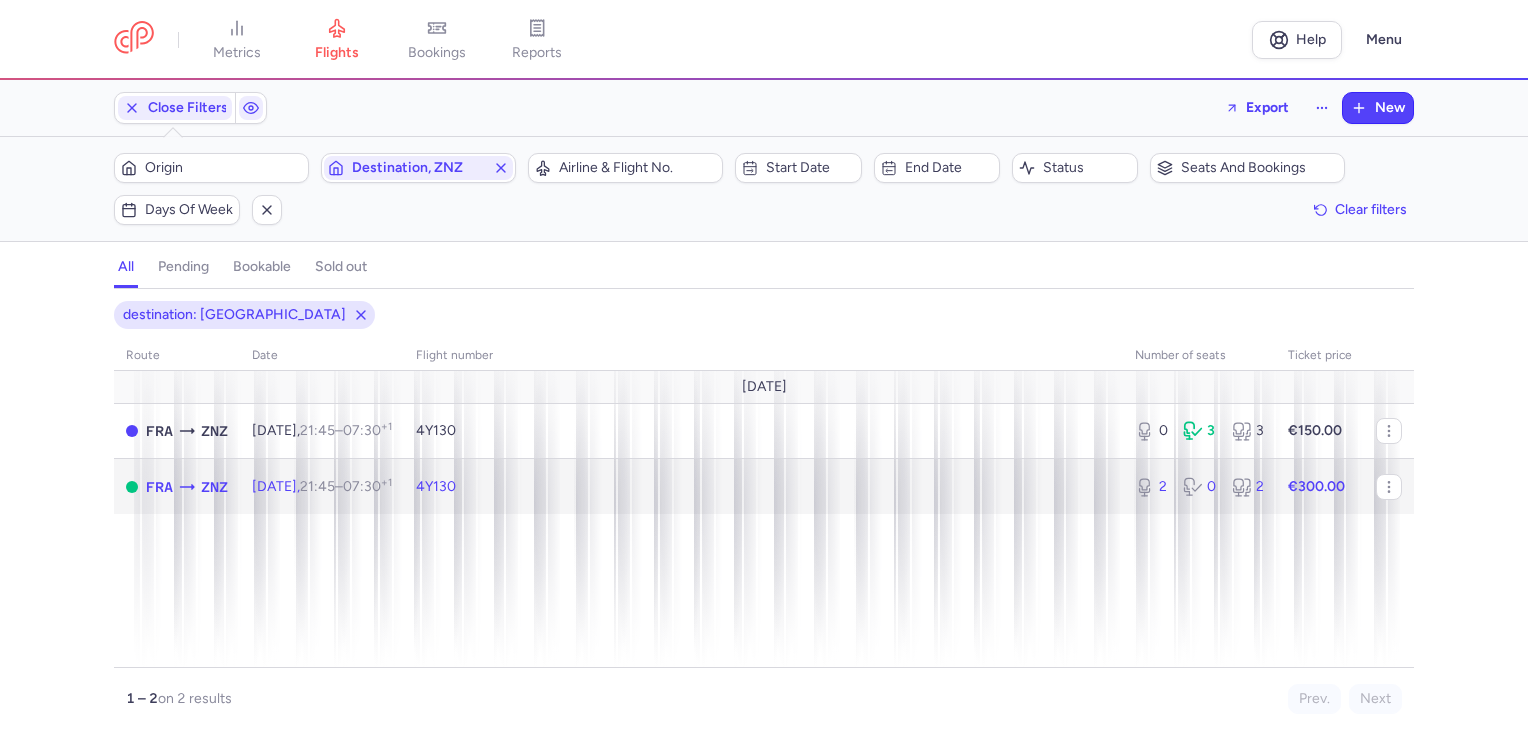 click on "4Y130" at bounding box center (763, 486) 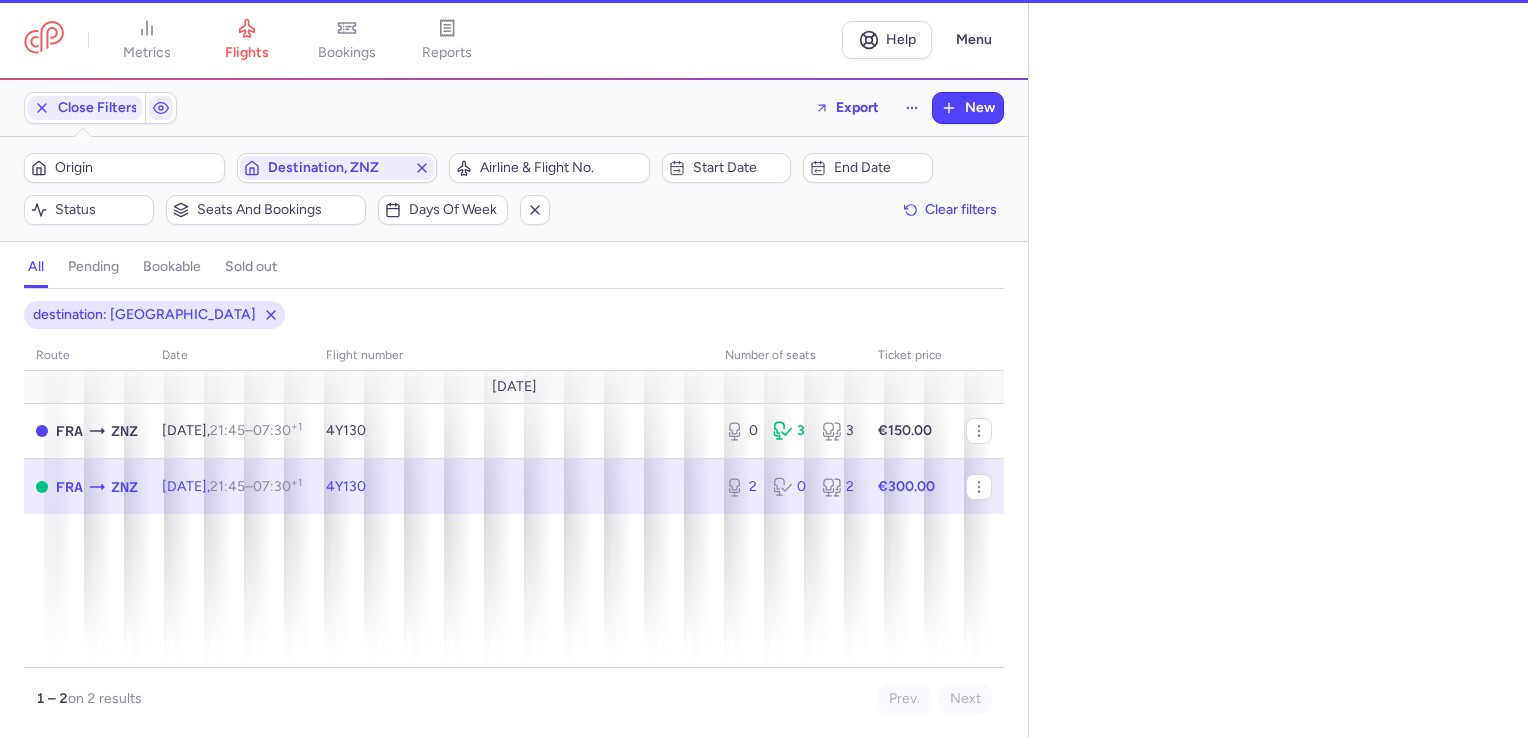 select on "days" 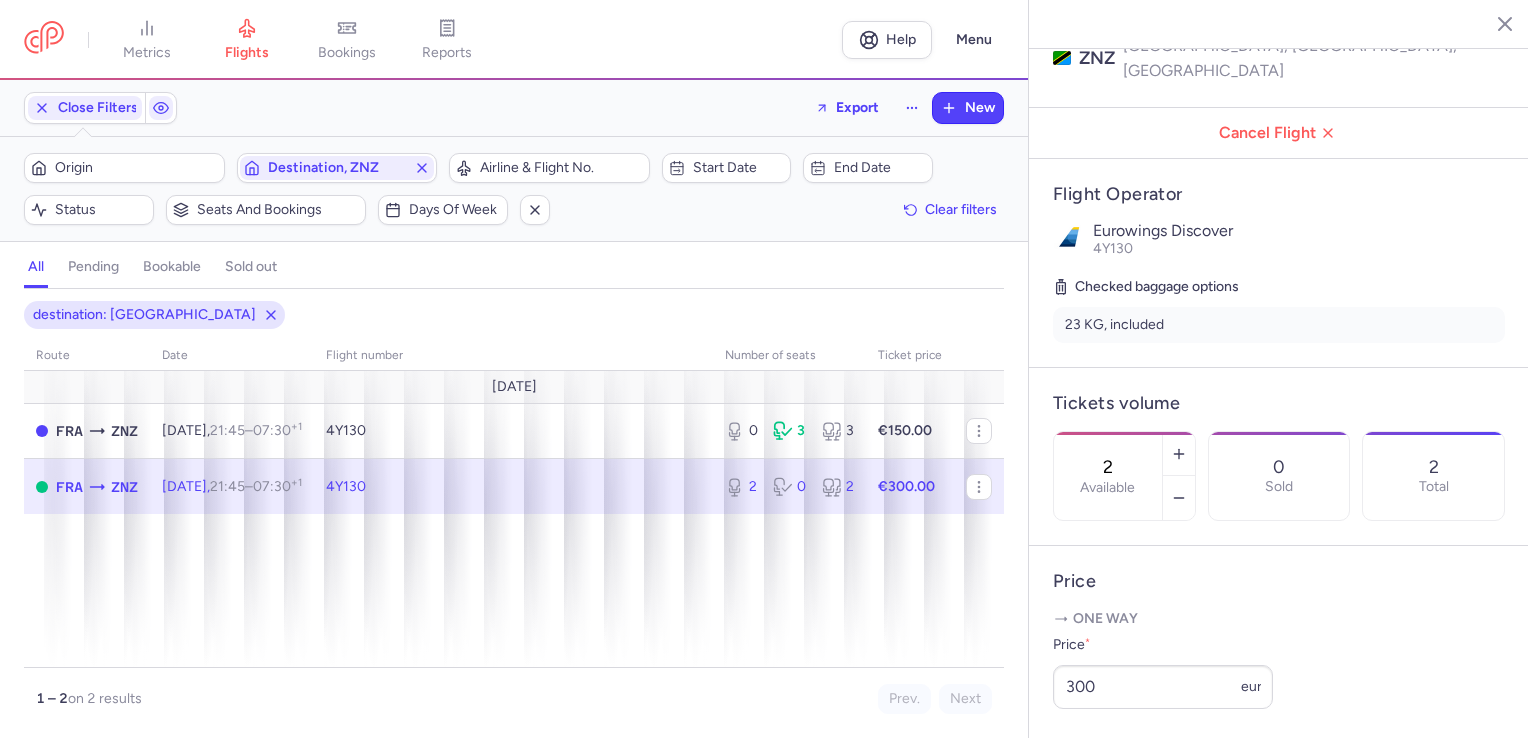 scroll, scrollTop: 661, scrollLeft: 0, axis: vertical 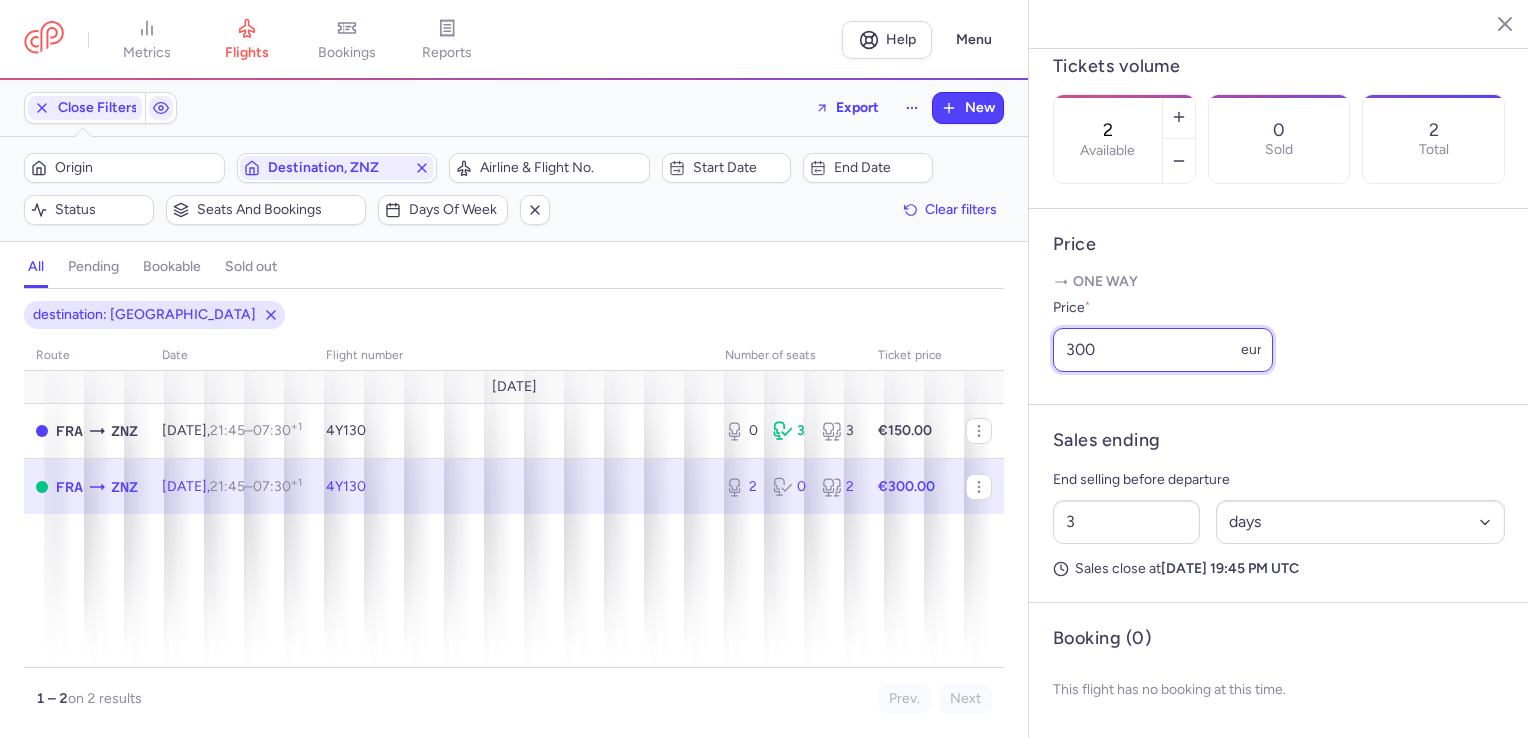 drag, startPoint x: 1116, startPoint y: 357, endPoint x: 1052, endPoint y: 357, distance: 64 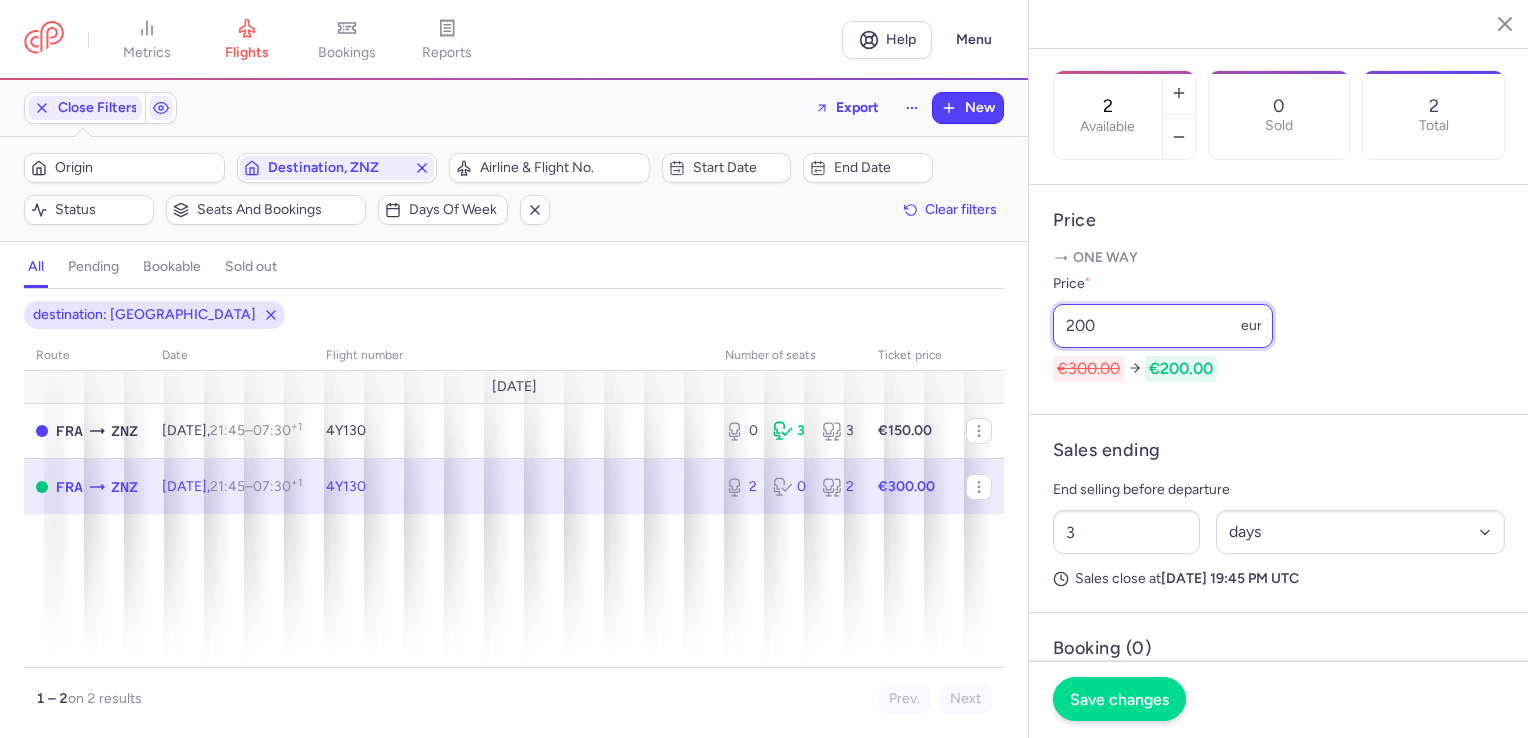 type on "200" 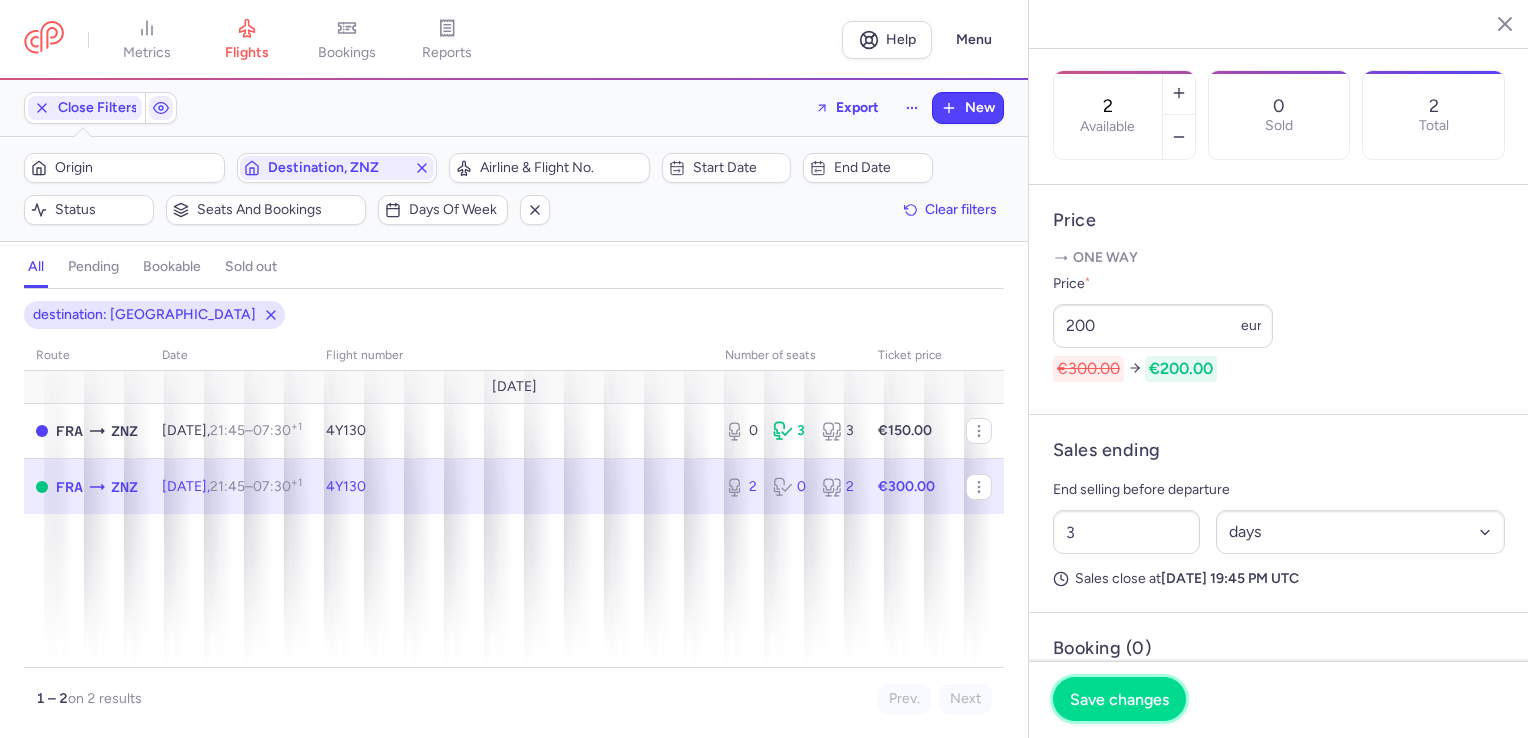 click on "Save changes" at bounding box center [1119, 699] 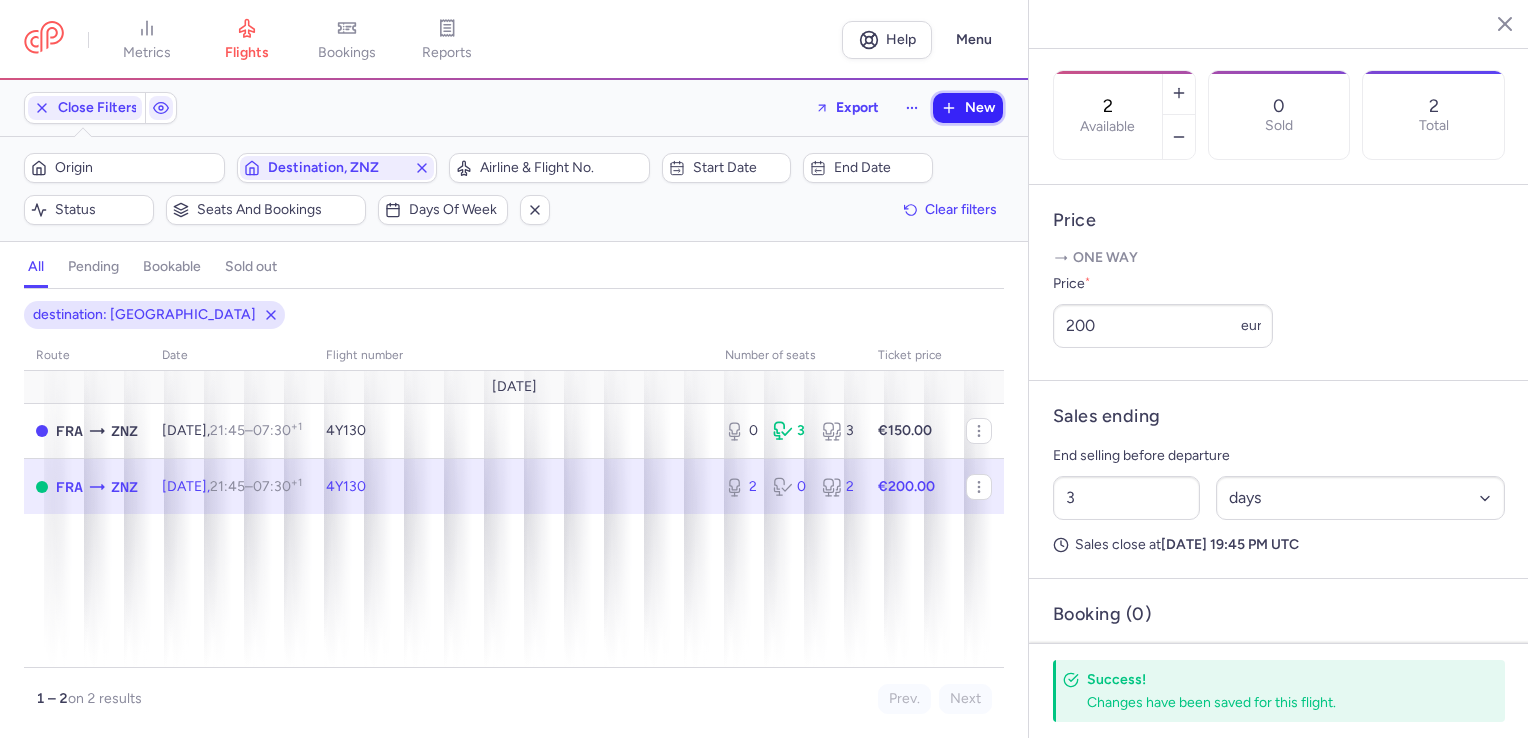 click on "New" at bounding box center (968, 108) 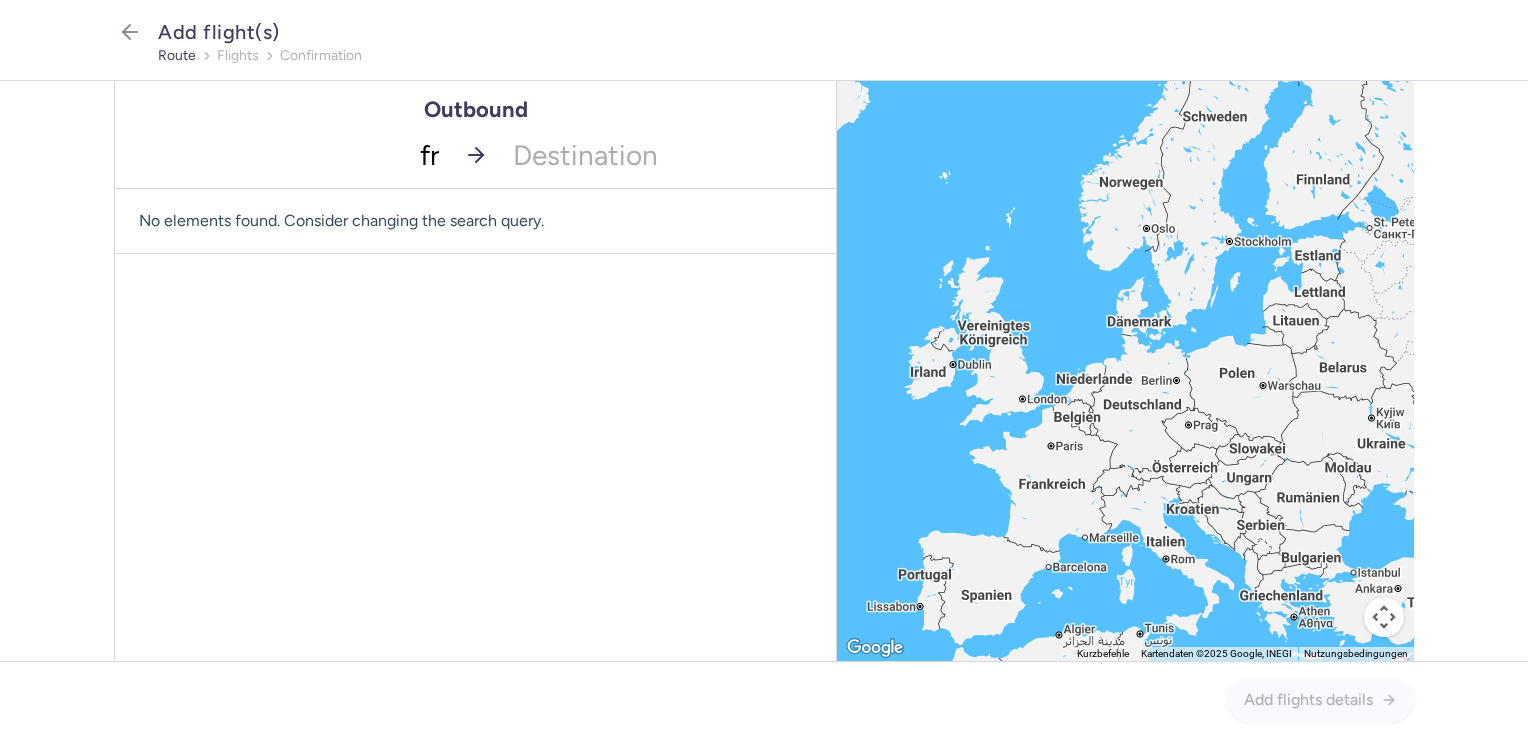 type on "fra" 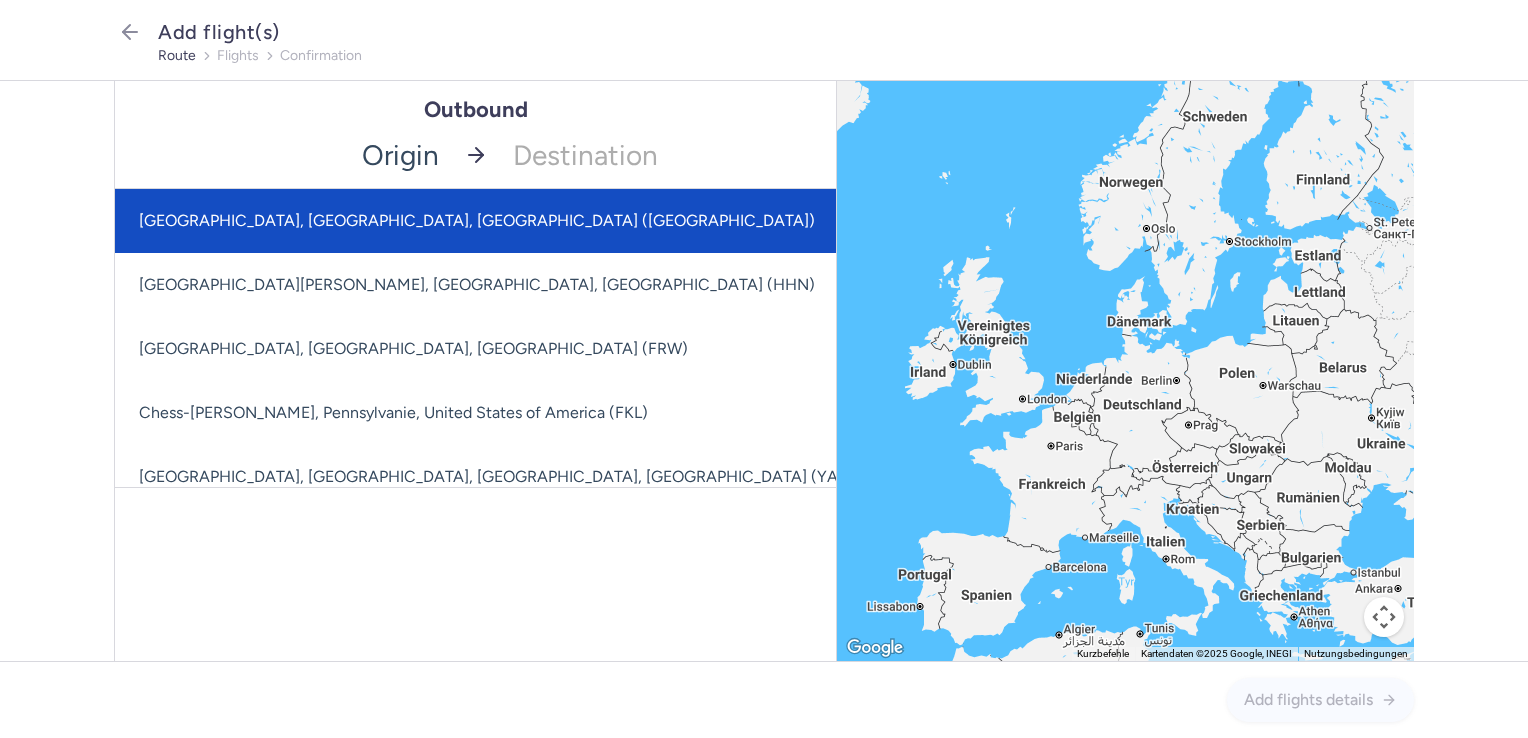click on "[GEOGRAPHIC_DATA], [GEOGRAPHIC_DATA], [GEOGRAPHIC_DATA] ([GEOGRAPHIC_DATA])" at bounding box center (668, 221) 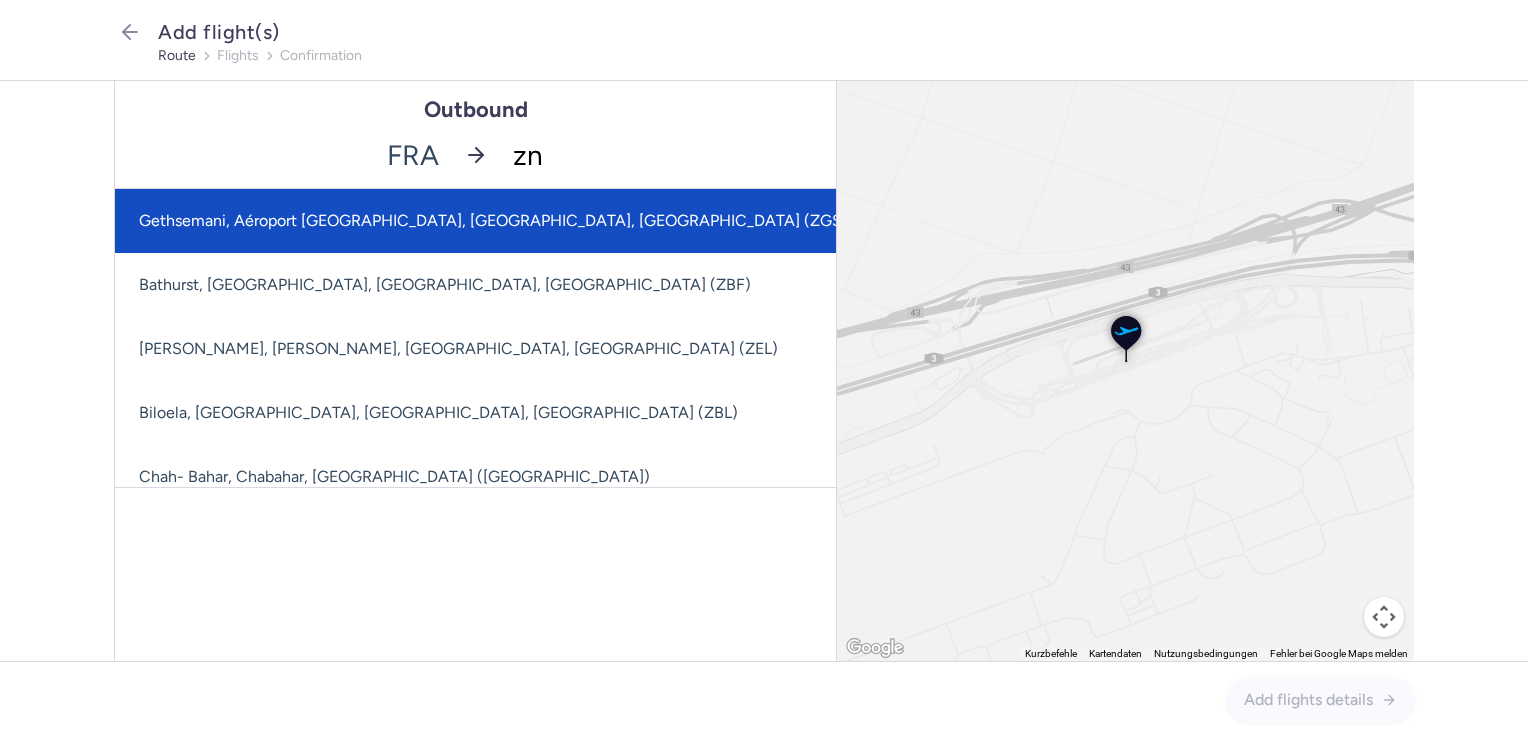 type on "znz" 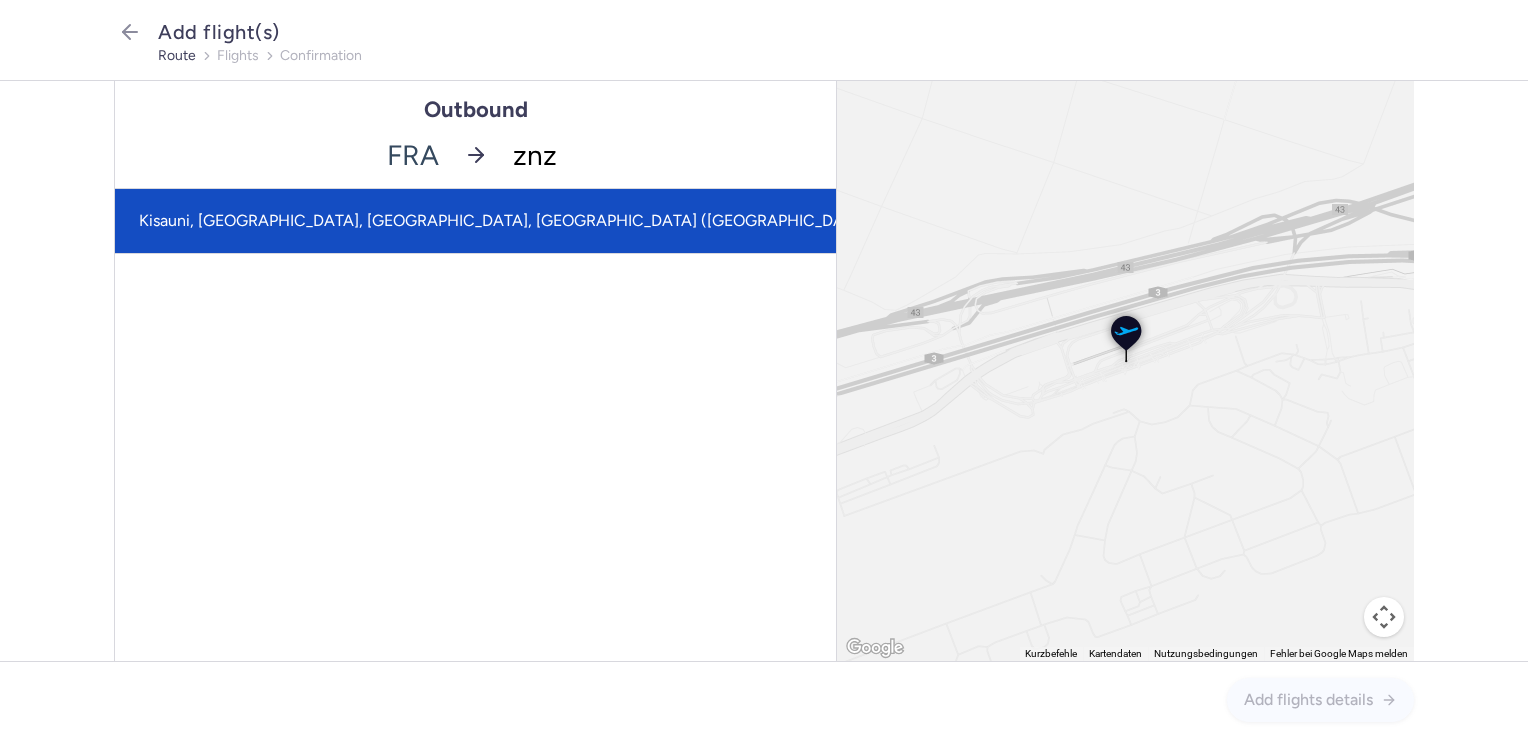 click on "Kisauni, [GEOGRAPHIC_DATA], [GEOGRAPHIC_DATA], [GEOGRAPHIC_DATA] ([GEOGRAPHIC_DATA])" at bounding box center [506, 221] 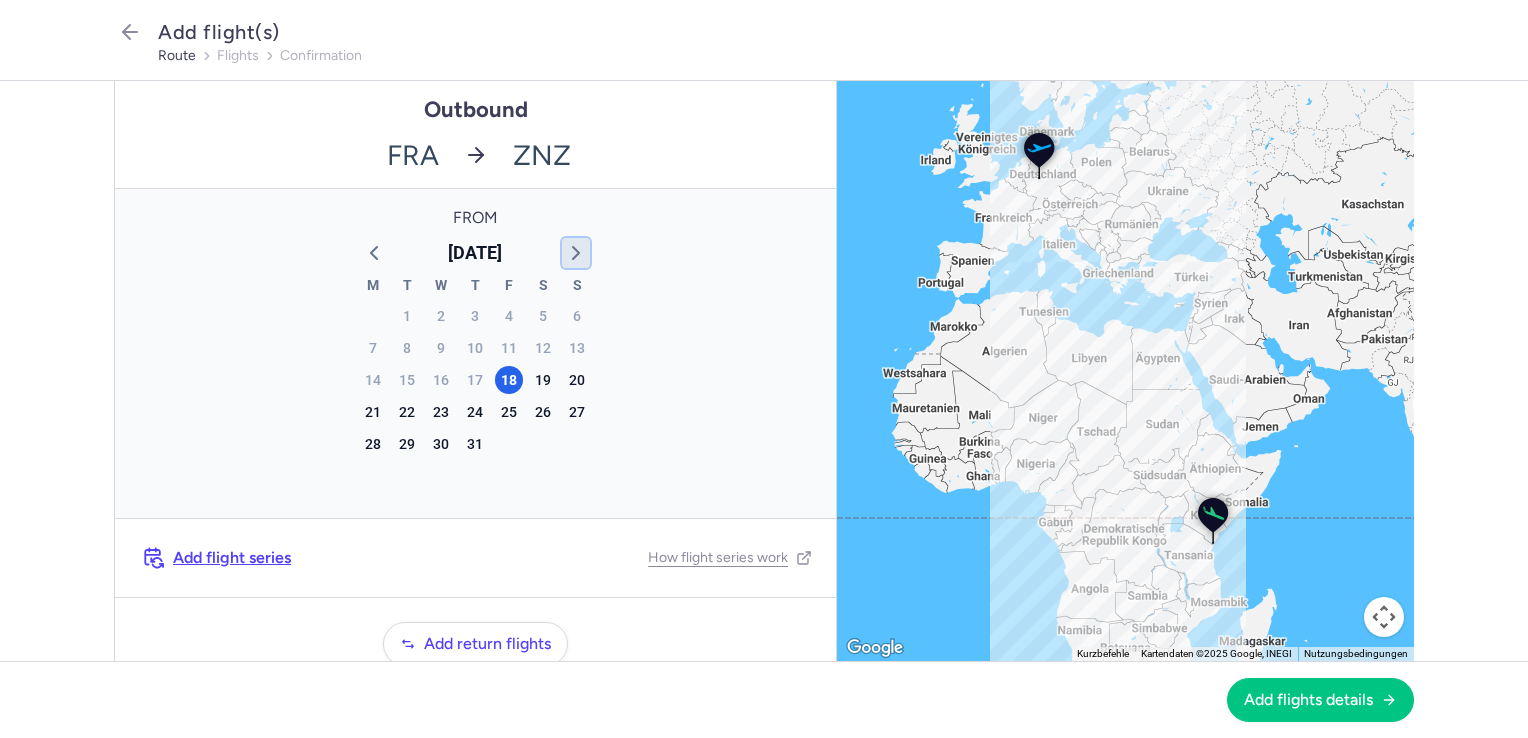 click 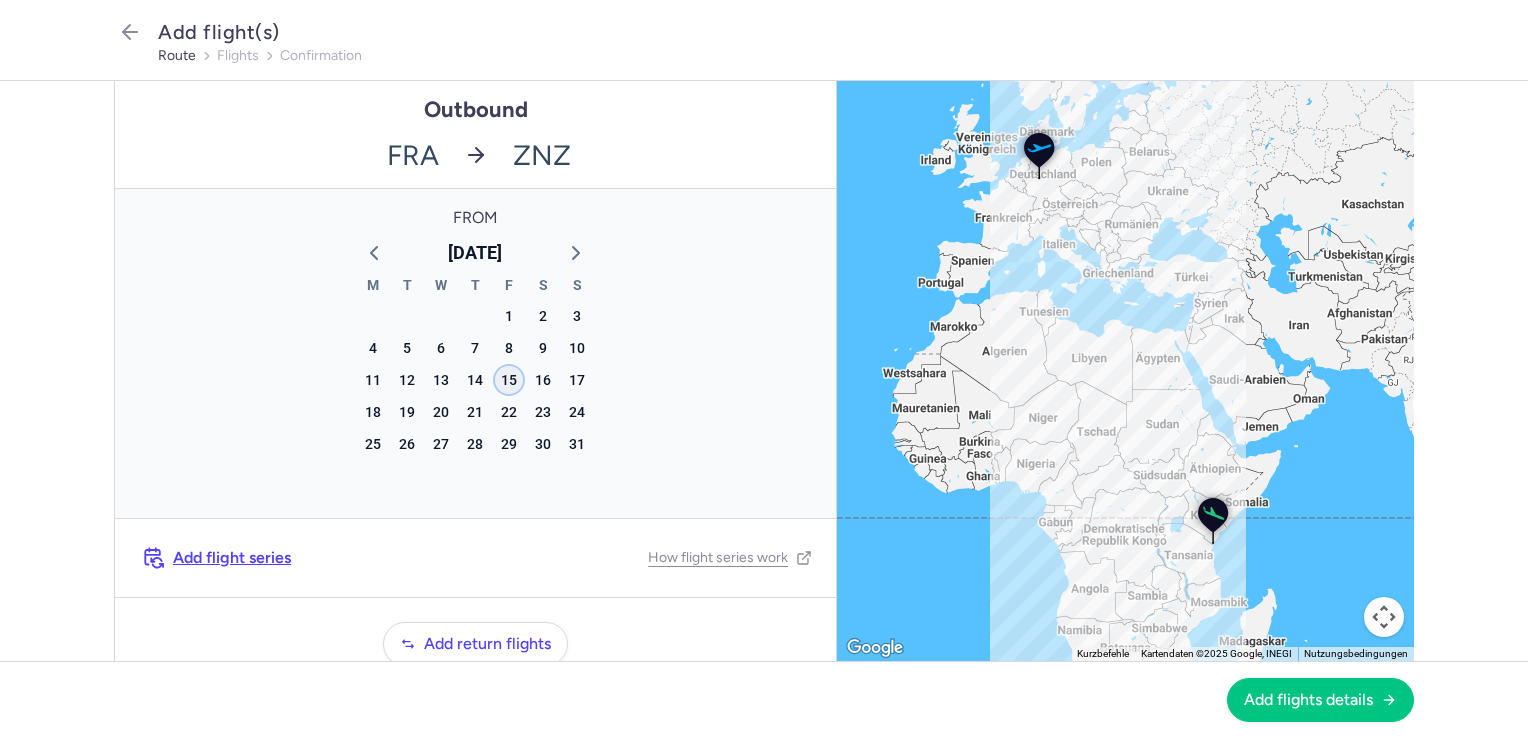click on "15" 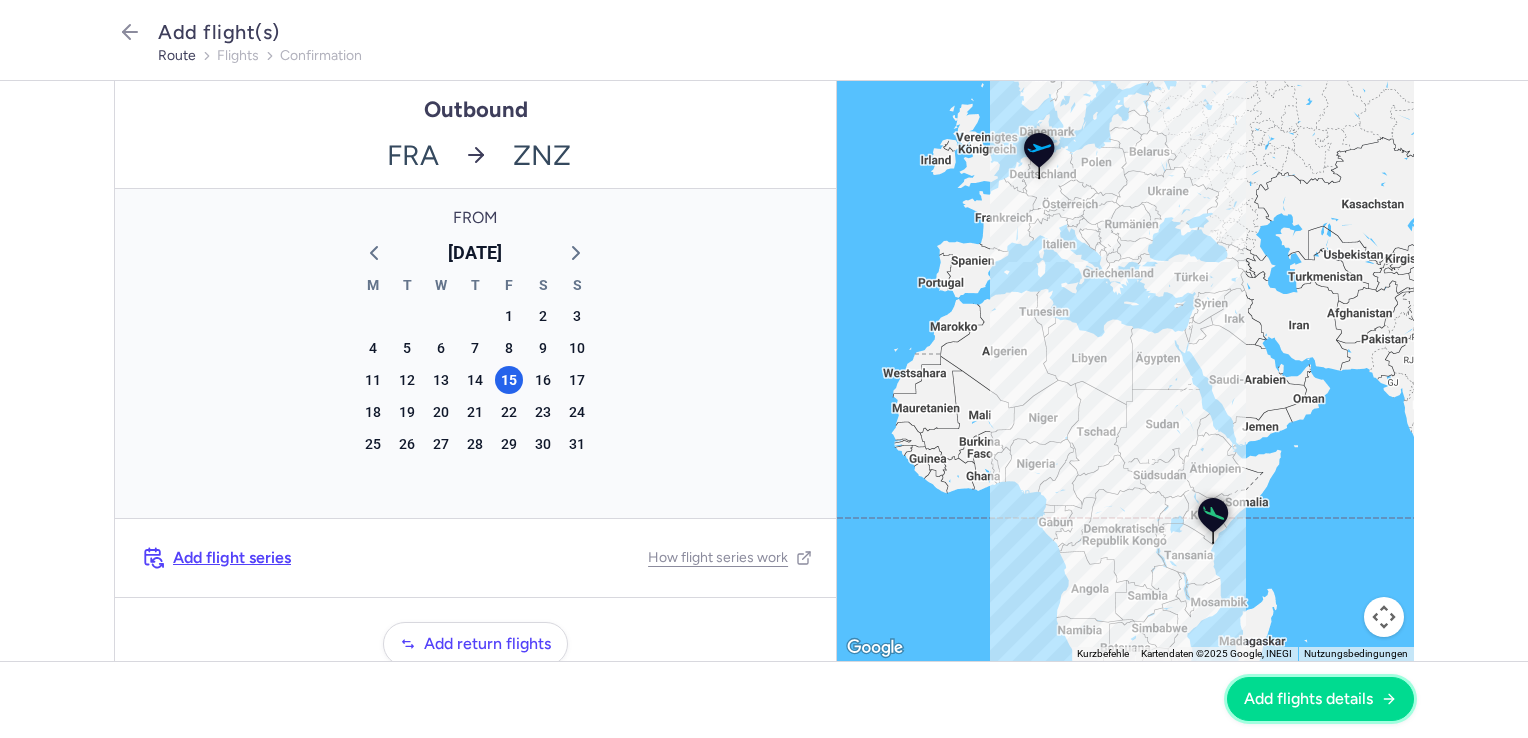 click on "Add flights details" at bounding box center [1308, 699] 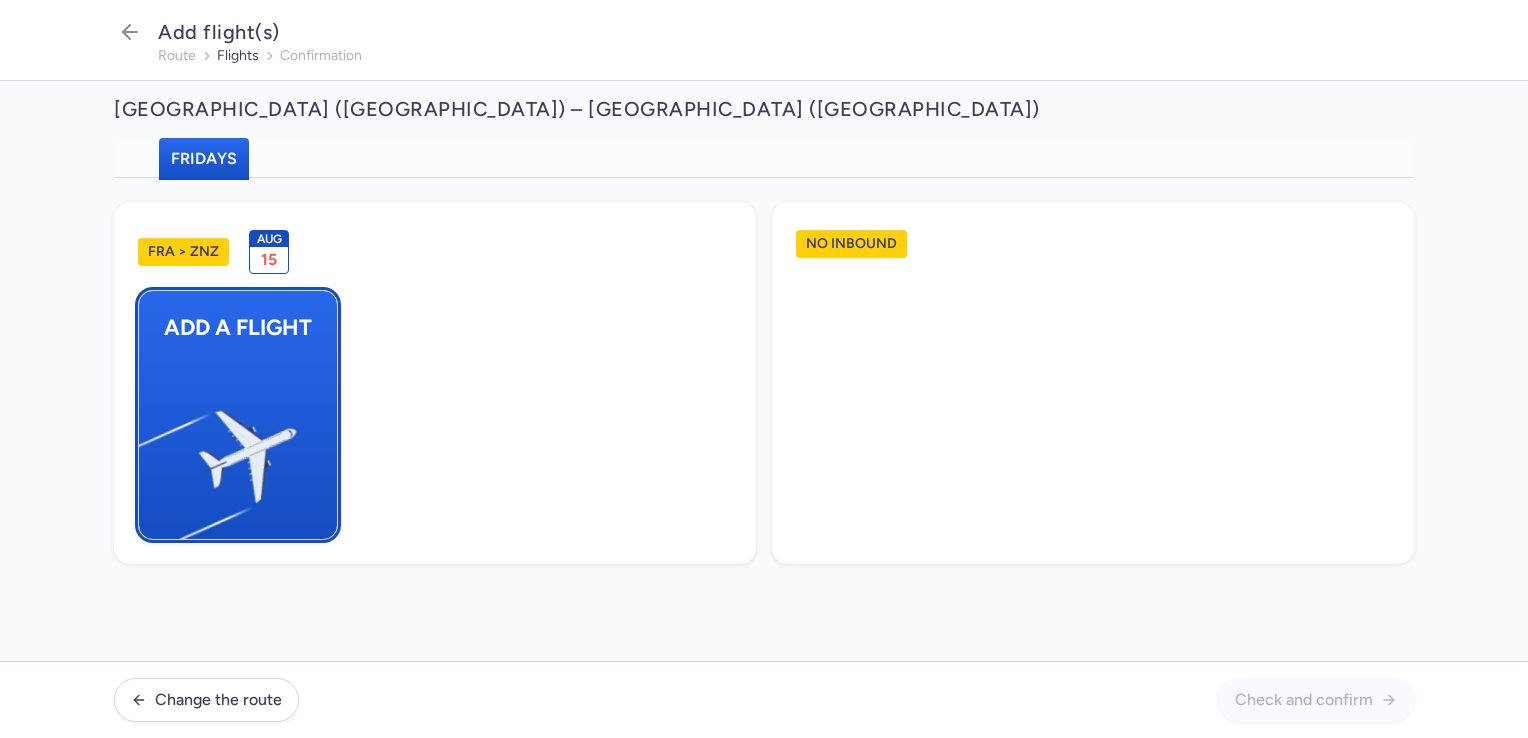 click at bounding box center (149, 448) 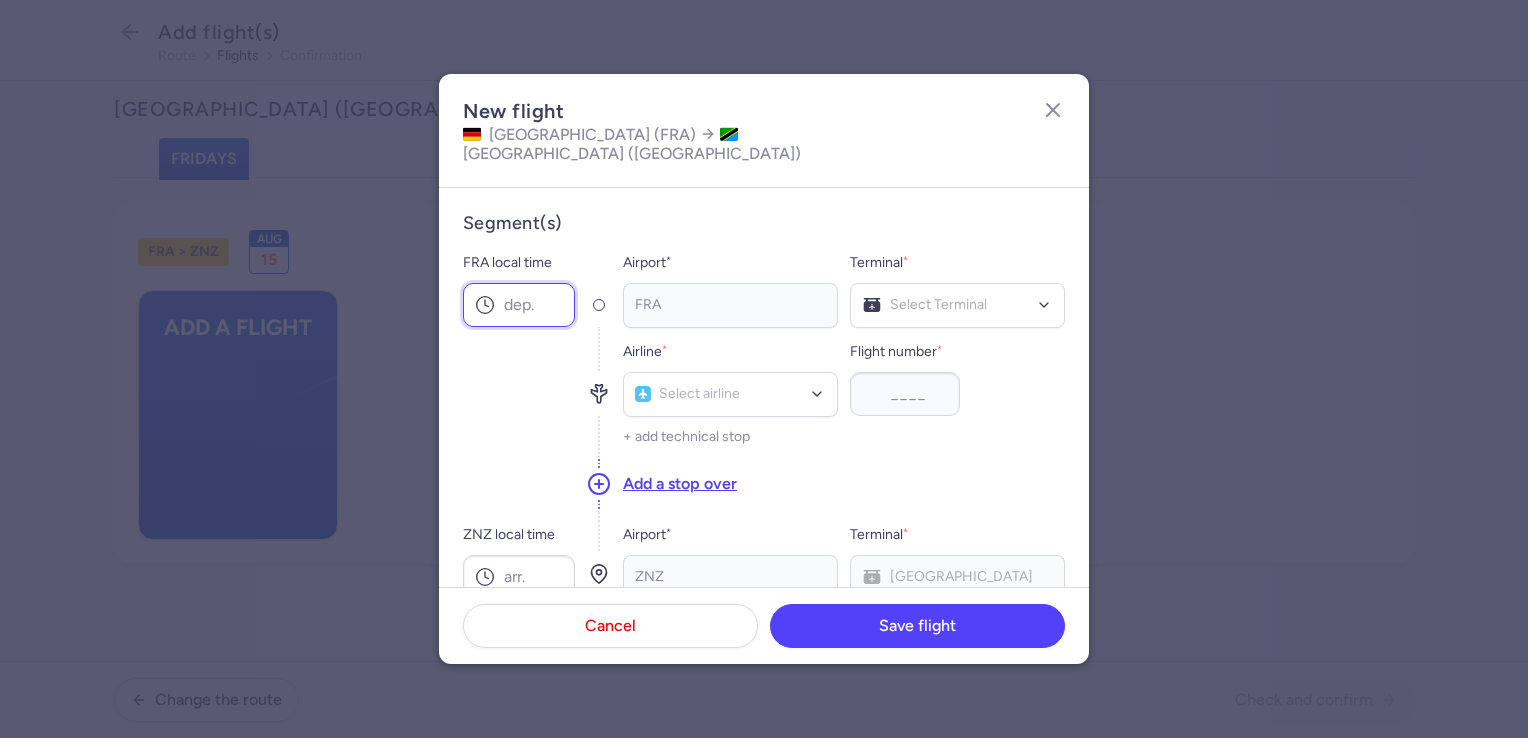 click on "FRA local time" at bounding box center (519, 305) 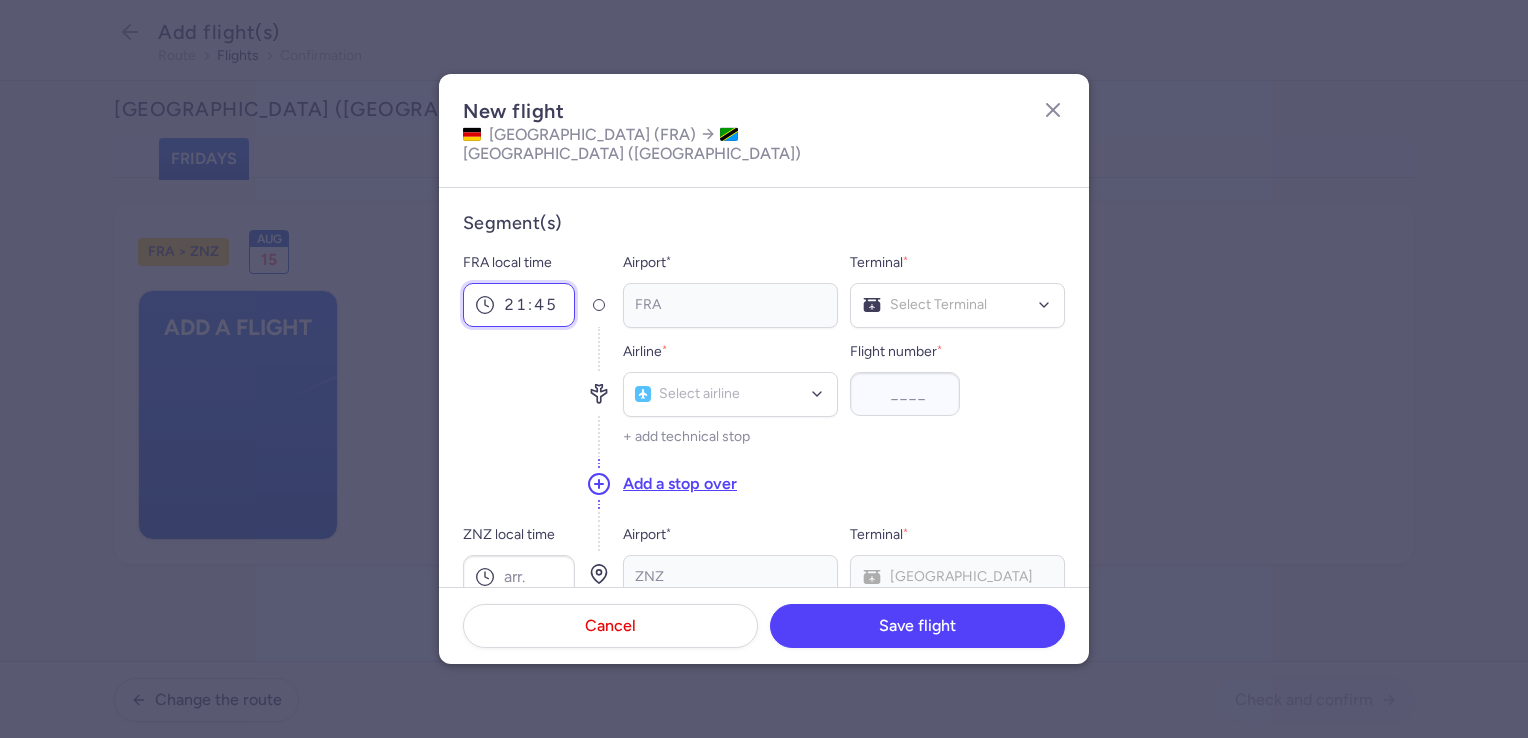 type on "21:45" 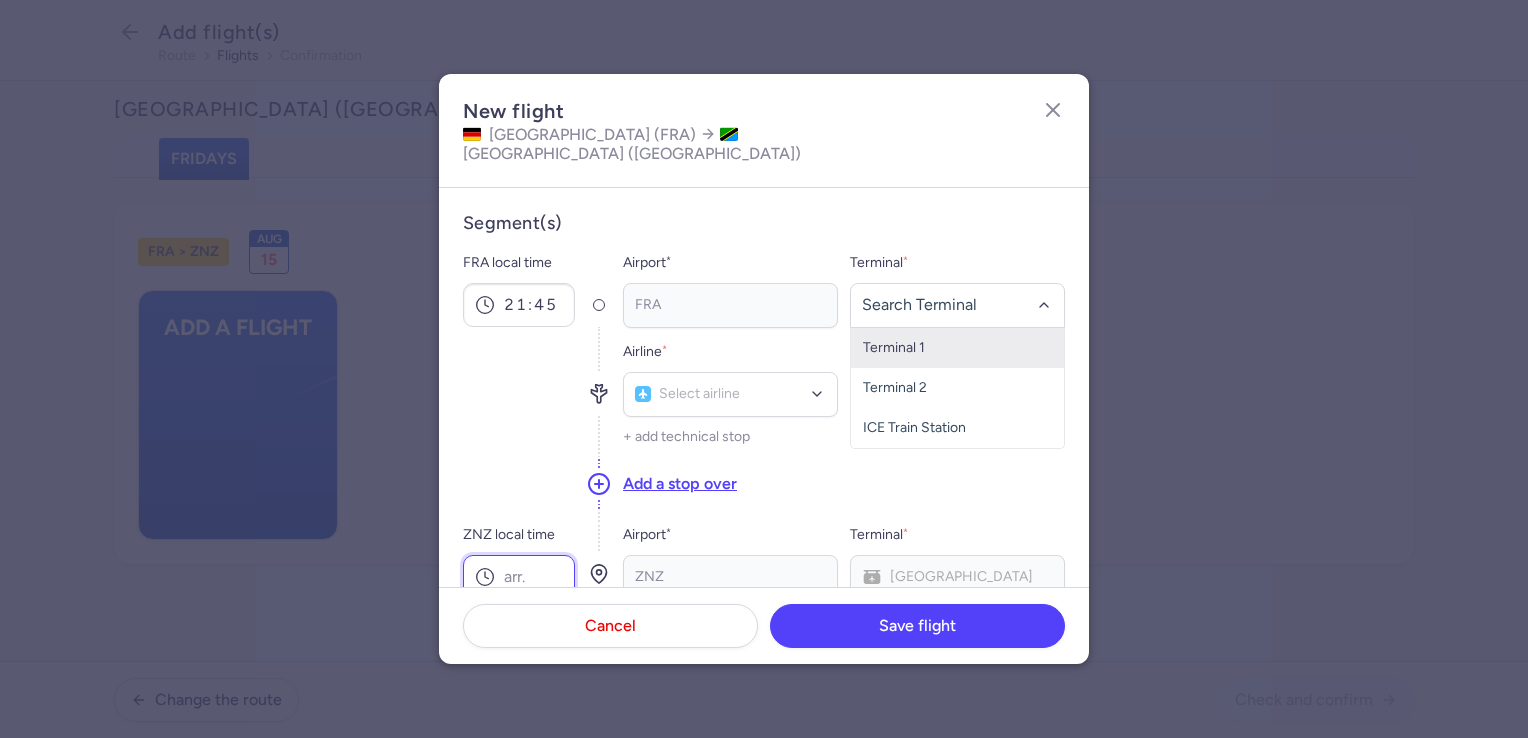 click on "ZNZ local time" at bounding box center [519, 577] 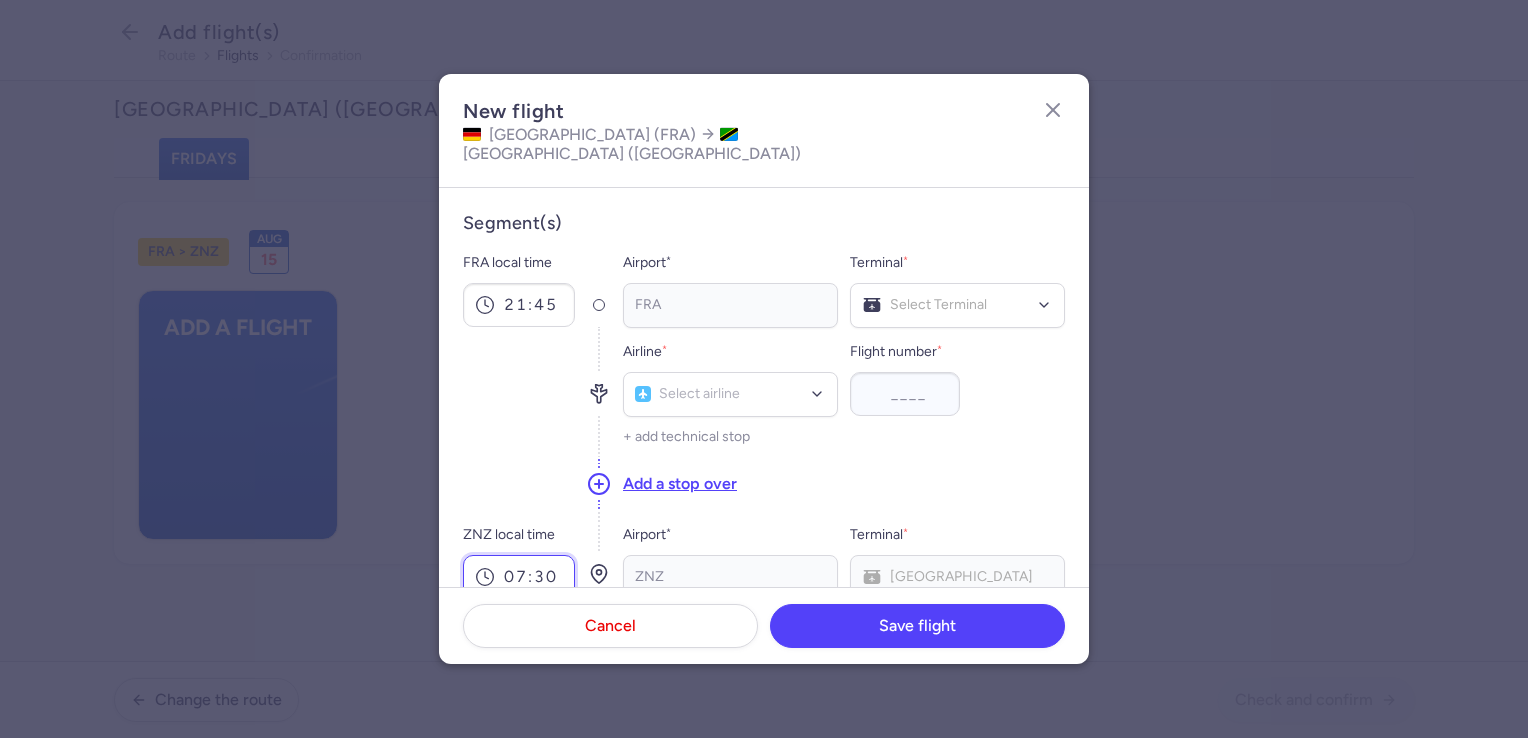 type on "07:30" 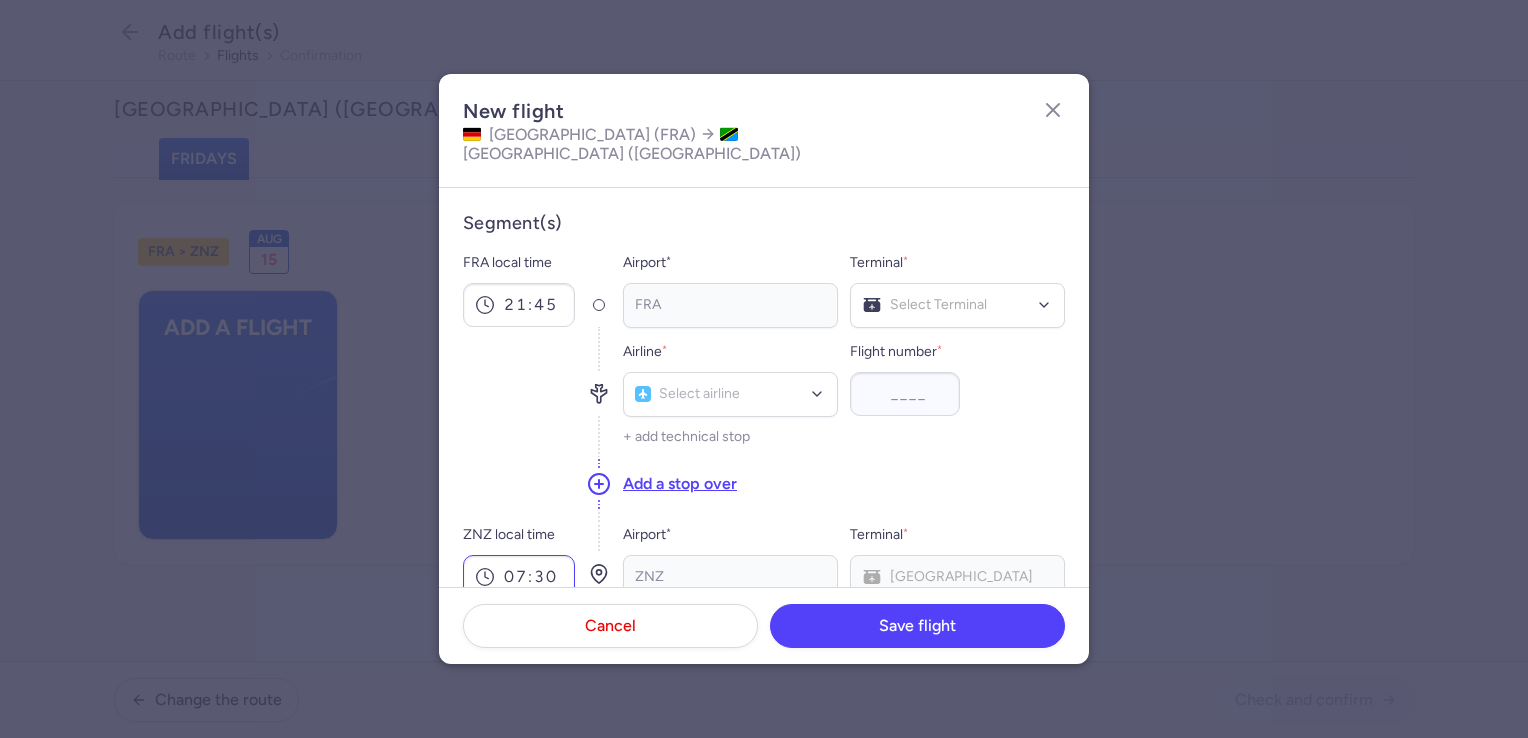 scroll, scrollTop: 16, scrollLeft: 0, axis: vertical 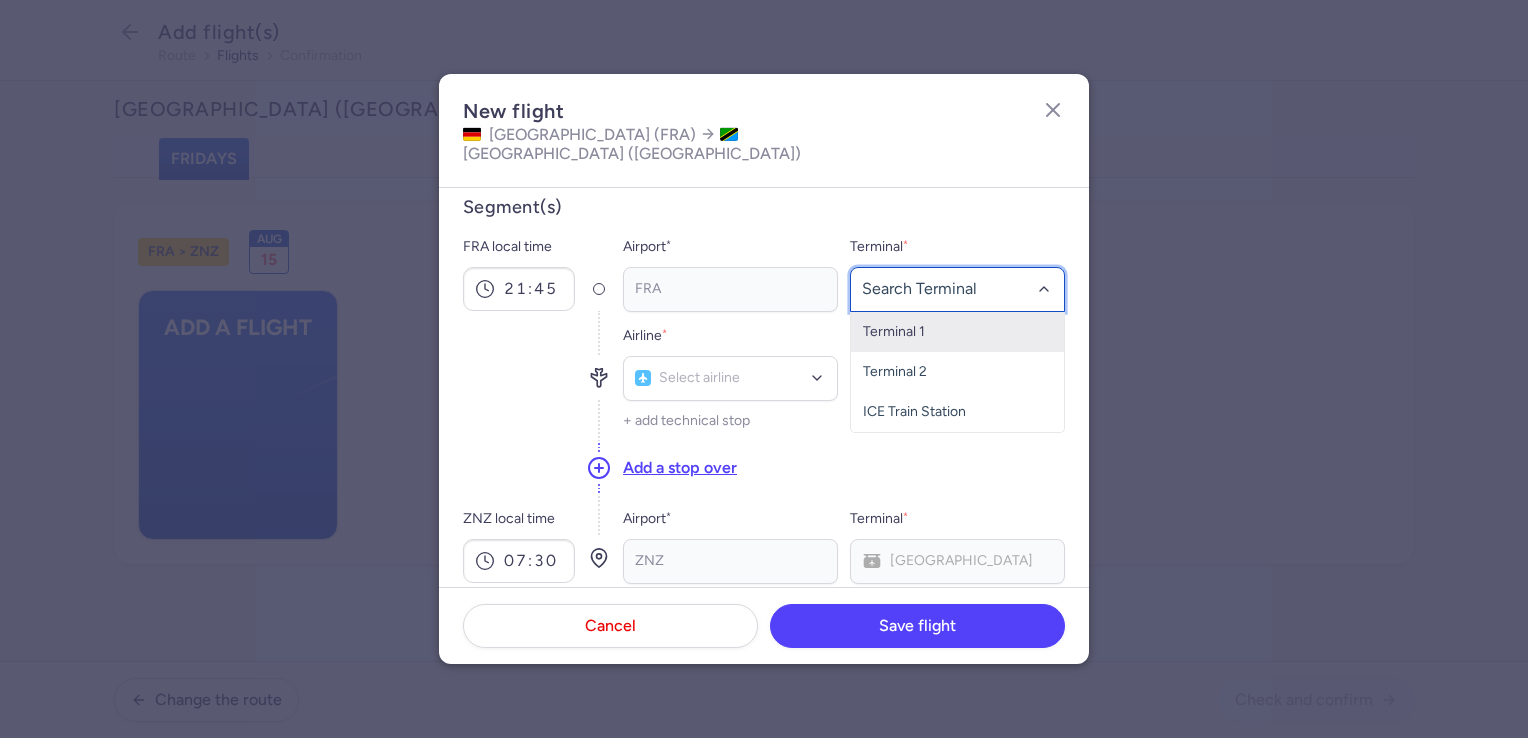 click on "Terminal 1" at bounding box center (957, 332) 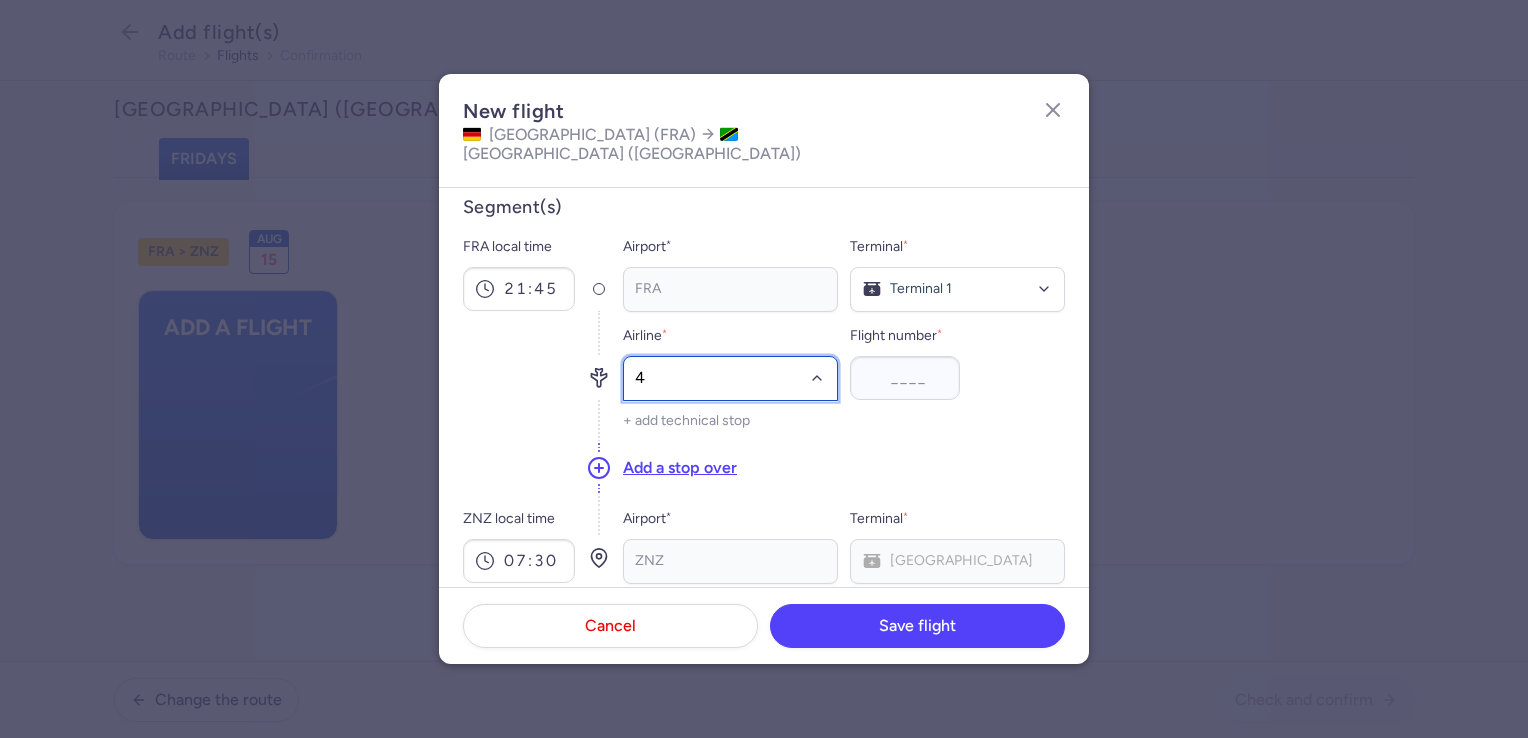 type on "4y" 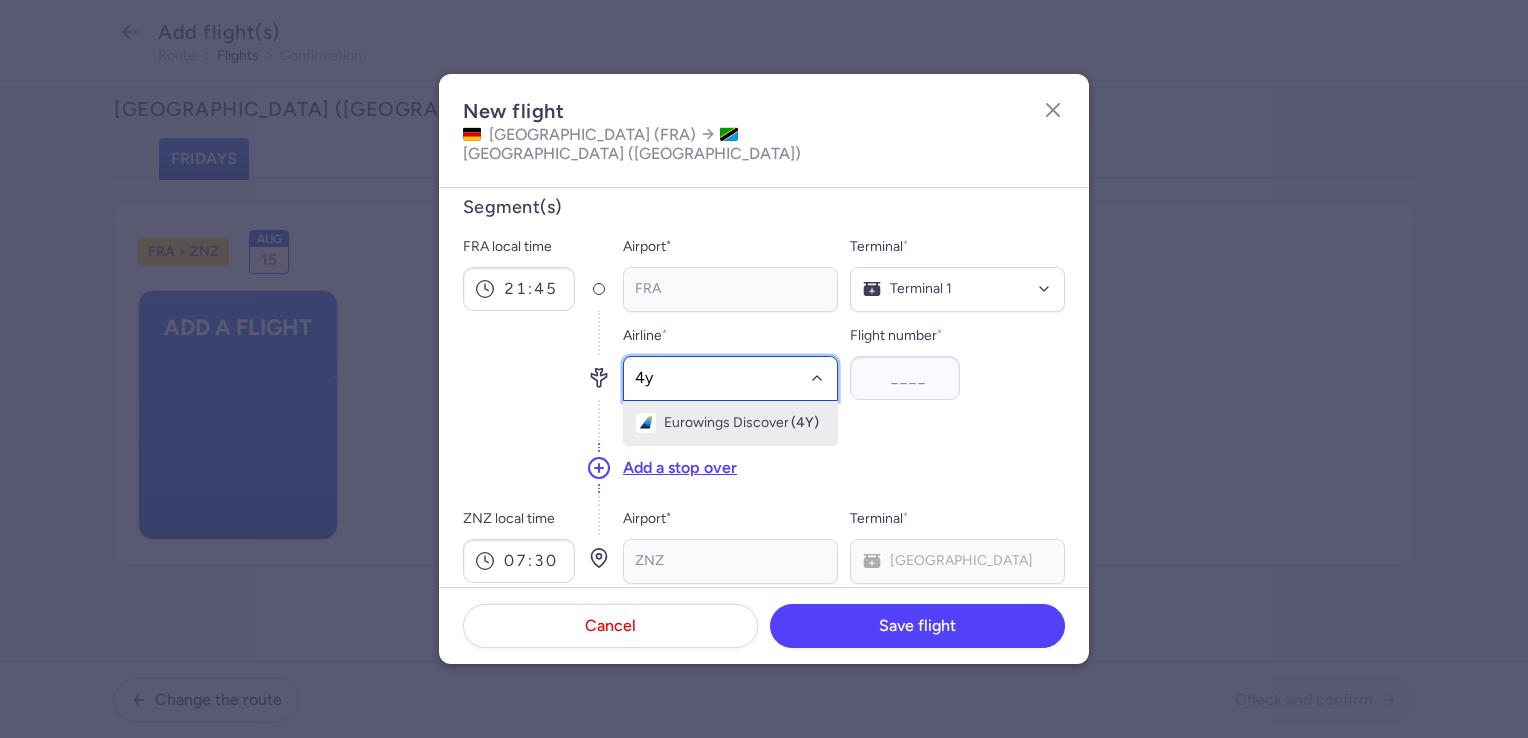 click on "Eurowings Discover" at bounding box center [726, 423] 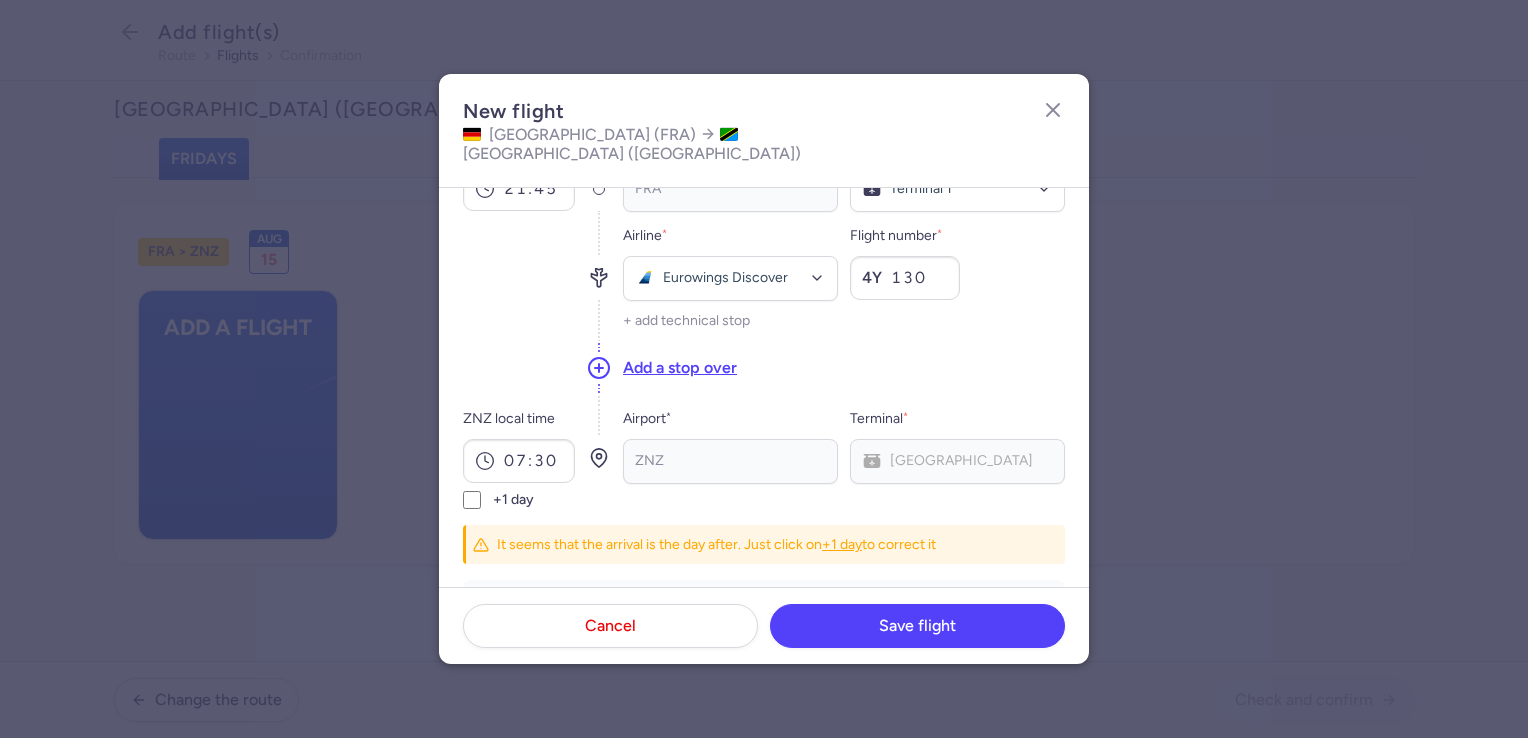 scroll, scrollTop: 316, scrollLeft: 0, axis: vertical 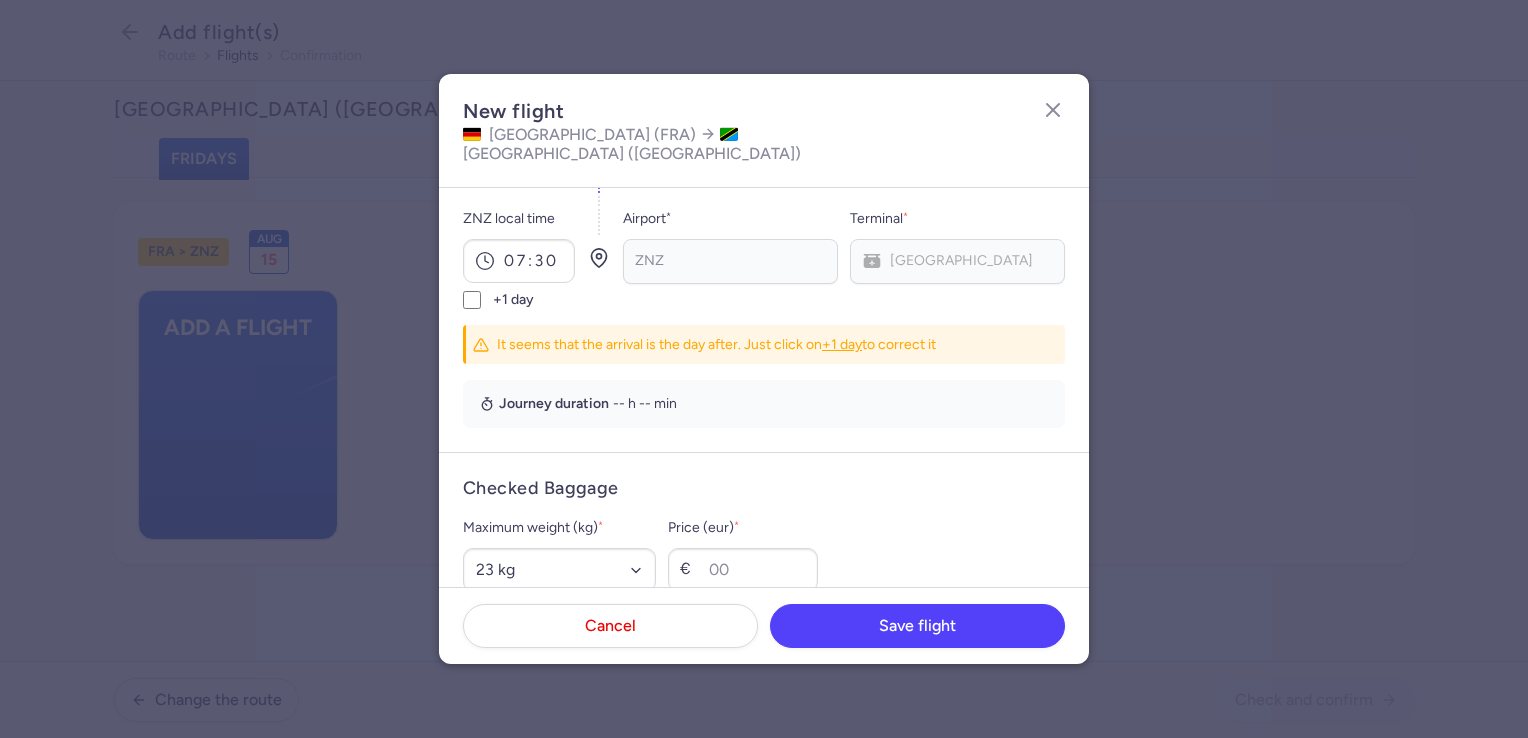 type on "130" 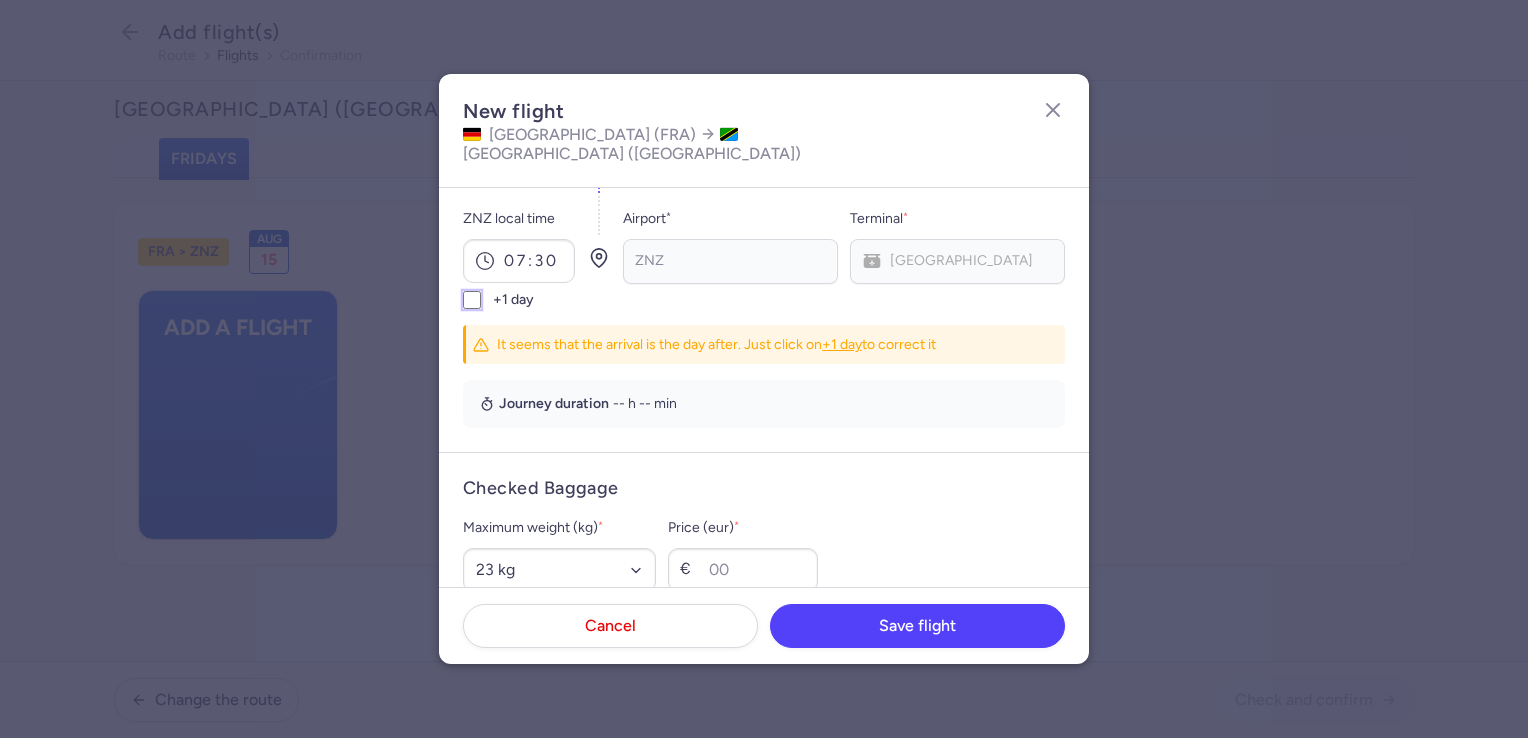 click on "+1 day" at bounding box center [472, 300] 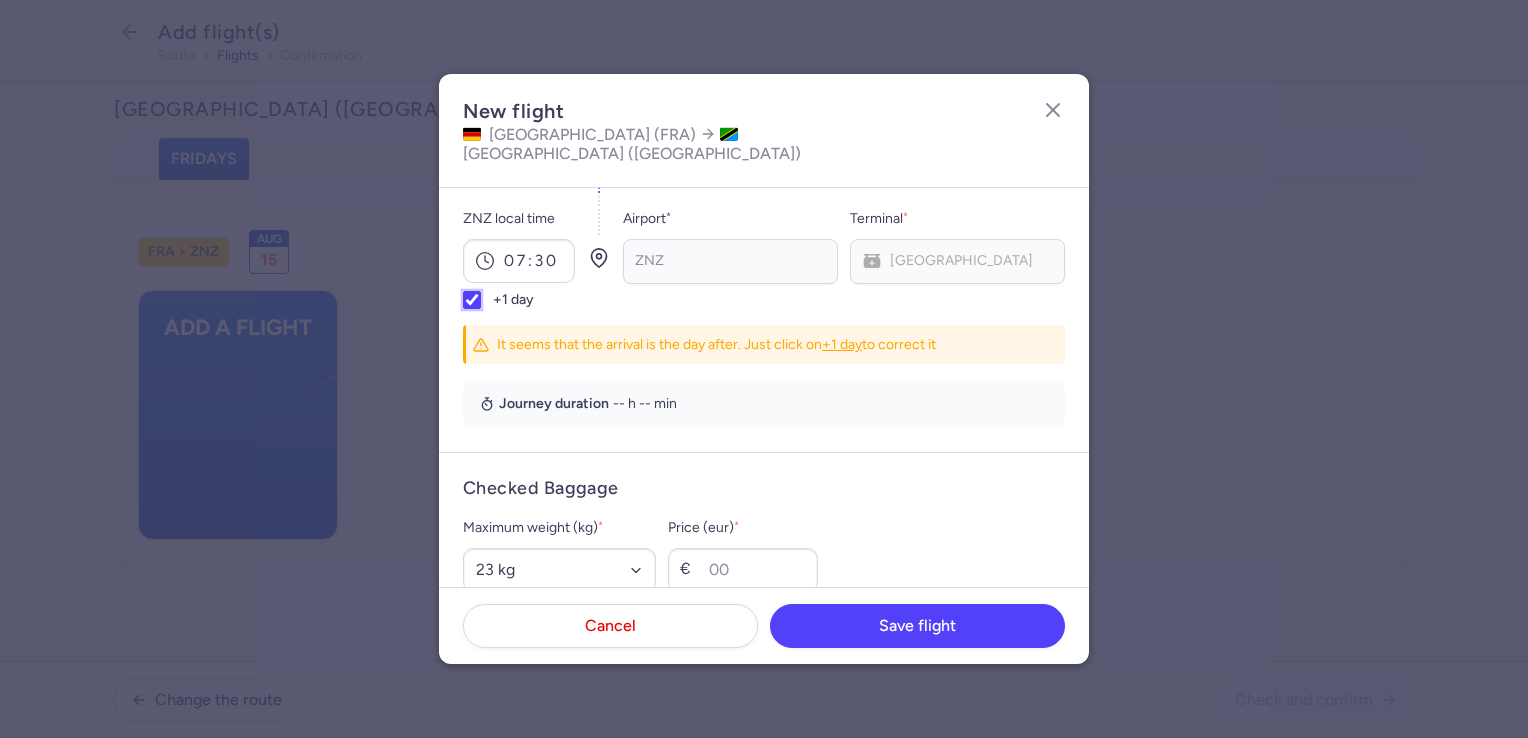 checkbox on "true" 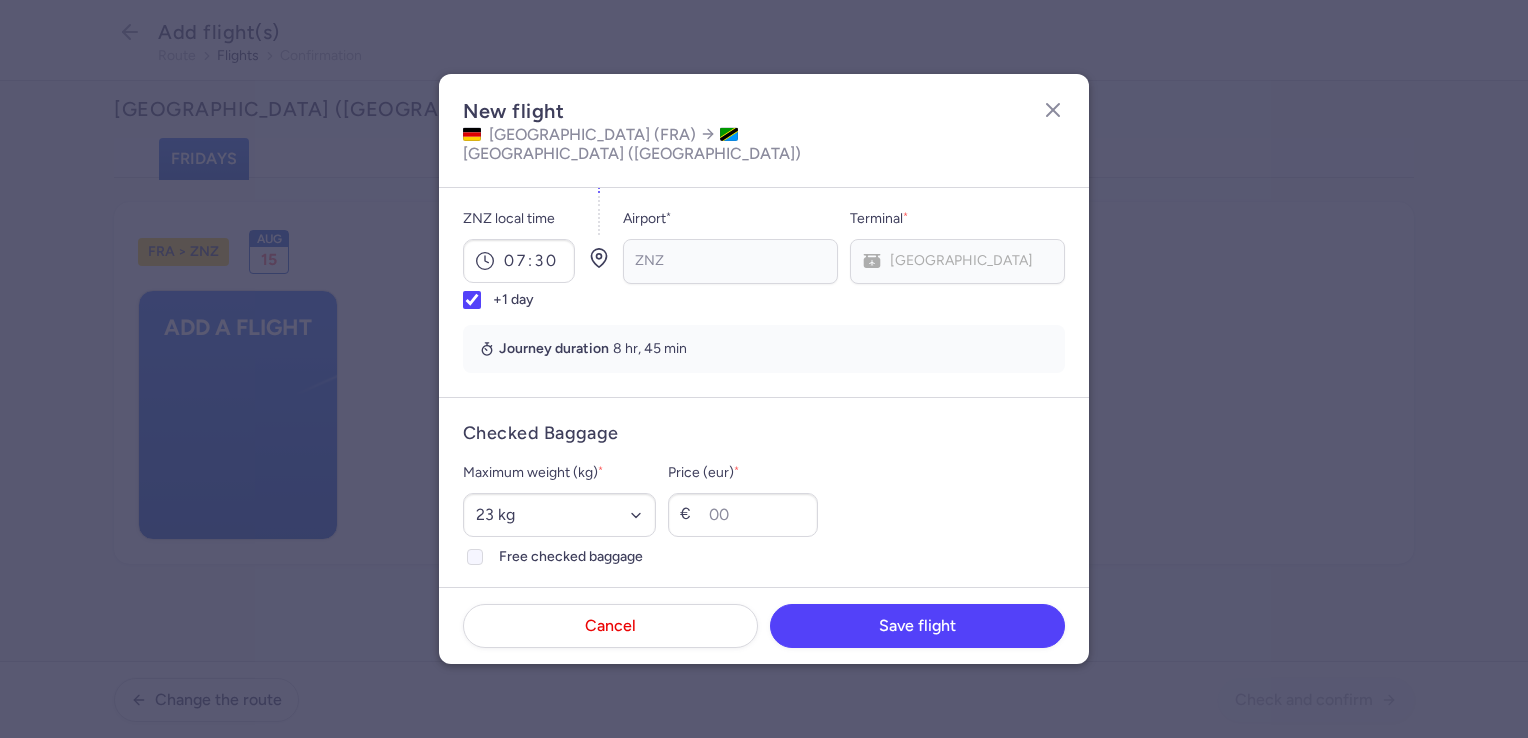 click 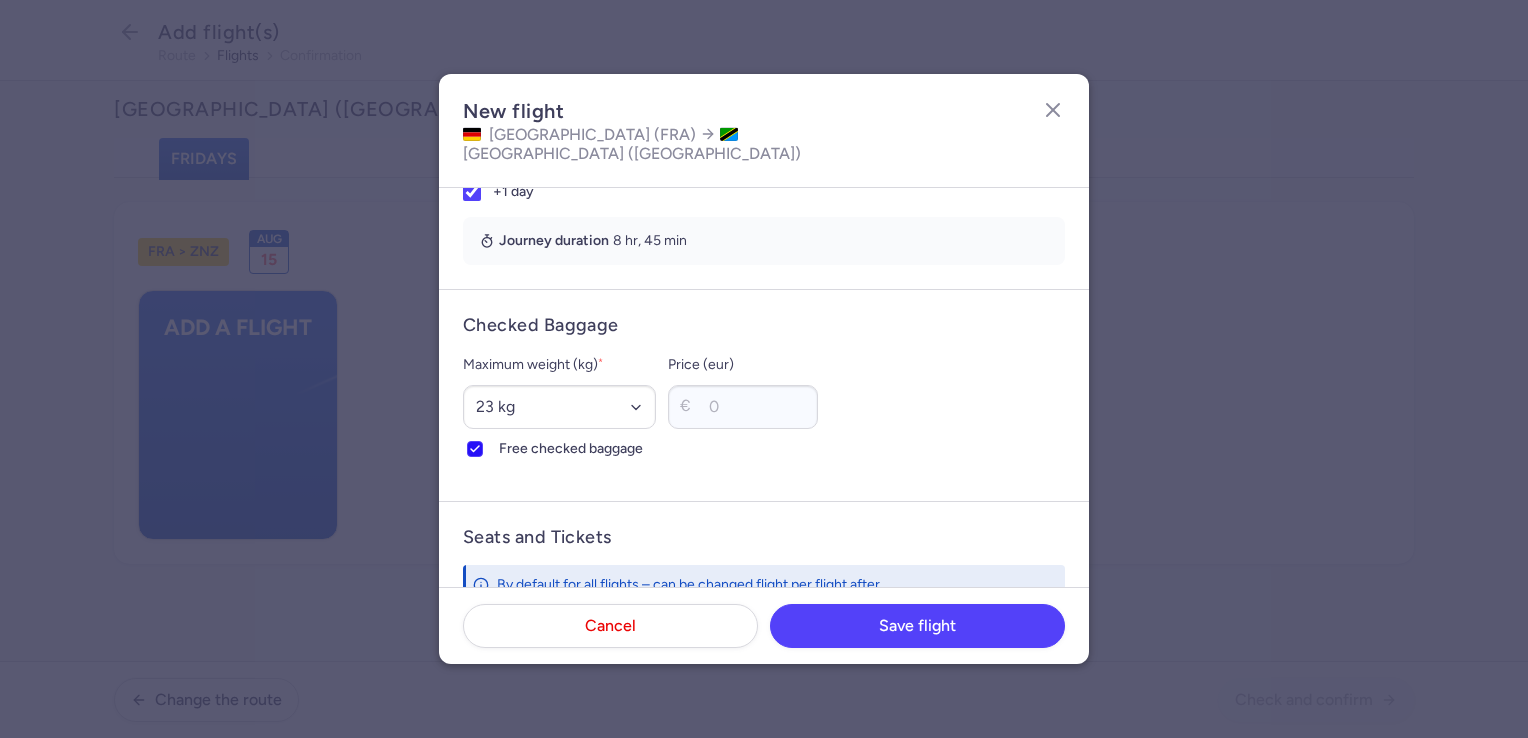 scroll, scrollTop: 516, scrollLeft: 0, axis: vertical 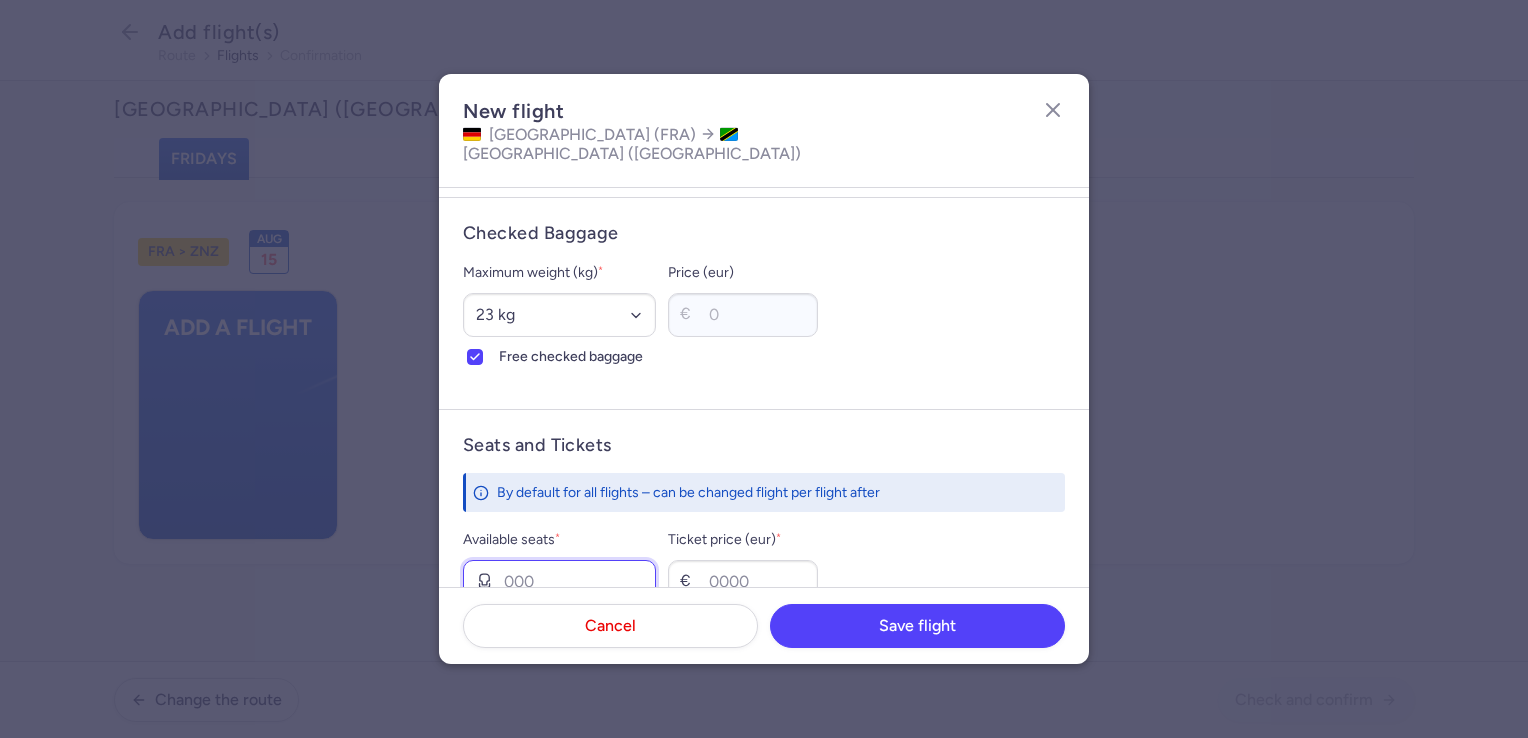click on "Available seats  *" at bounding box center [559, 582] 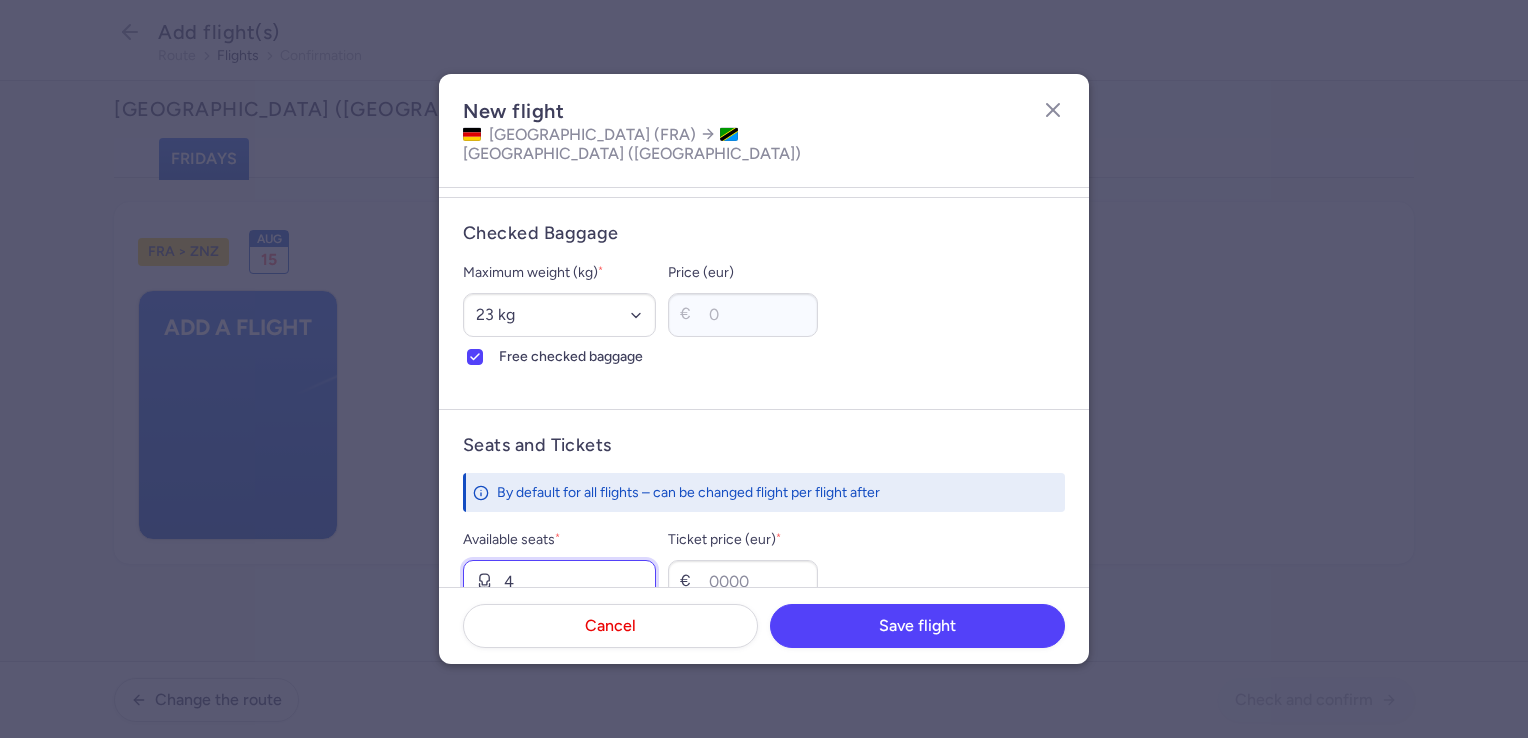 type on "4" 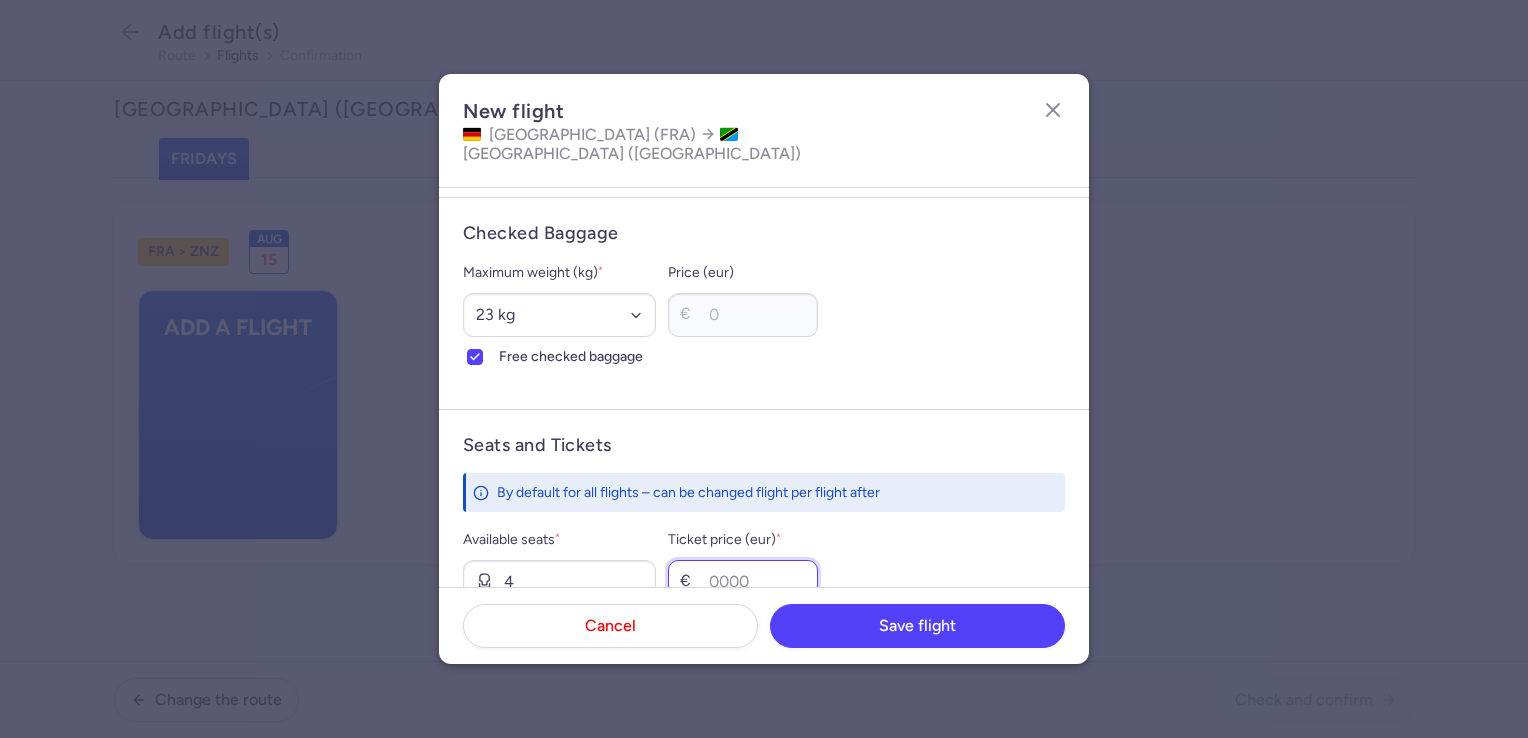 click on "Ticket price (eur)  *" at bounding box center [743, 582] 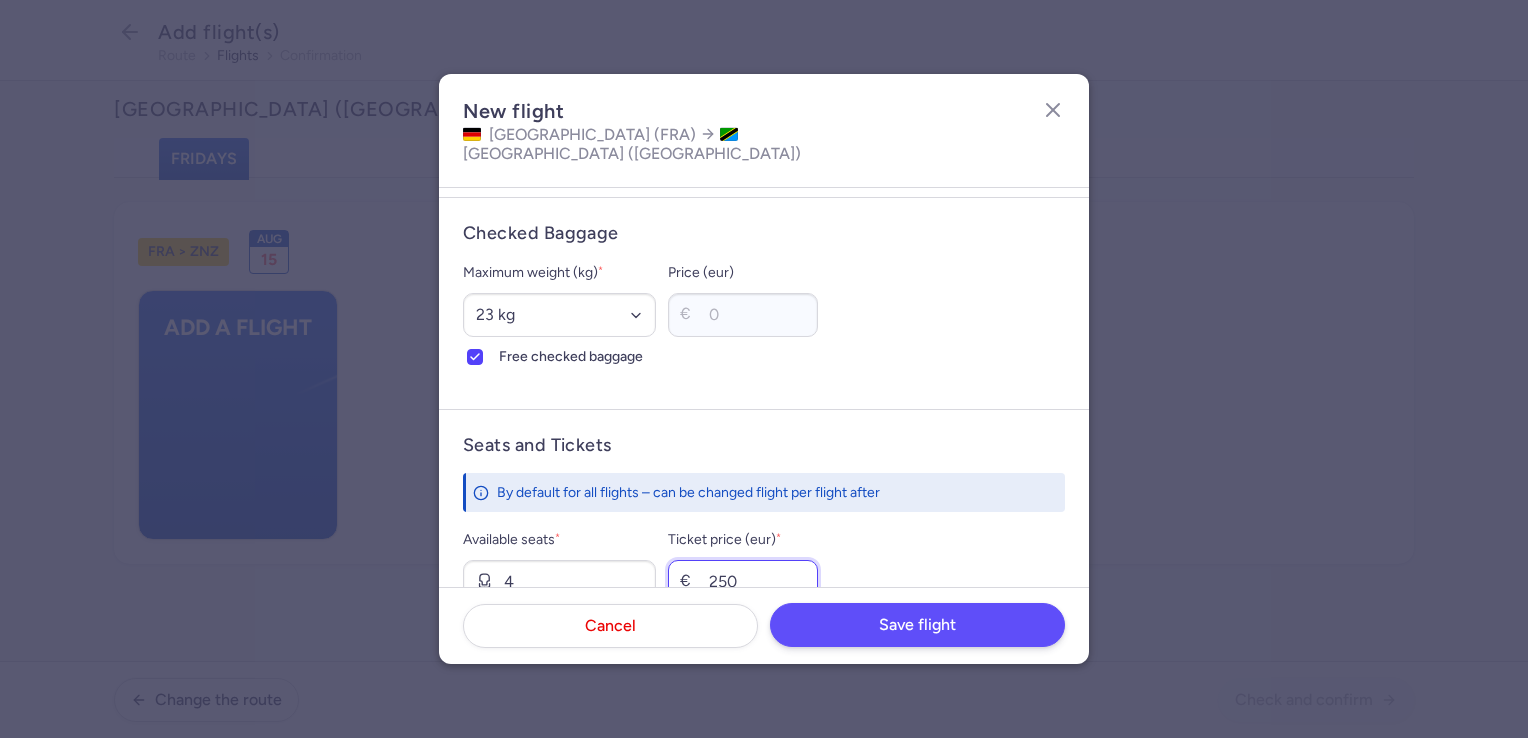 type on "250" 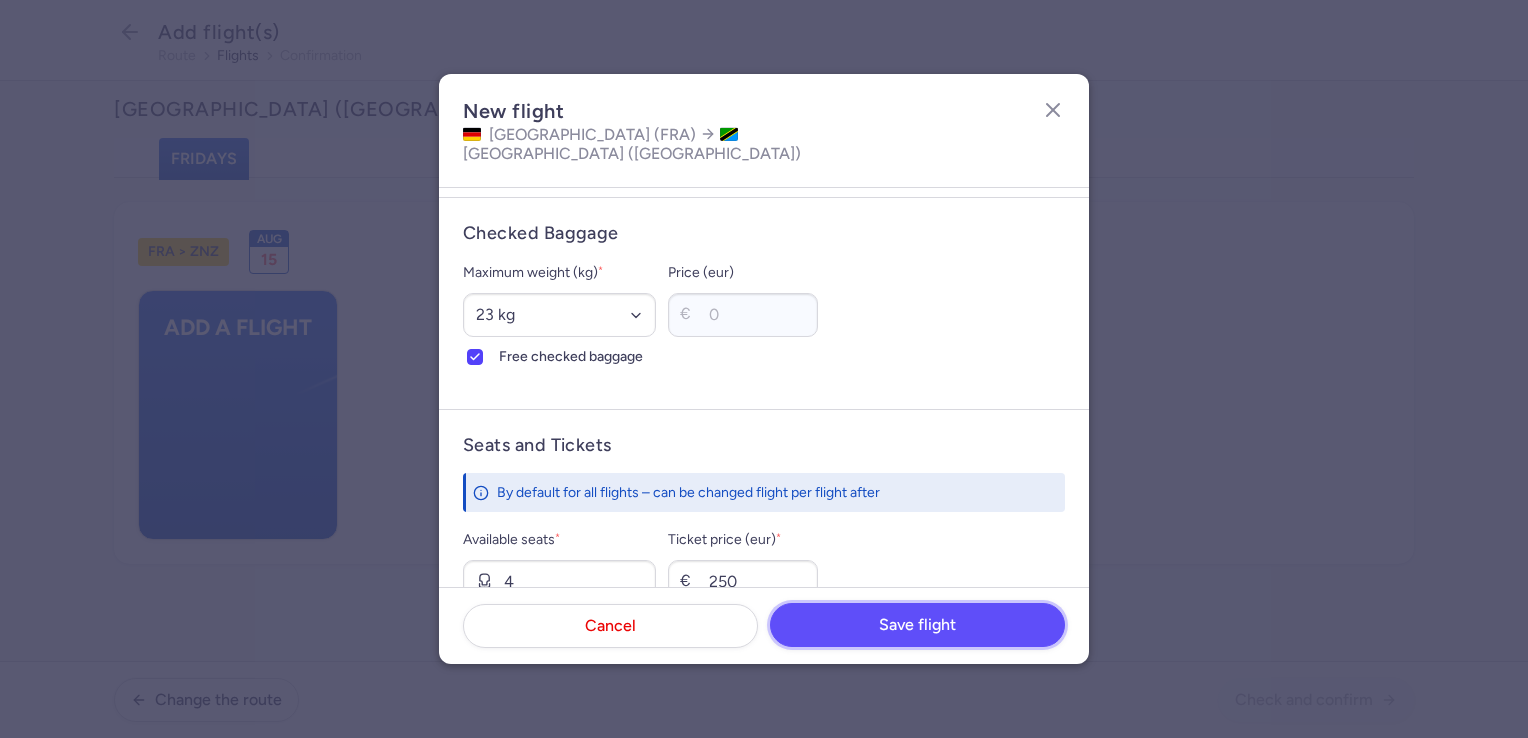 click on "Save flight" at bounding box center (917, 625) 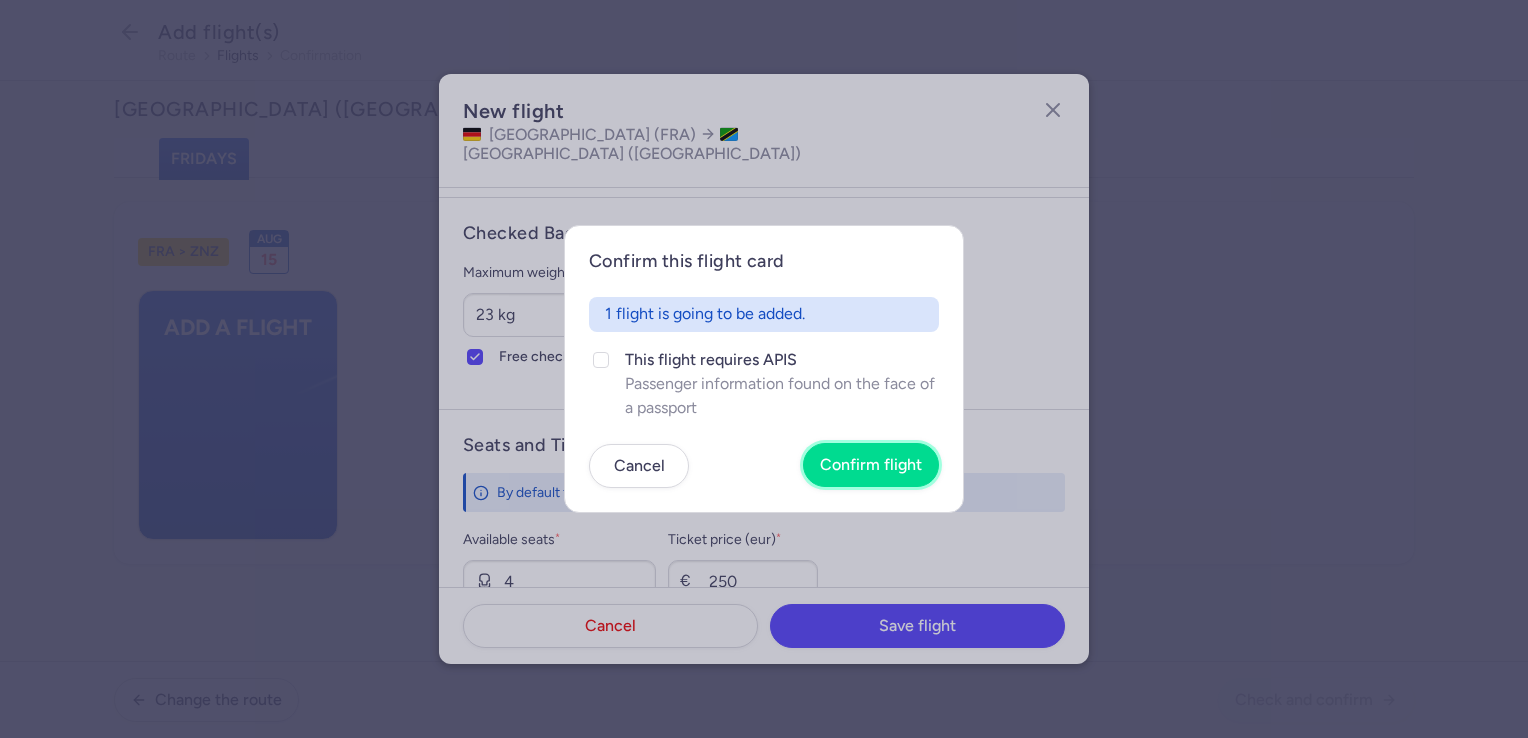 click on "Confirm flight" at bounding box center (871, 465) 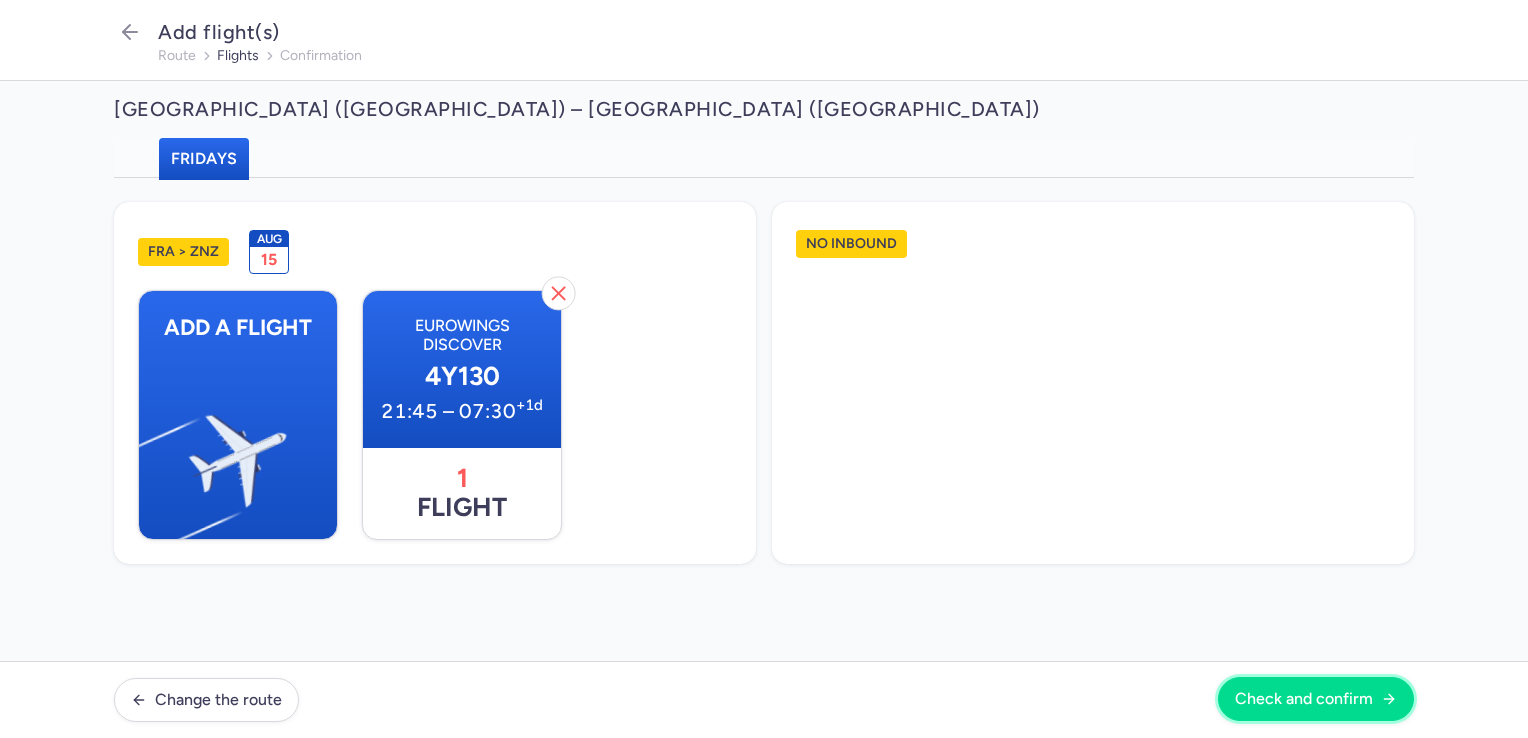 click on "Check and confirm" at bounding box center [1304, 699] 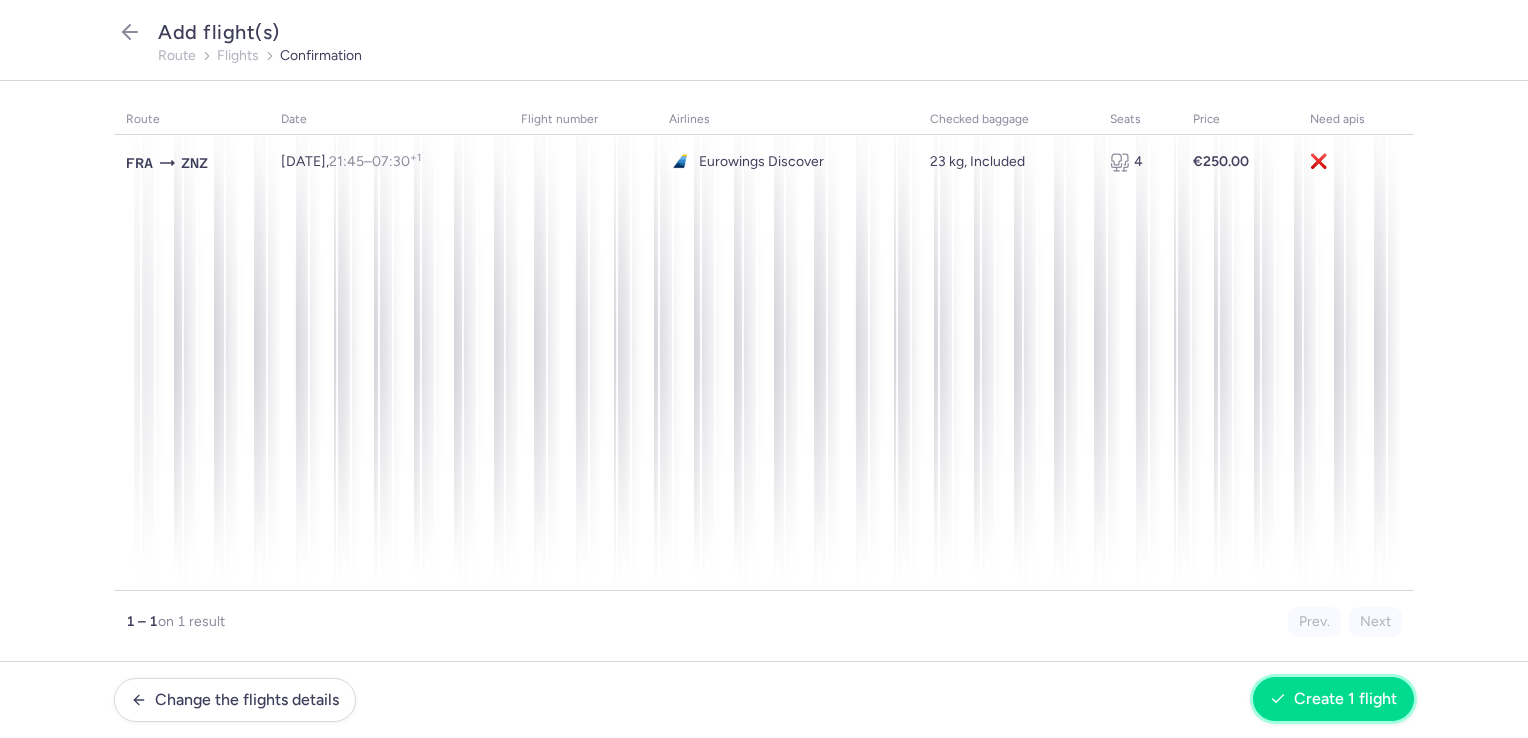 click on "Create 1 flight" at bounding box center (1333, 699) 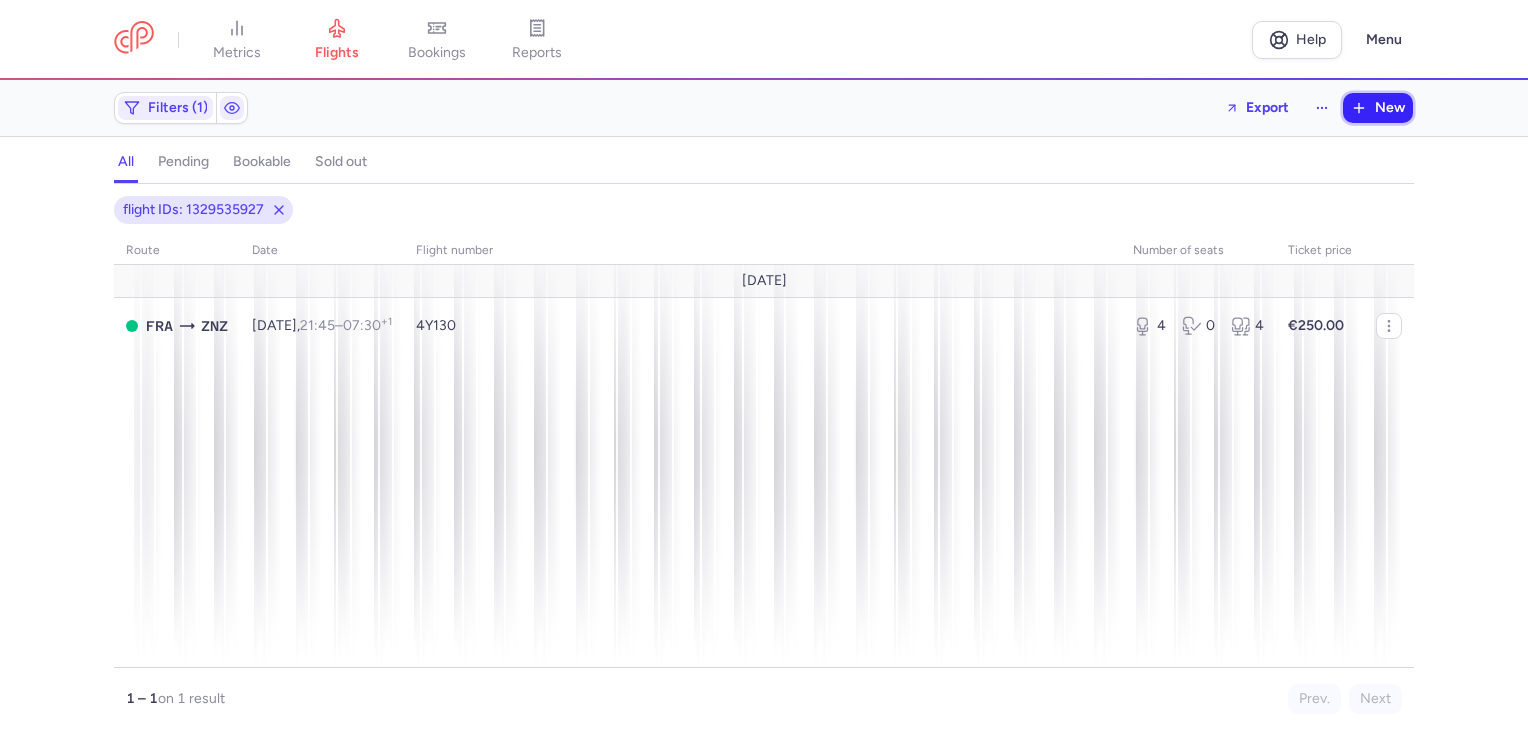 click on "New" at bounding box center [1378, 108] 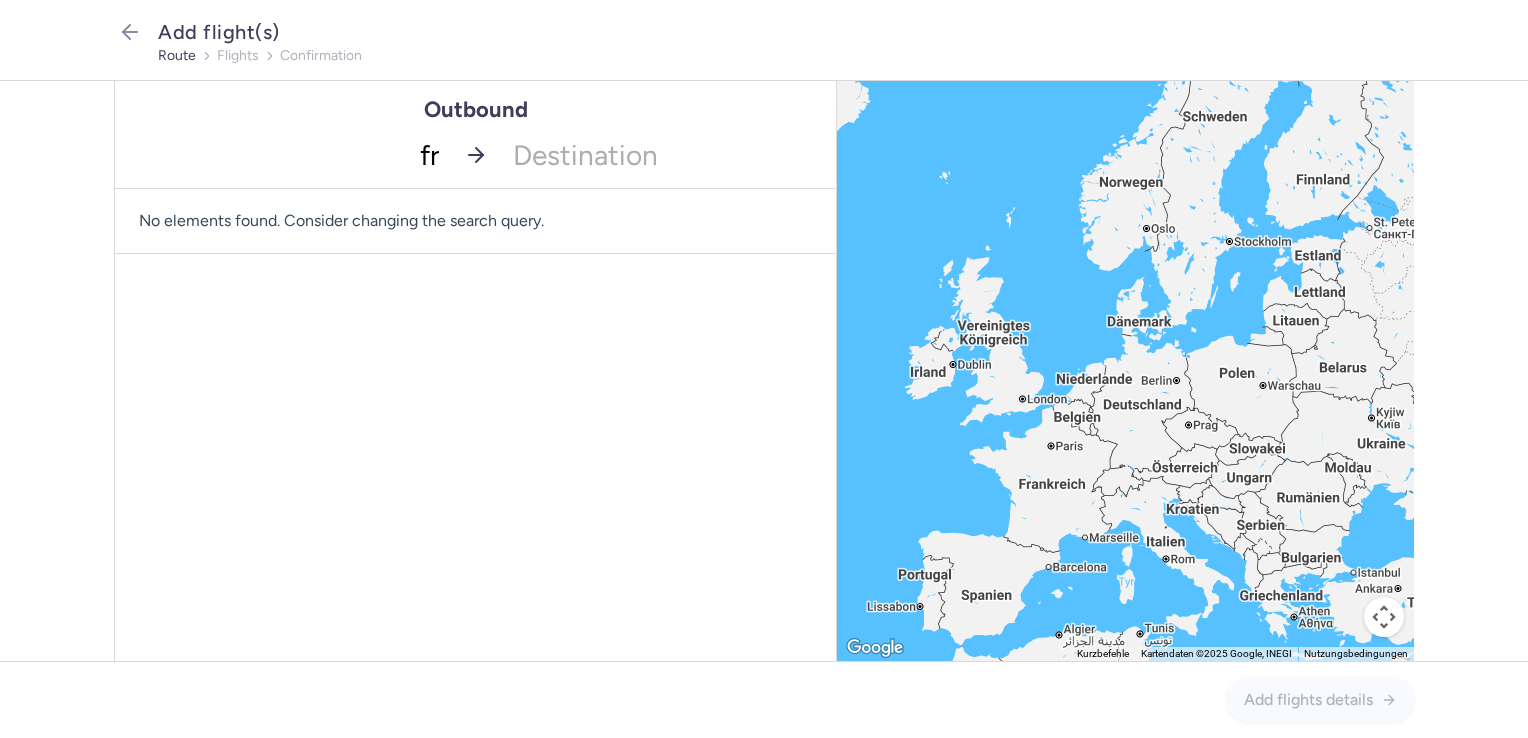 type on "fra" 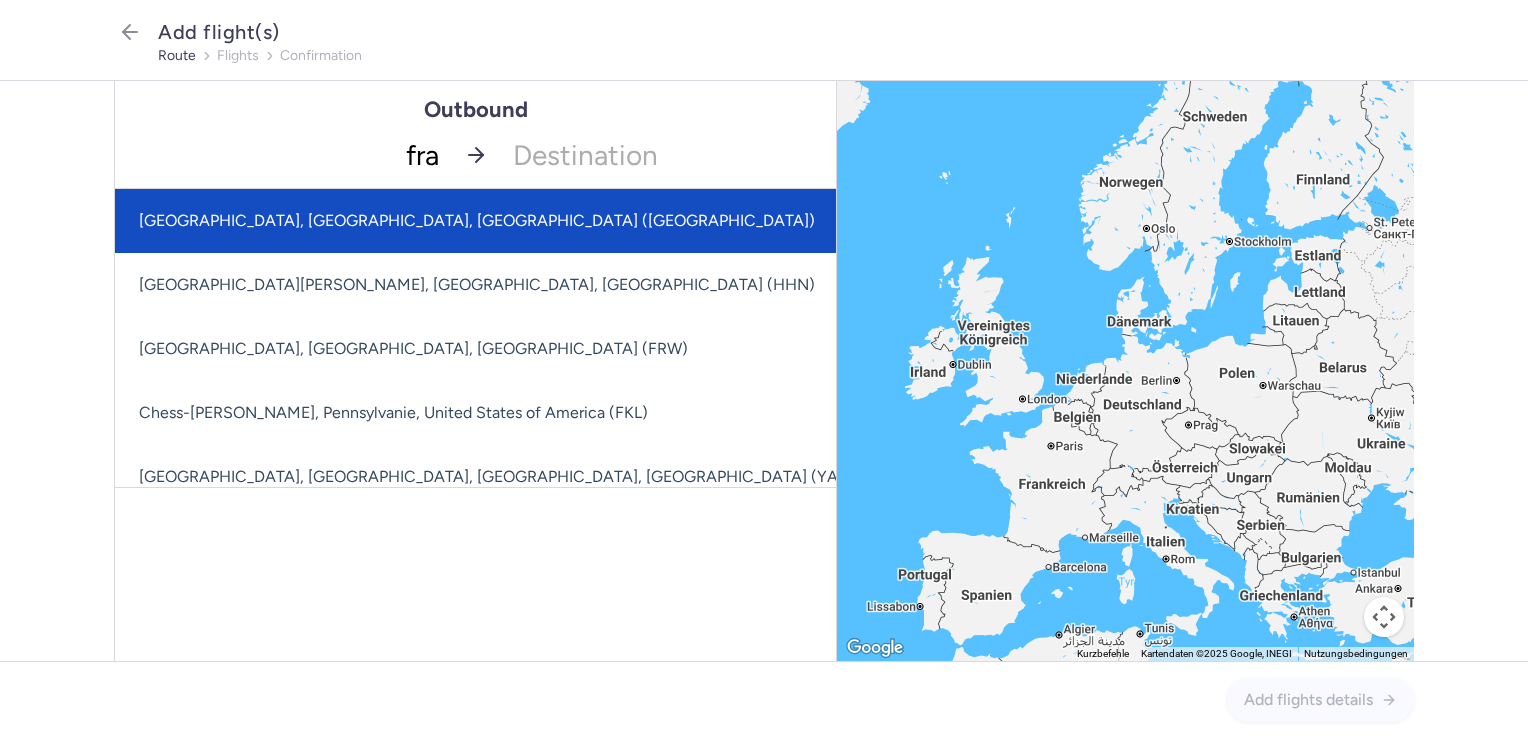 click on "[GEOGRAPHIC_DATA], [GEOGRAPHIC_DATA], [GEOGRAPHIC_DATA] ([GEOGRAPHIC_DATA])" 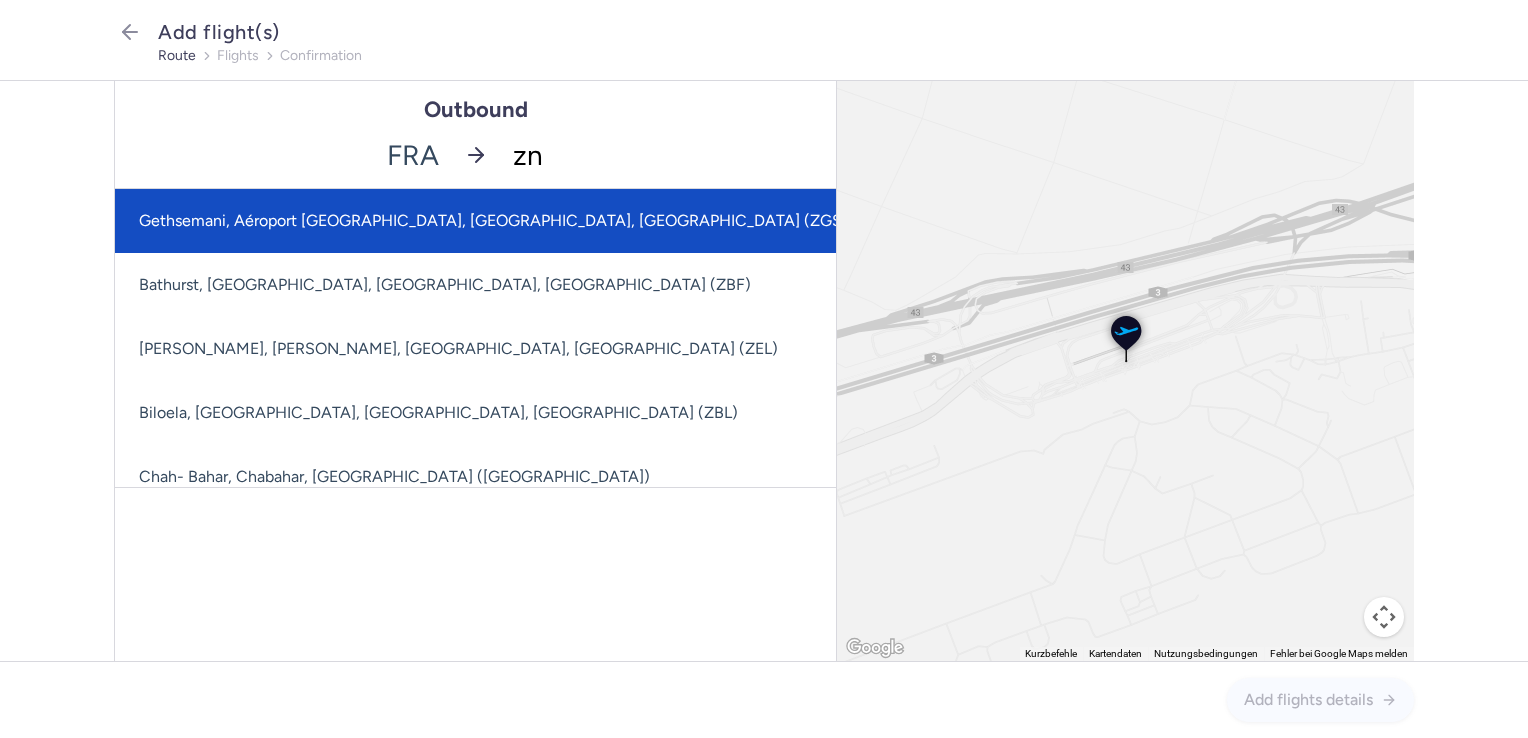 type on "znz" 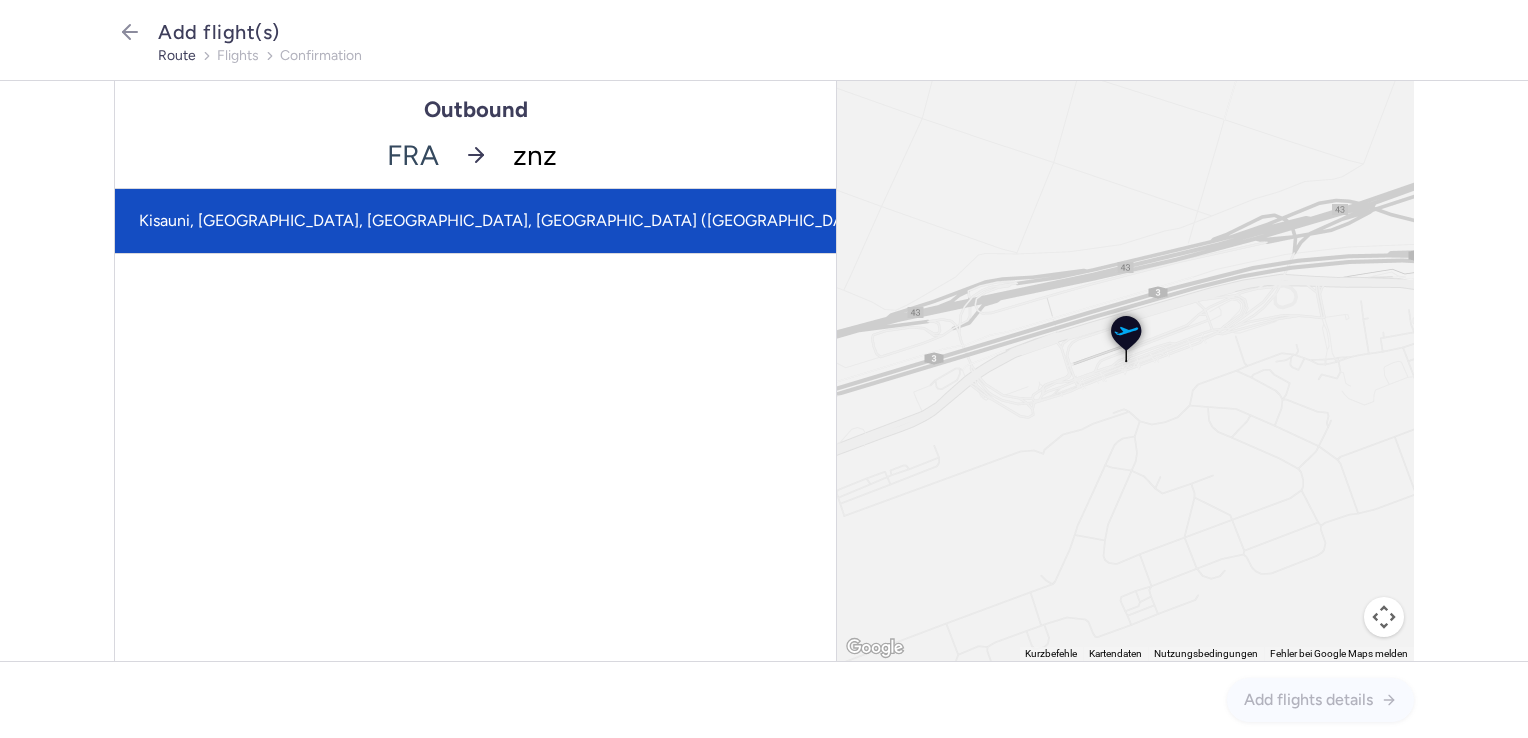 click on "Kisauni, [GEOGRAPHIC_DATA], [GEOGRAPHIC_DATA], [GEOGRAPHIC_DATA] ([GEOGRAPHIC_DATA])" at bounding box center [506, 221] 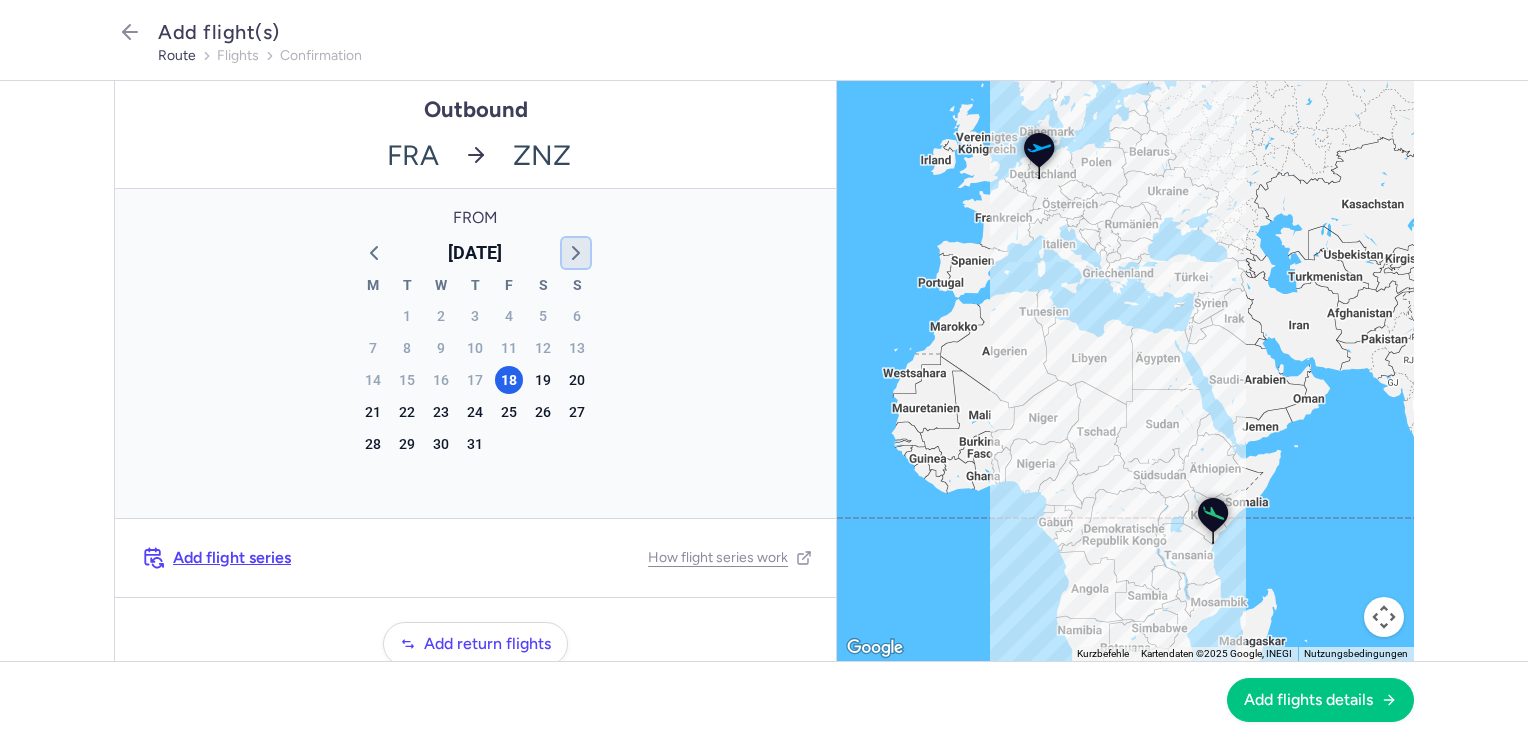 click 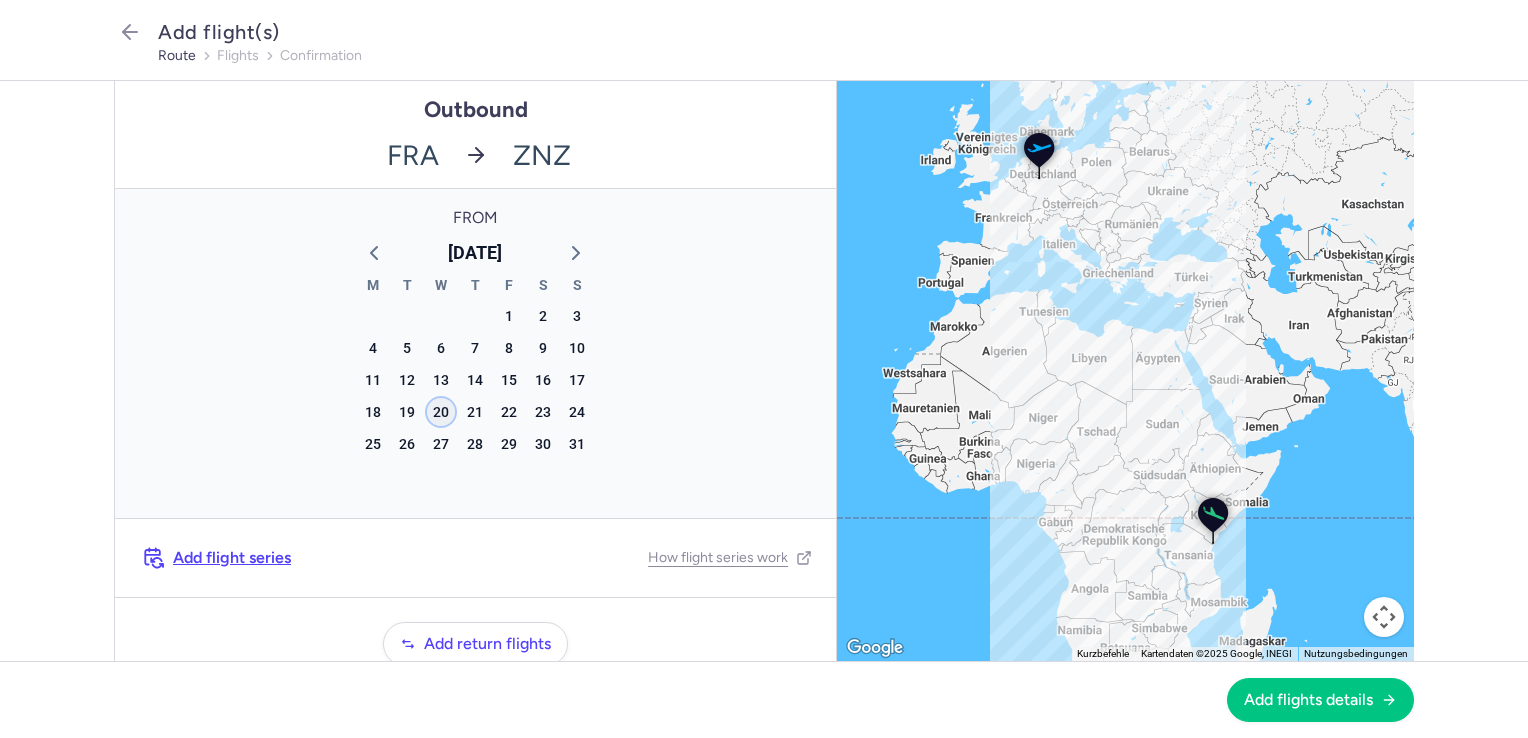 click on "20" 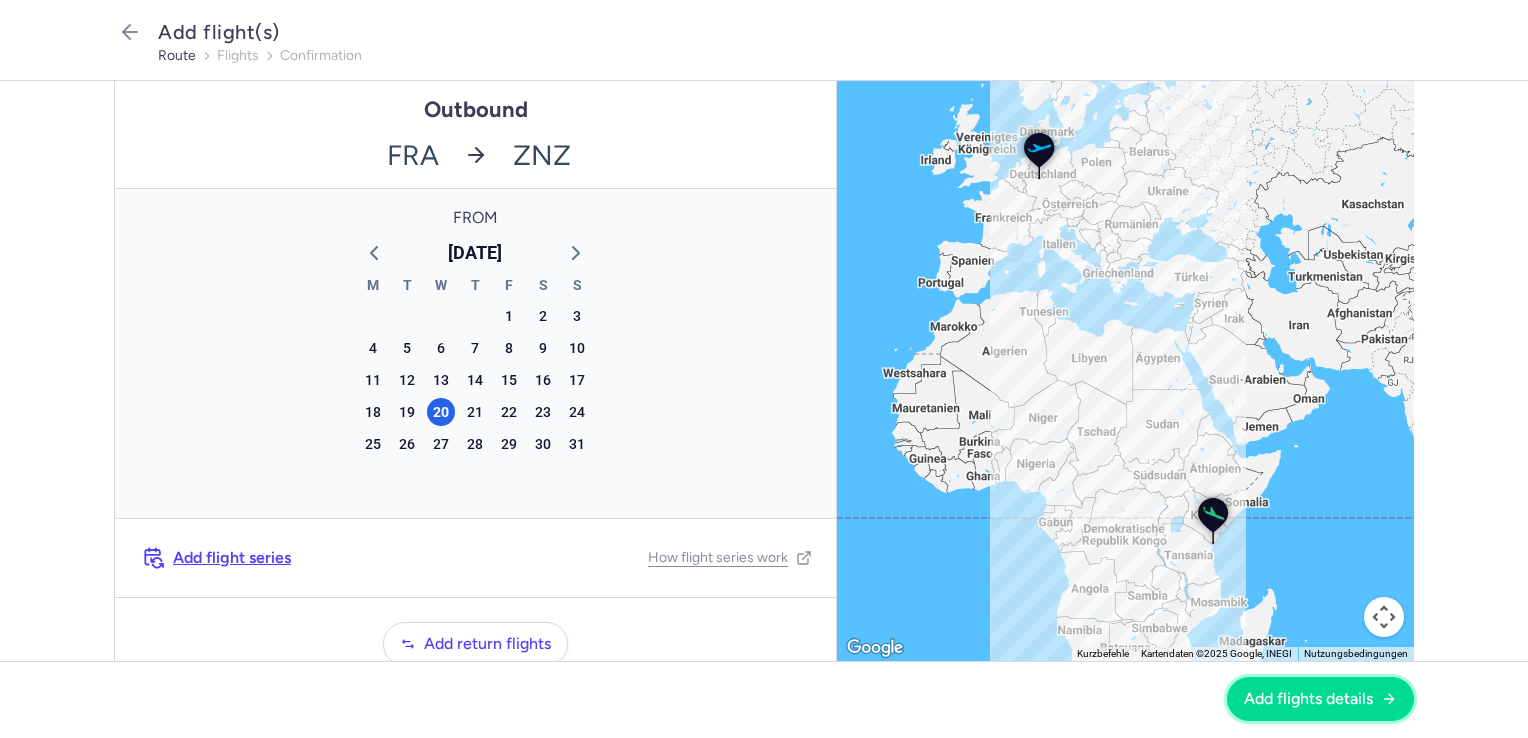 click on "Add flights details" at bounding box center [1308, 699] 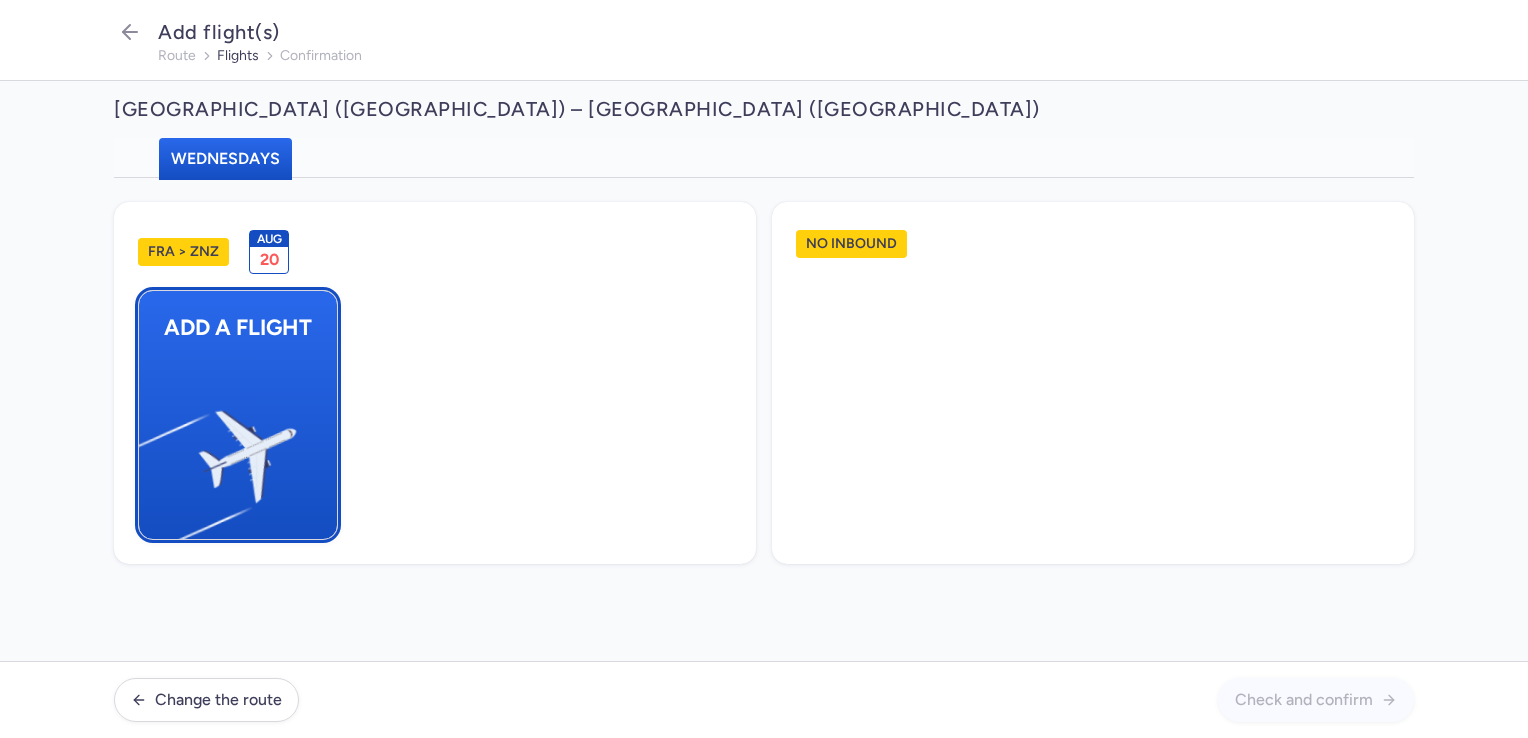click at bounding box center [149, 448] 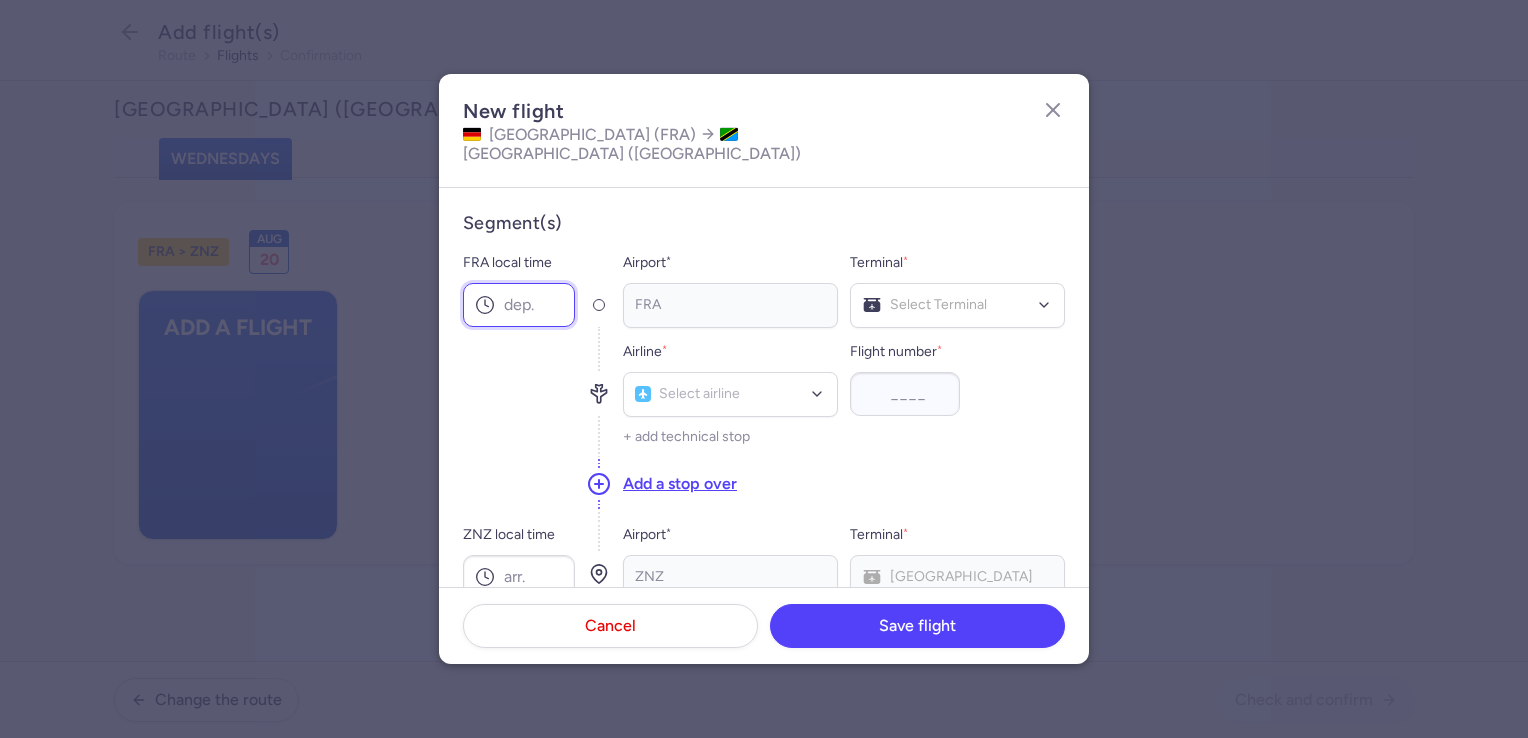 click on "FRA local time" at bounding box center [519, 305] 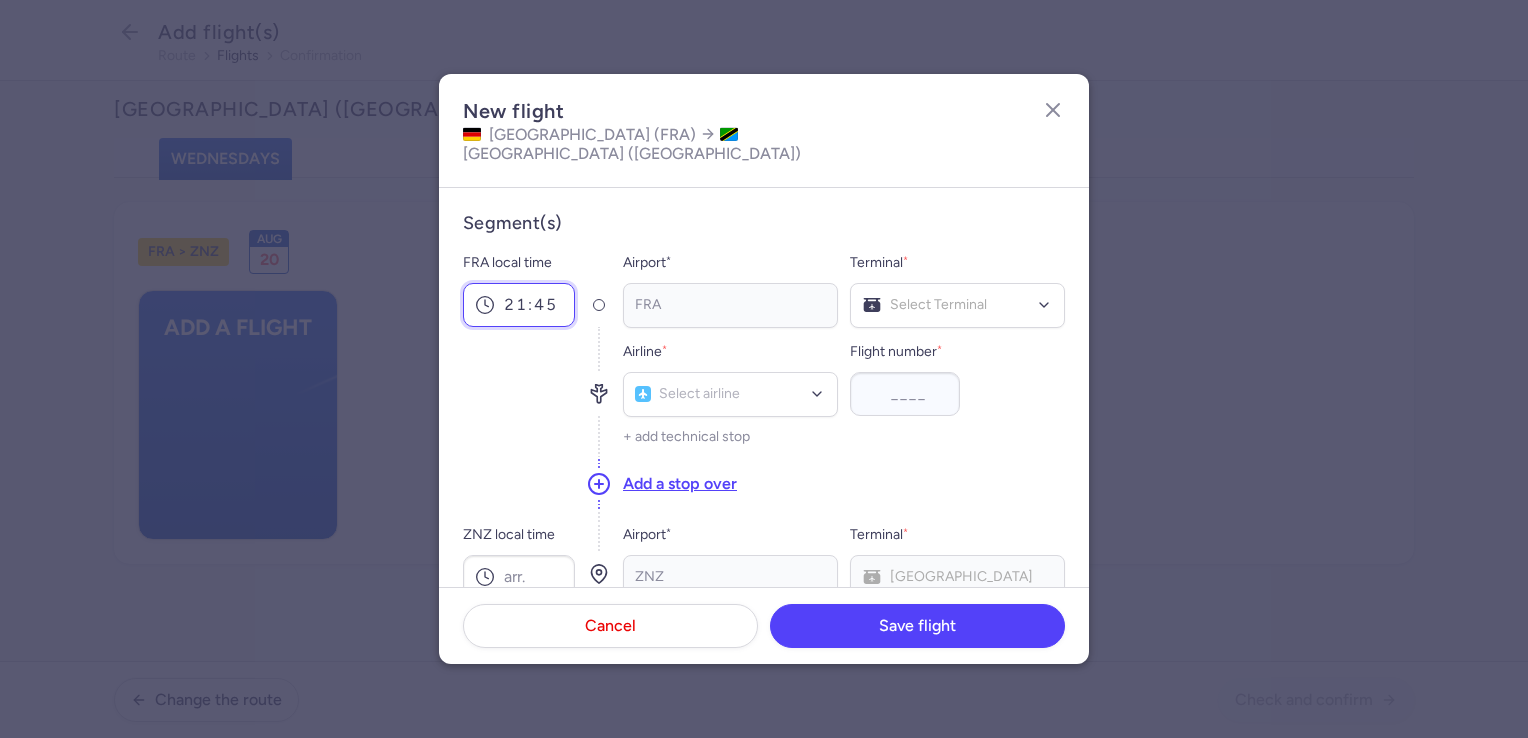 type on "21:45" 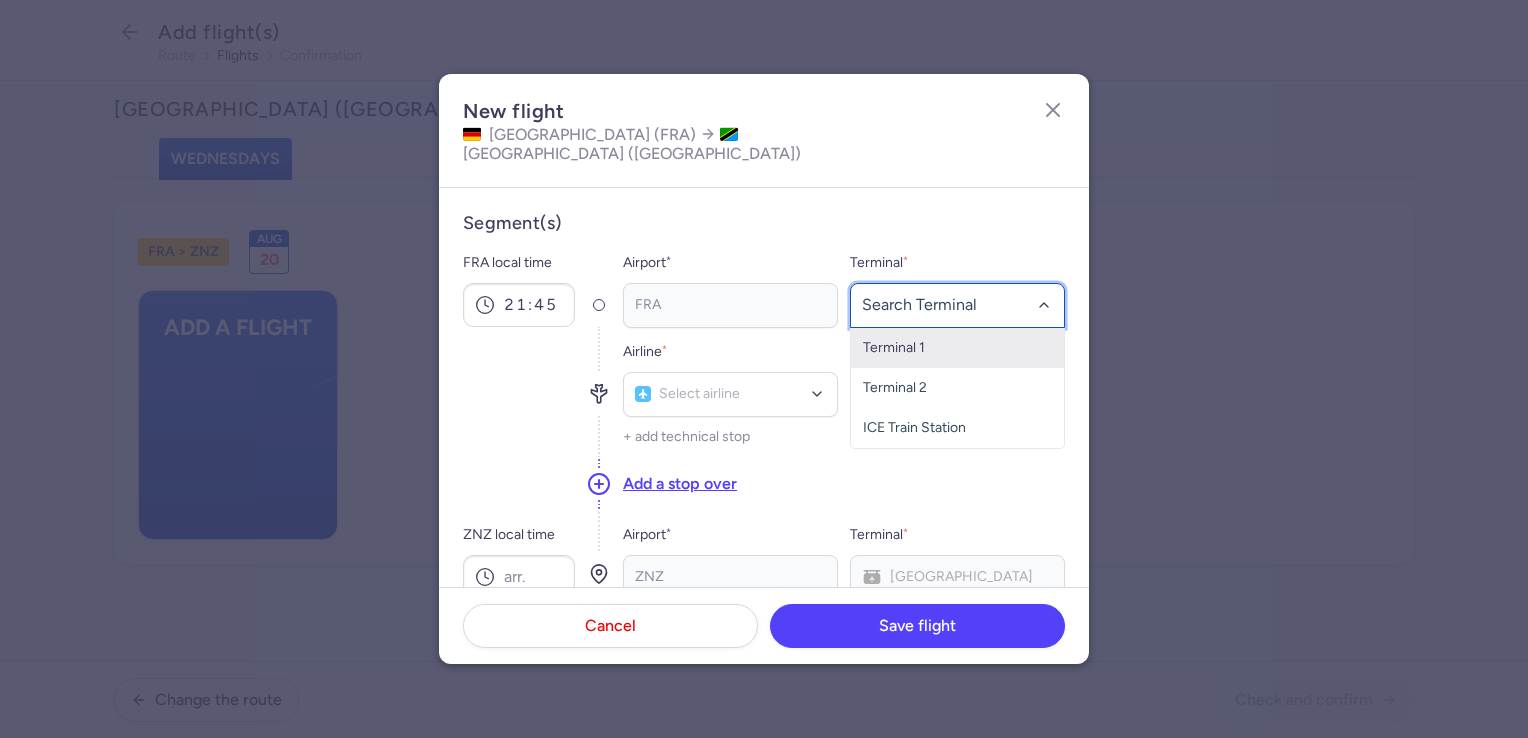 click on "Terminal 1" at bounding box center [957, 348] 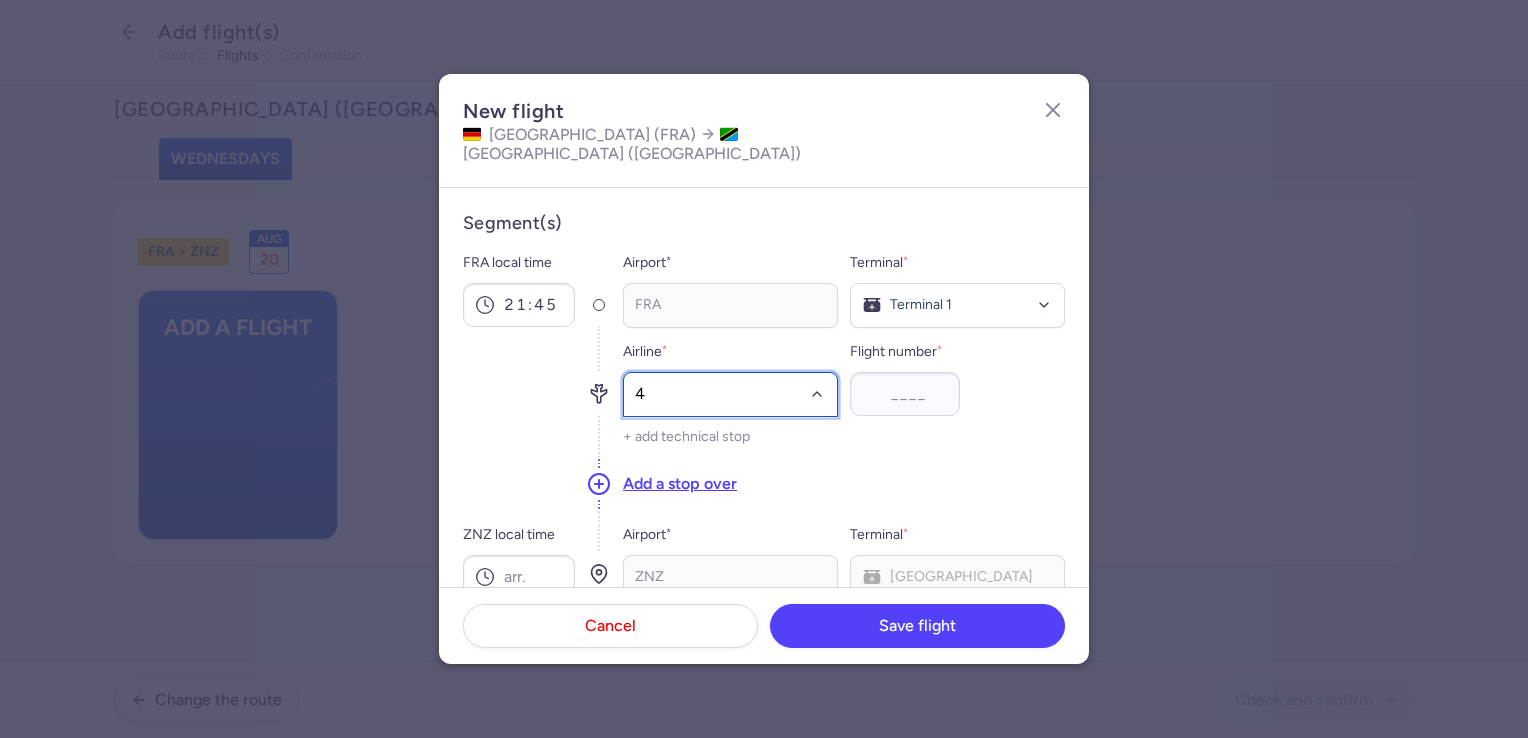 type on "4y" 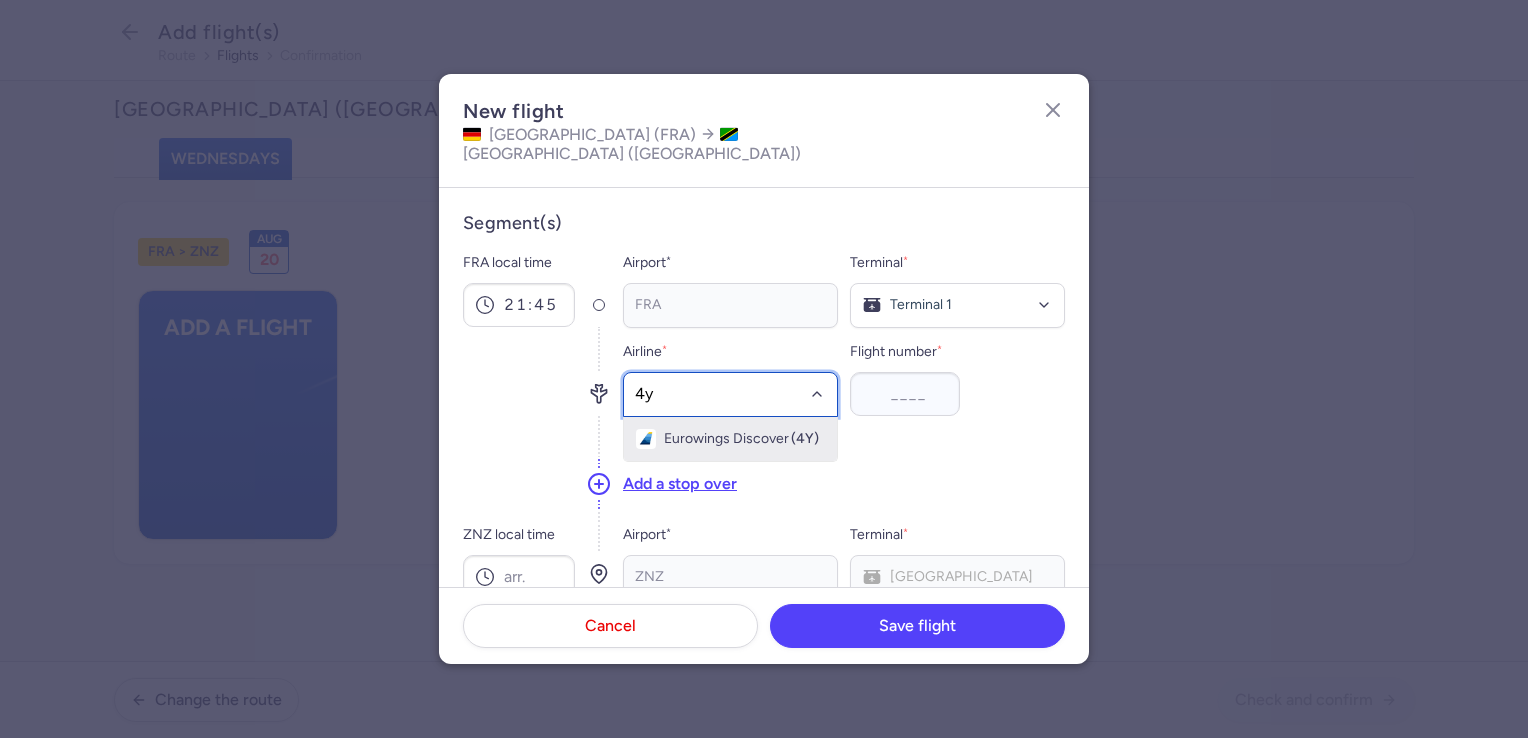 click on "Eurowings Discover" at bounding box center [726, 439] 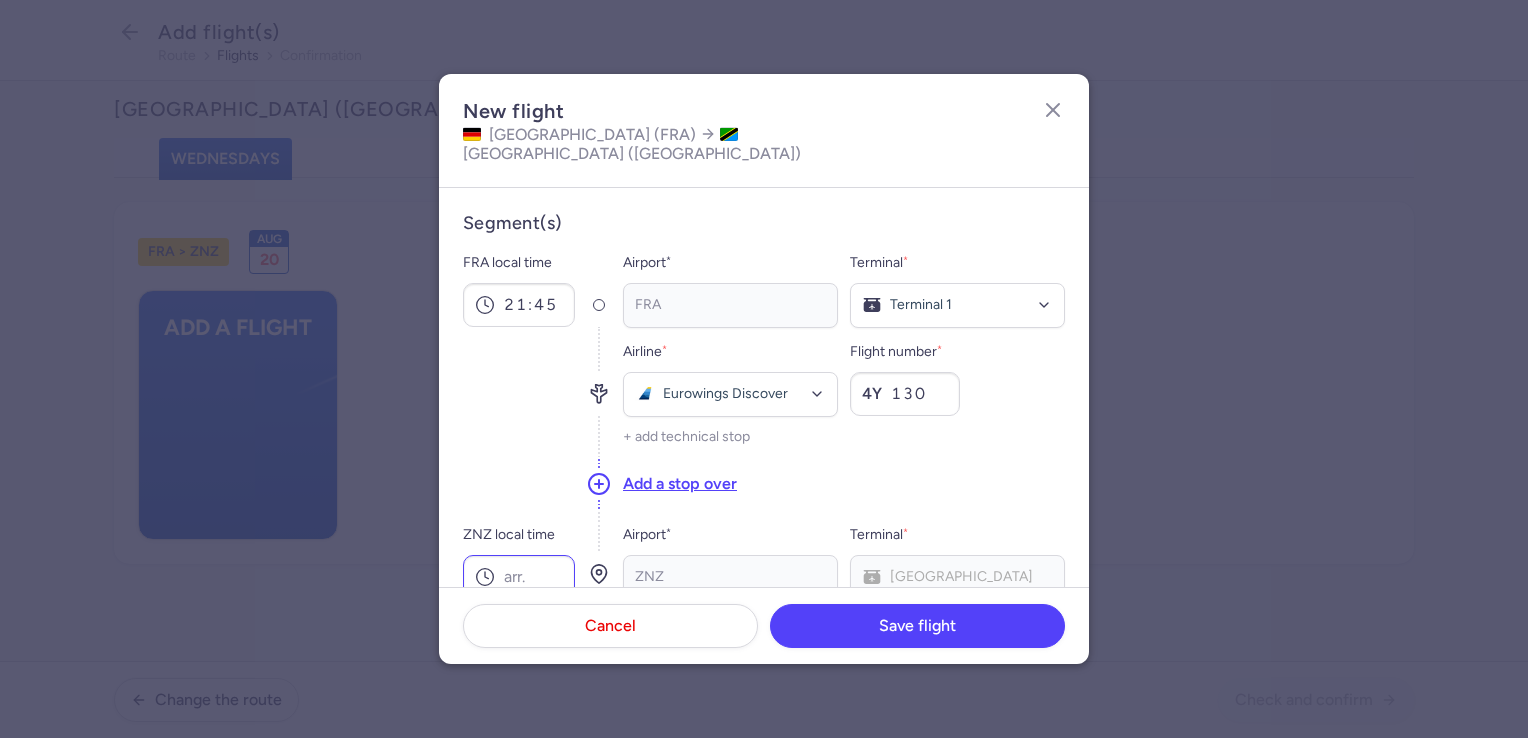type on "130" 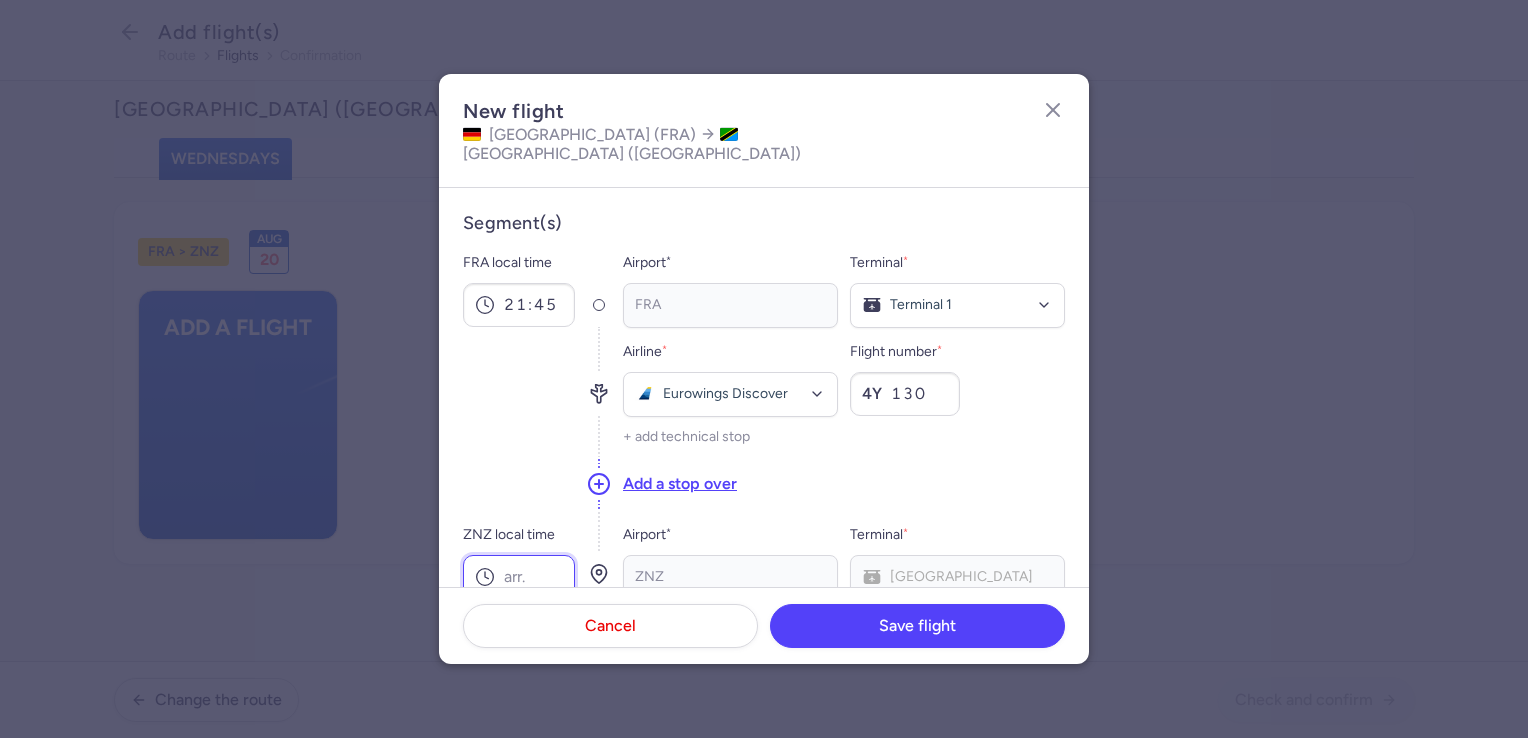 click on "ZNZ local time" at bounding box center [519, 577] 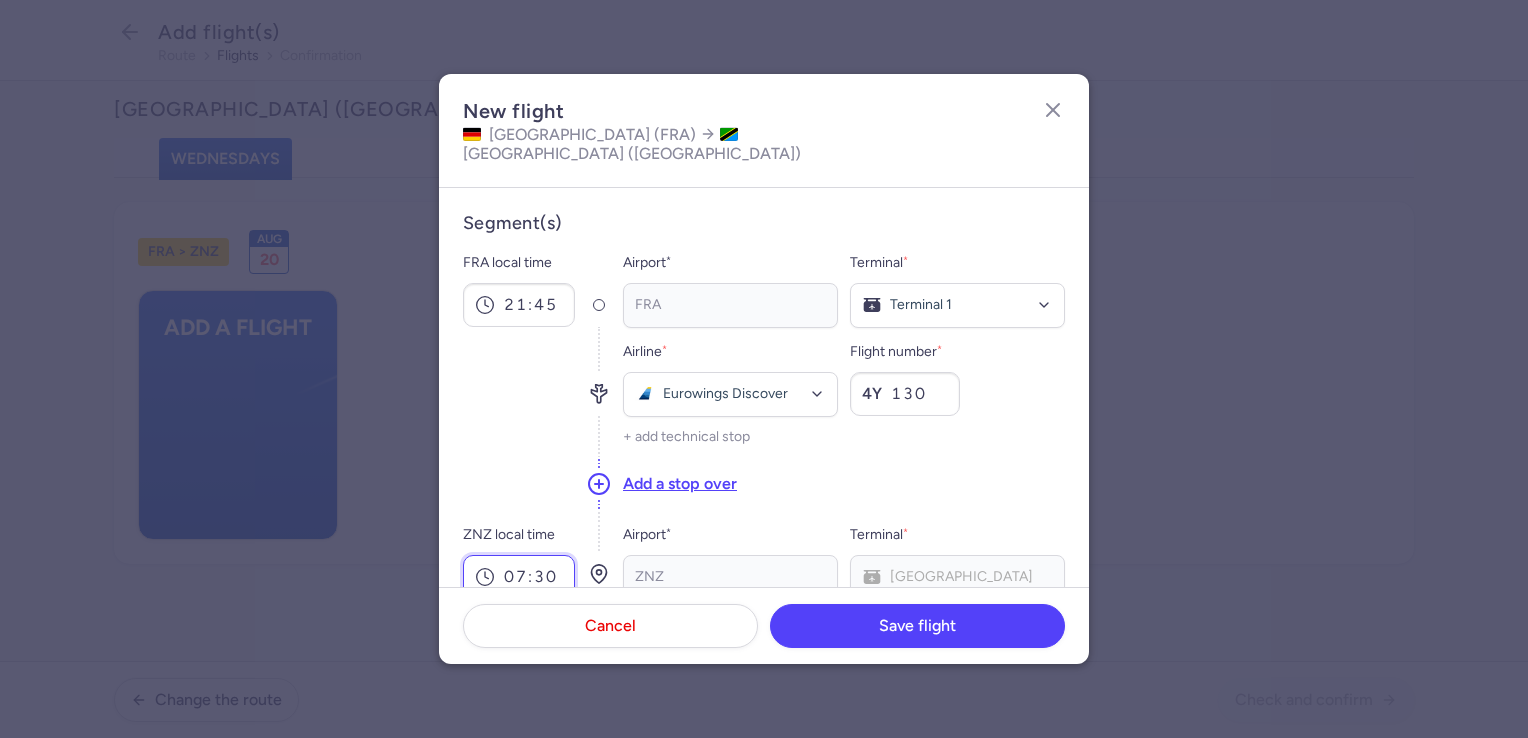 scroll, scrollTop: 300, scrollLeft: 0, axis: vertical 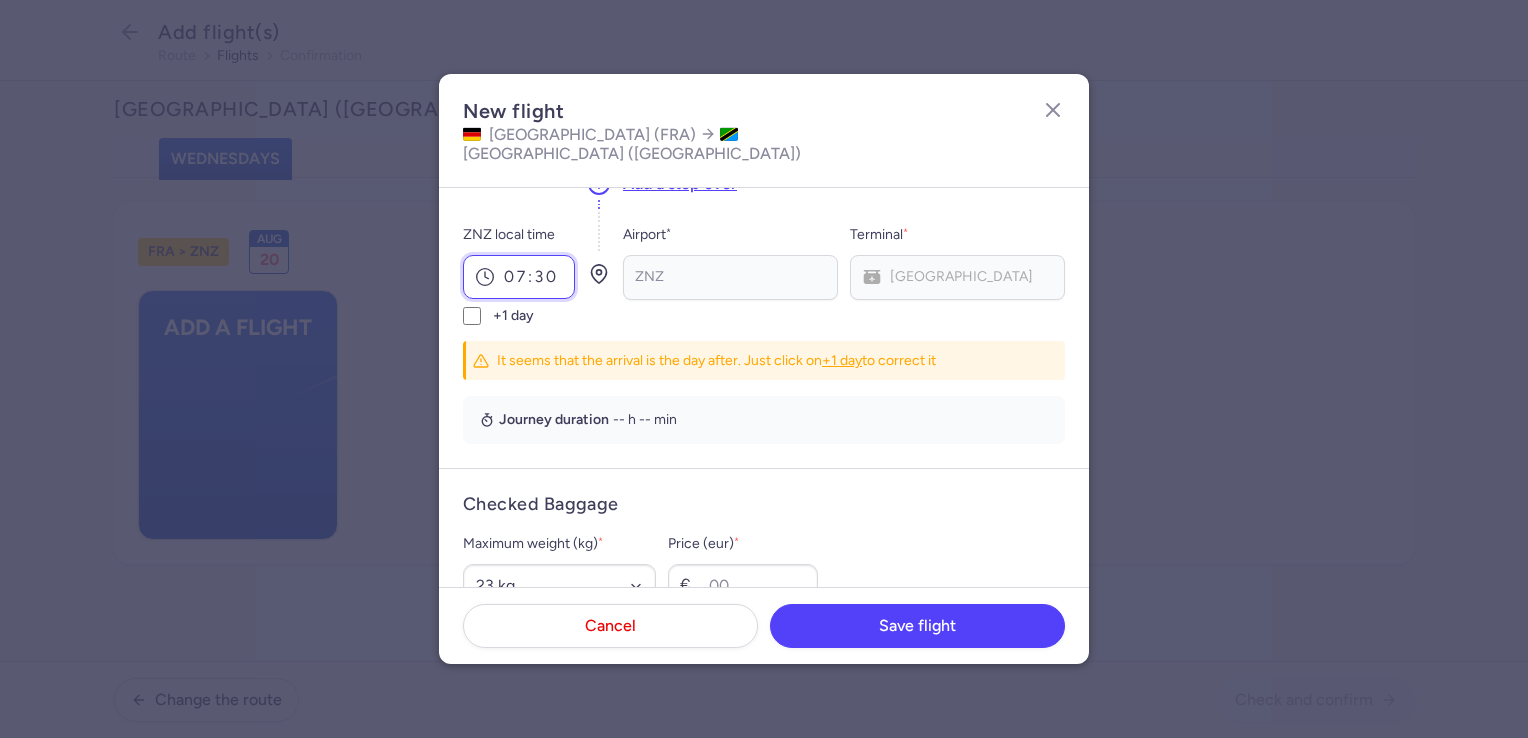 type on "07:30" 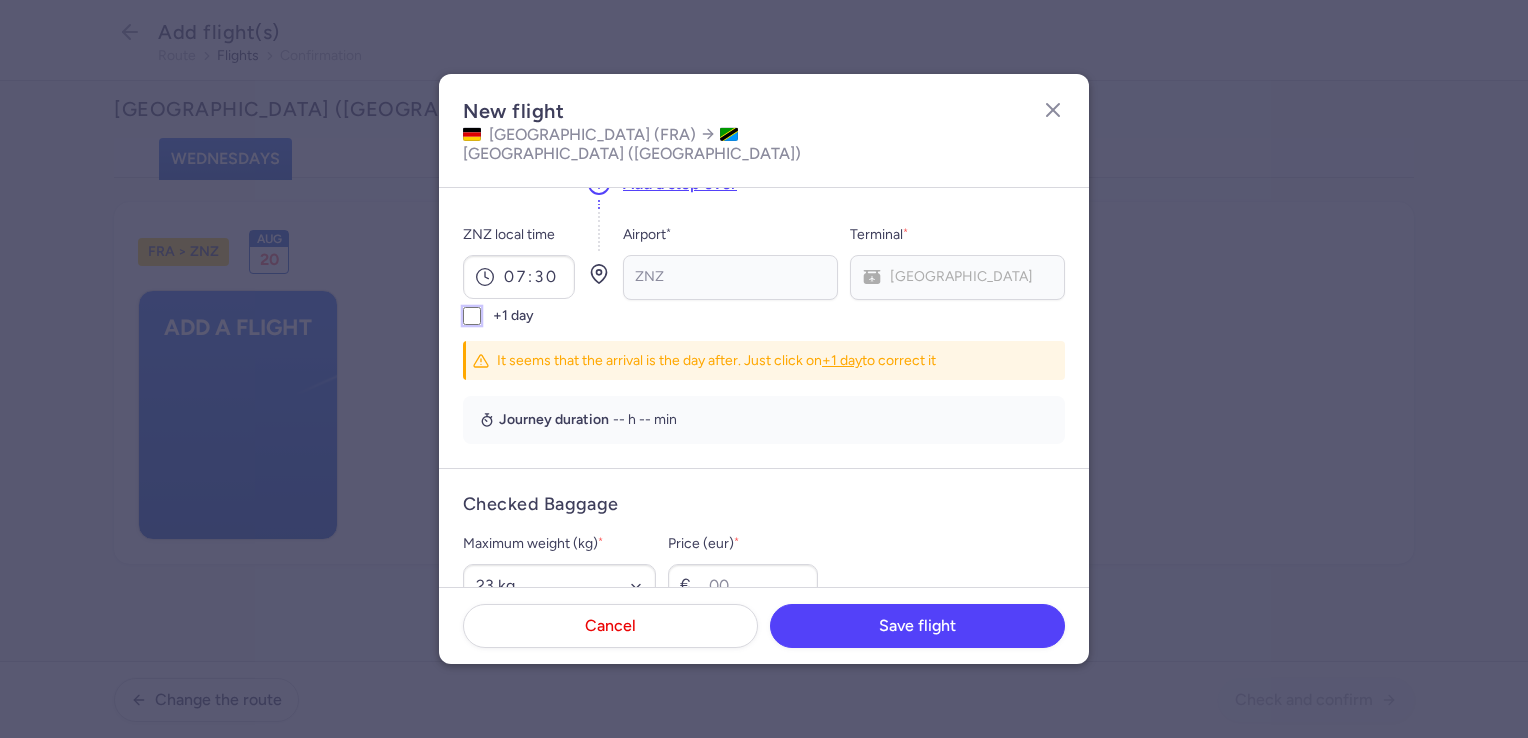 click on "+1 day" at bounding box center [472, 316] 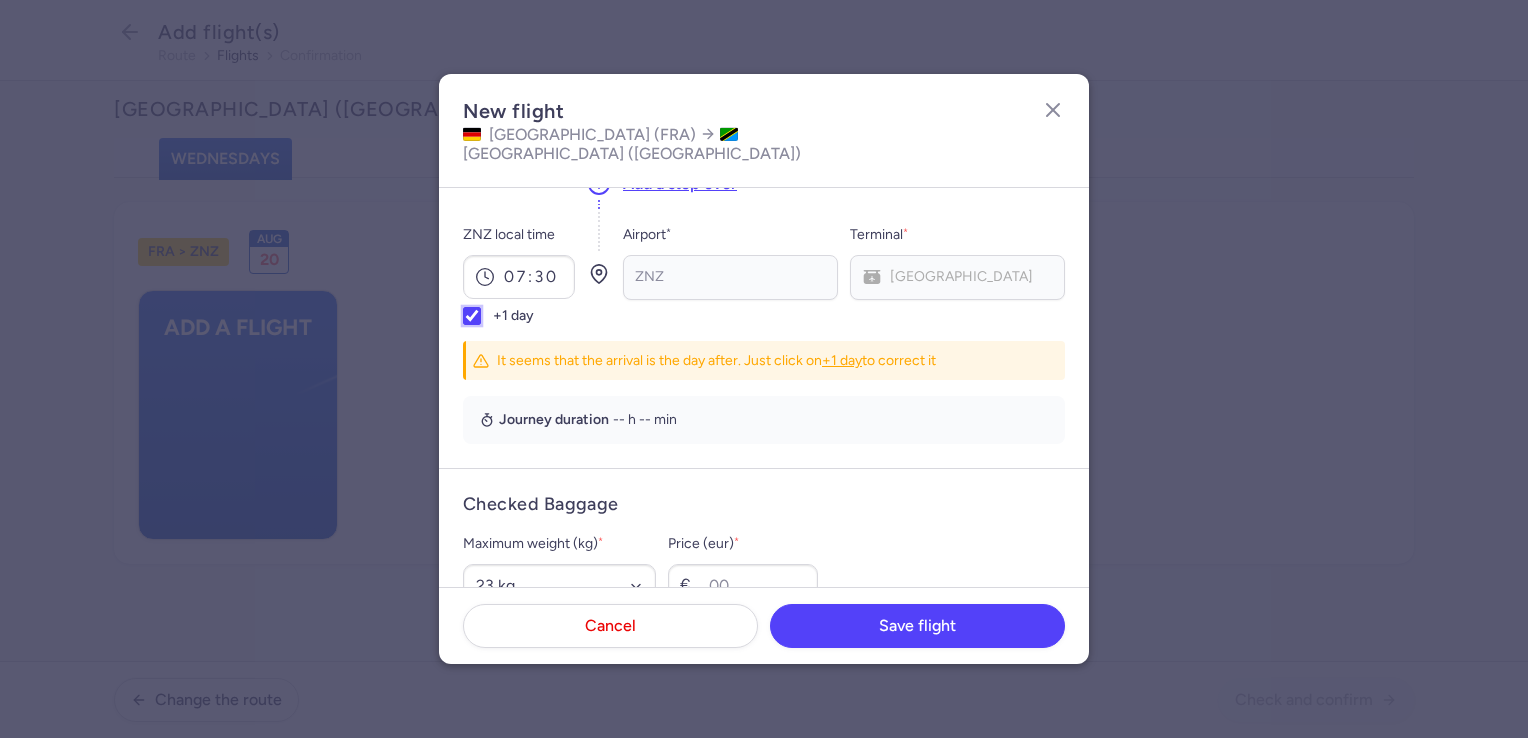 checkbox on "true" 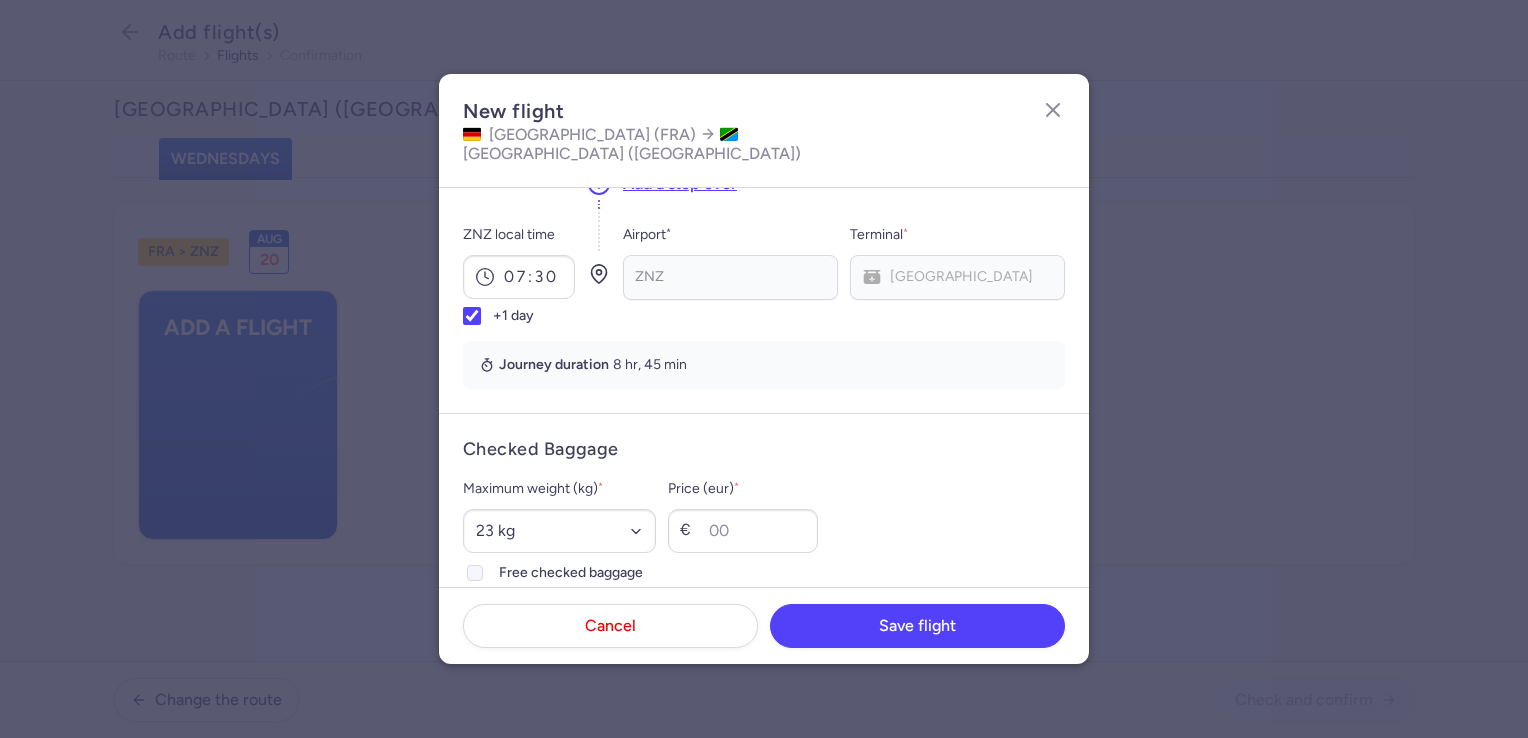 click at bounding box center [475, 573] 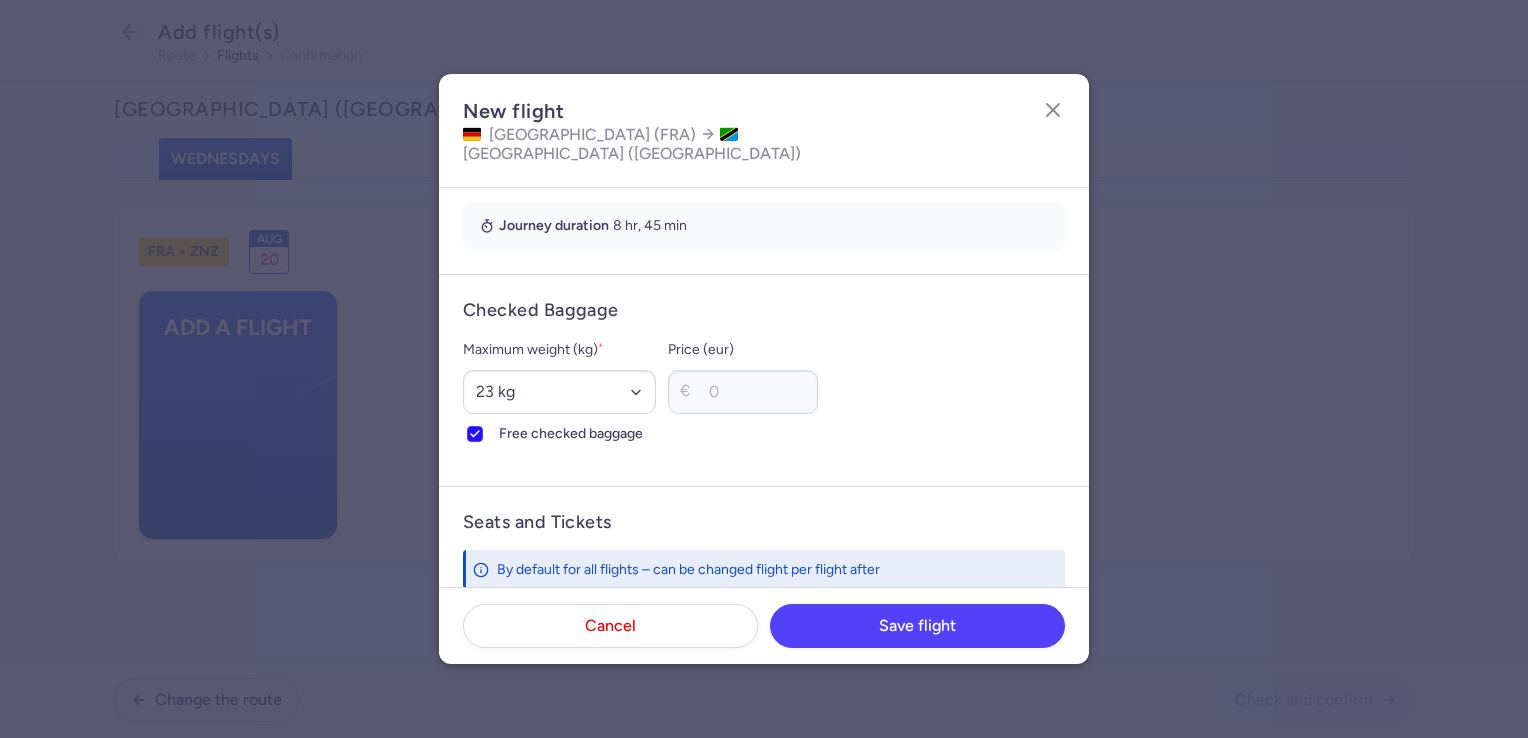 scroll, scrollTop: 500, scrollLeft: 0, axis: vertical 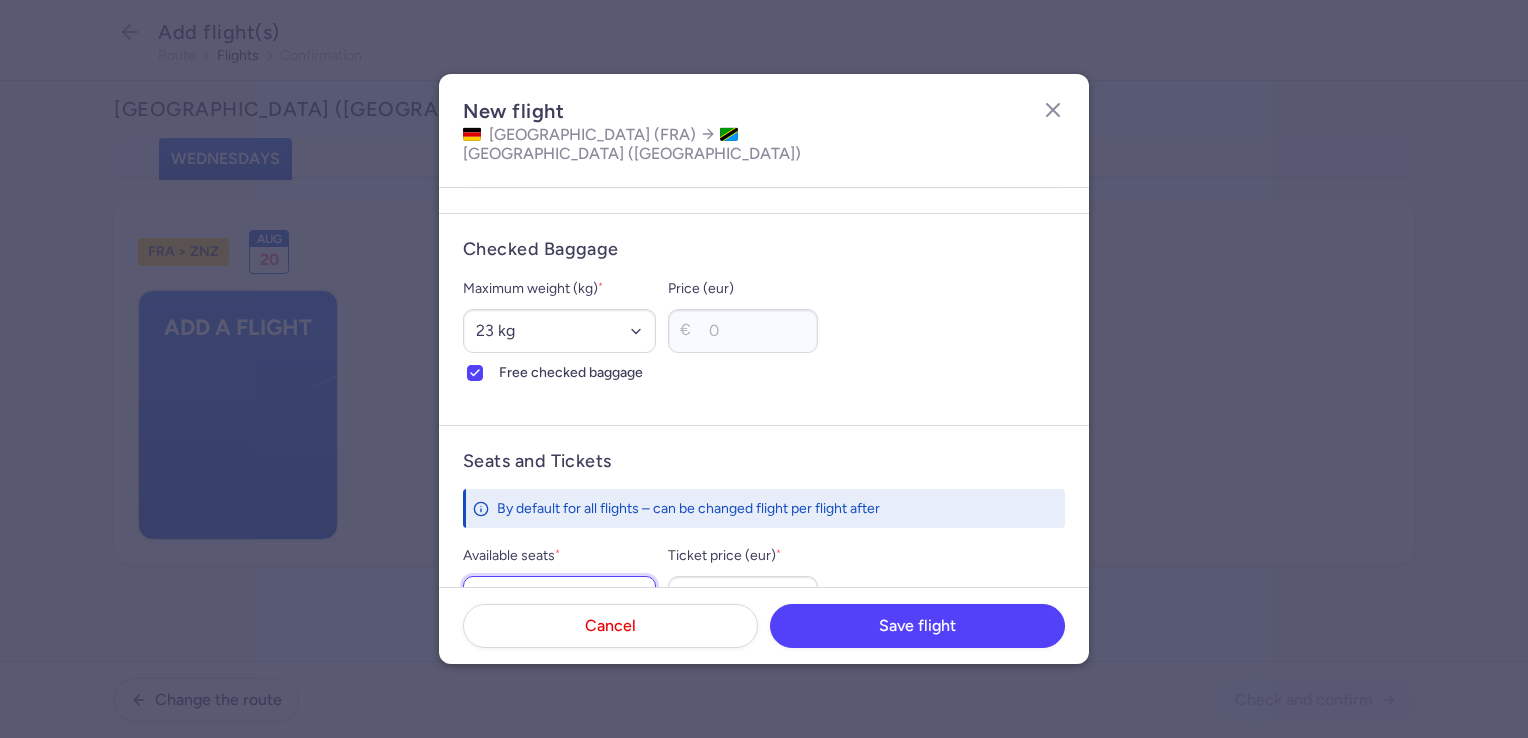 click on "Available seats  *" at bounding box center (559, 598) 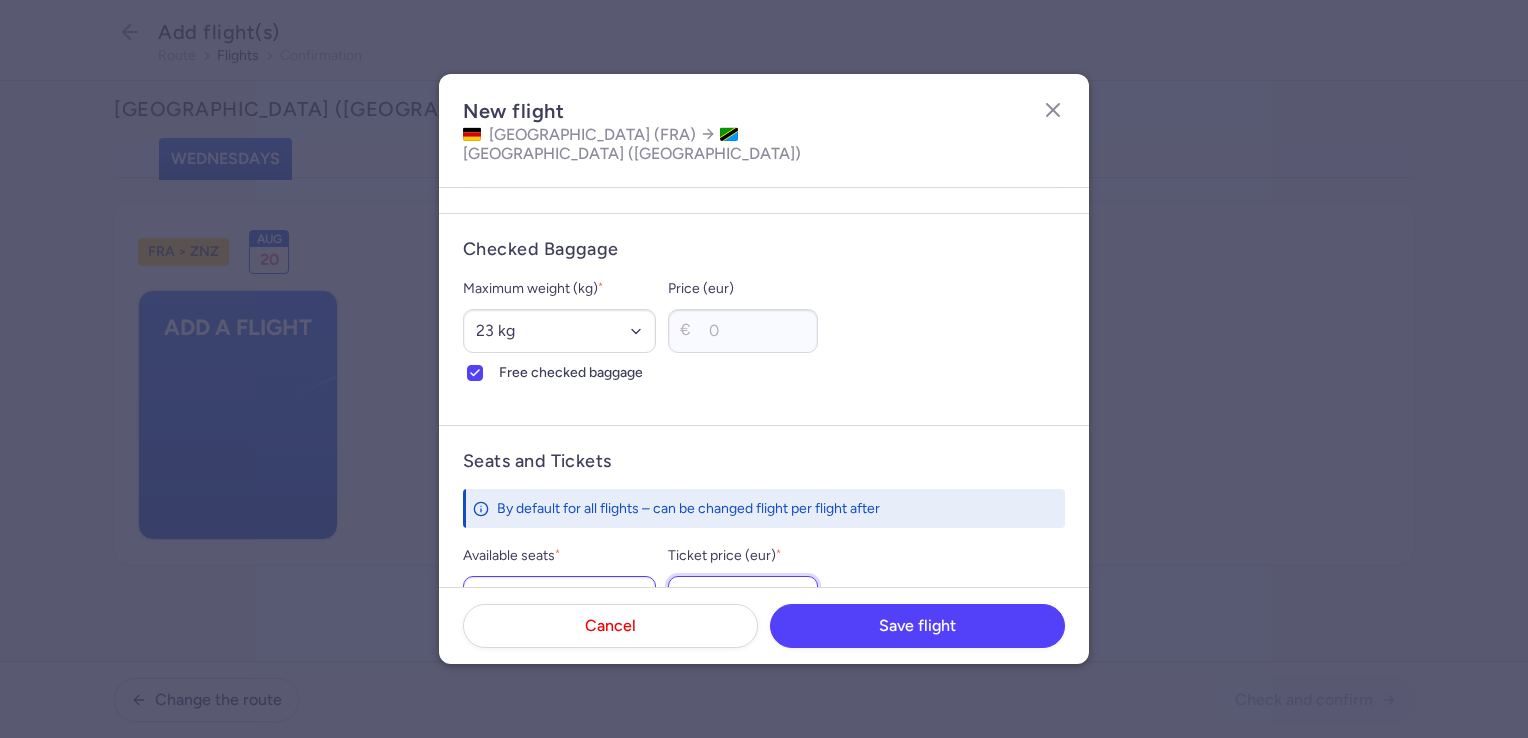 scroll, scrollTop: 512, scrollLeft: 0, axis: vertical 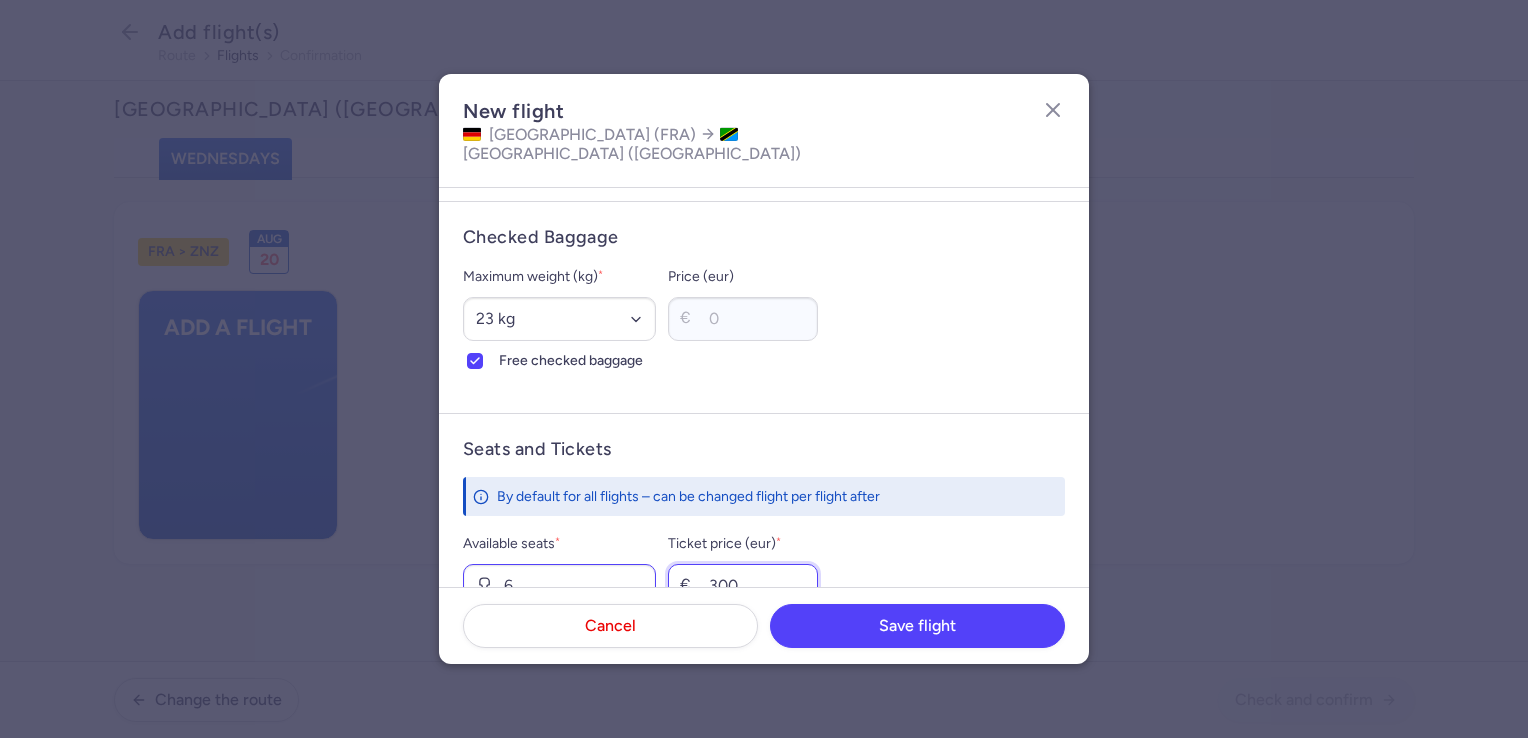 type on "300" 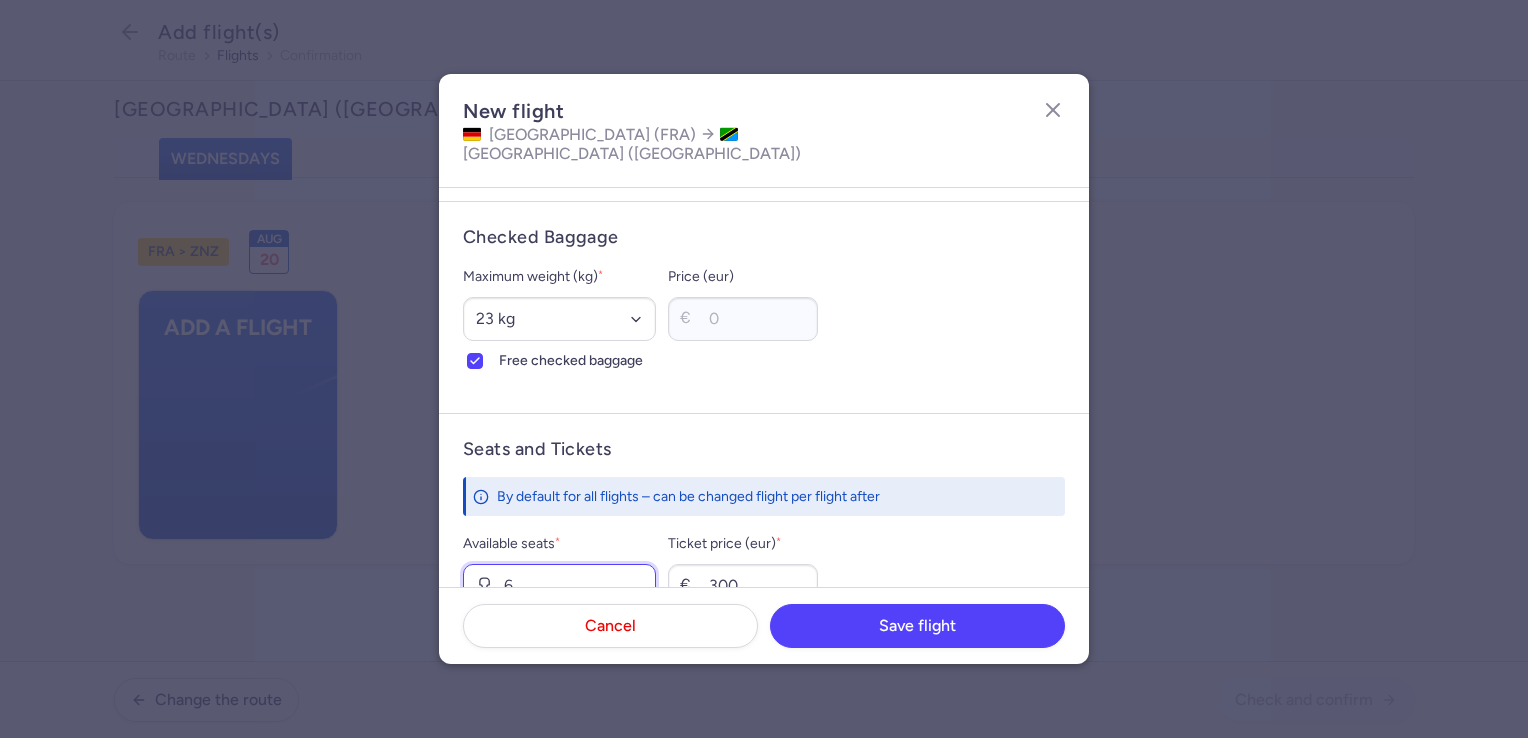 click on "6" at bounding box center (559, 586) 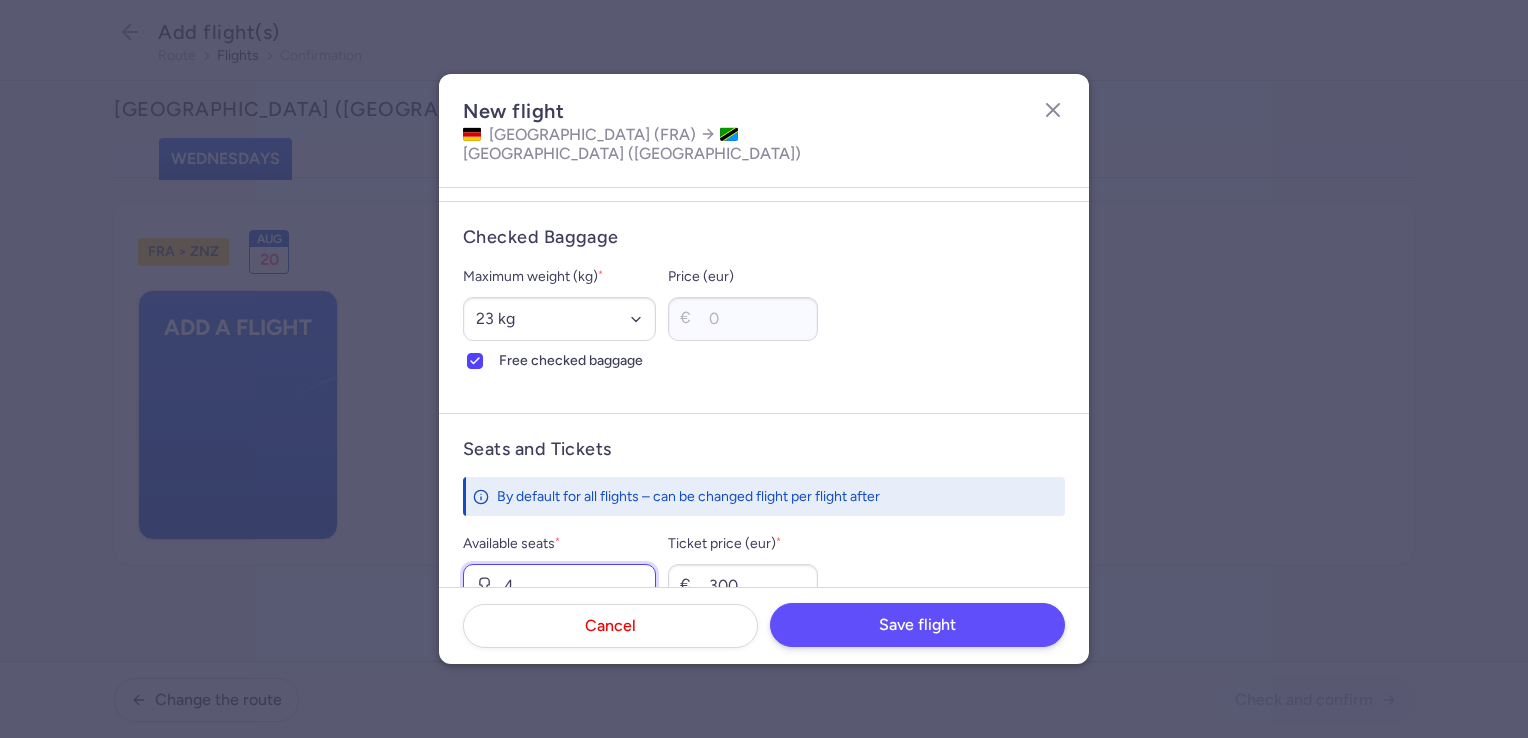 type on "4" 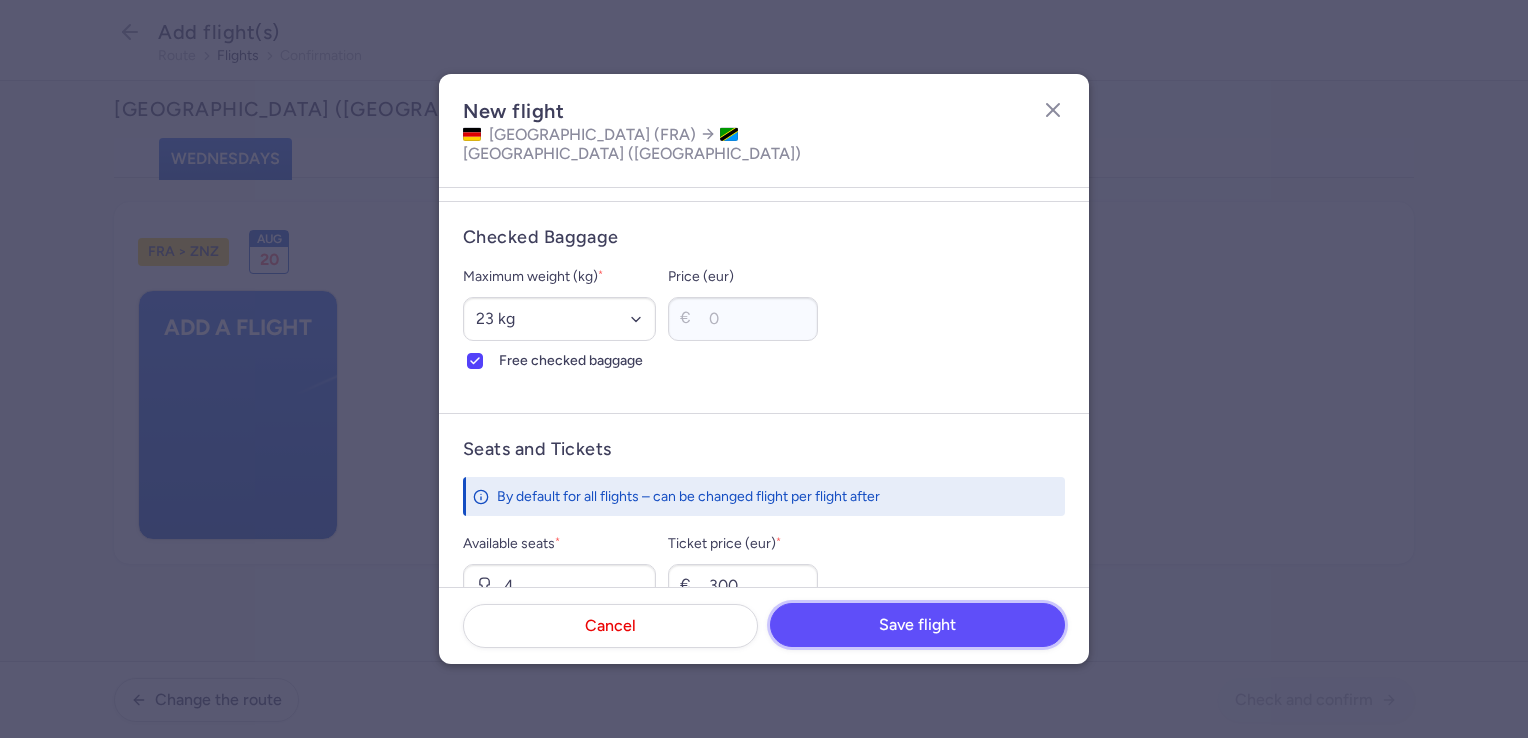 click on "Save flight" at bounding box center [917, 625] 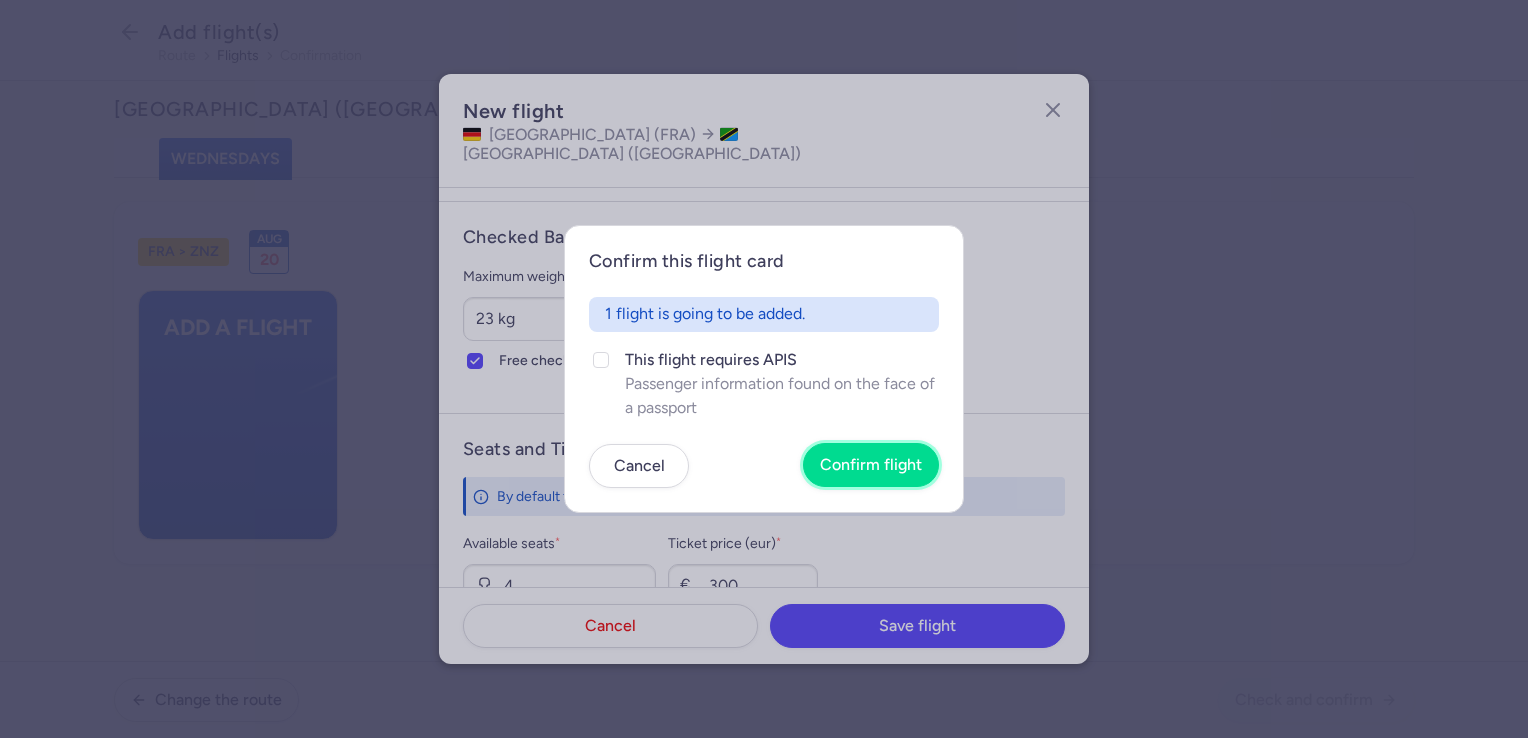click on "Confirm flight" at bounding box center [871, 465] 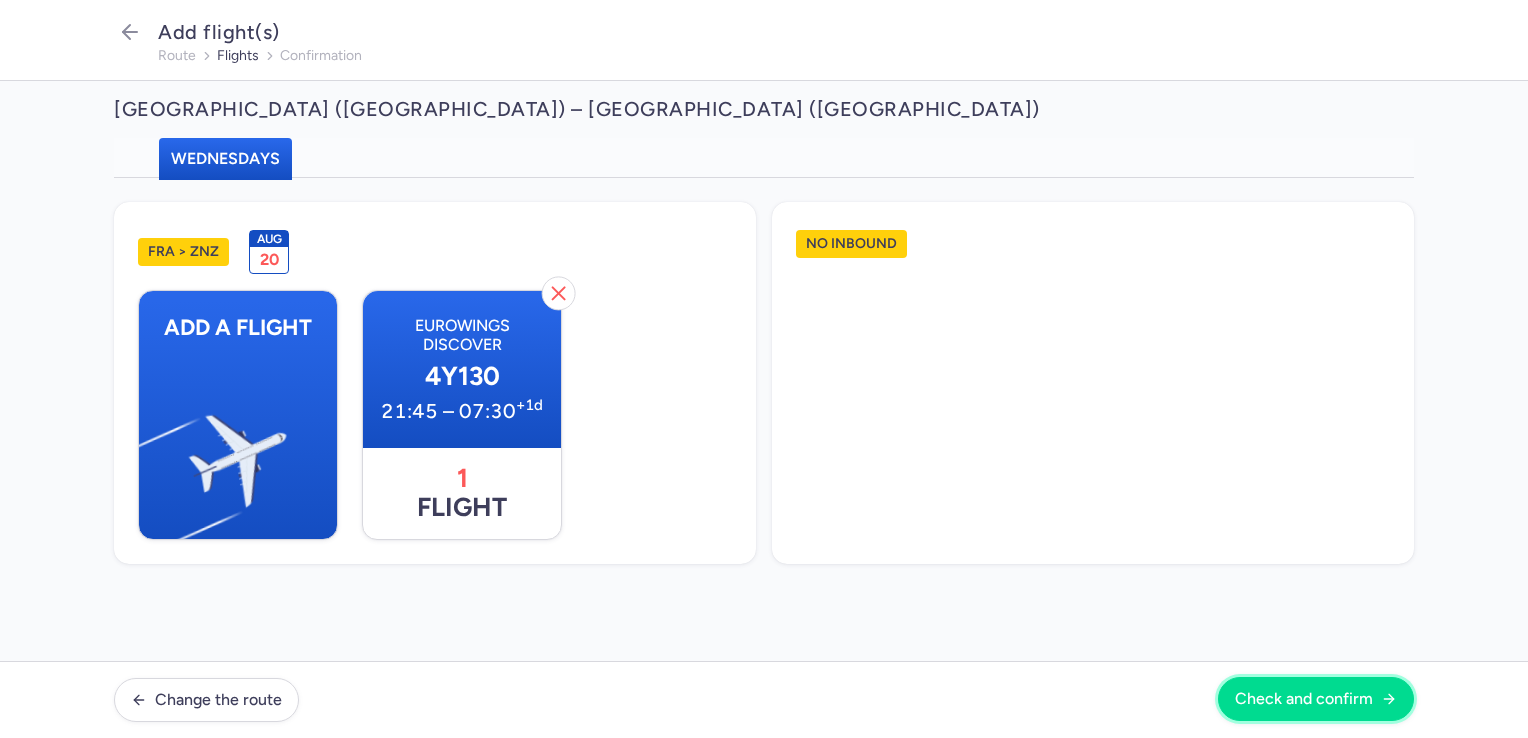 click on "Check and confirm" at bounding box center [1316, 699] 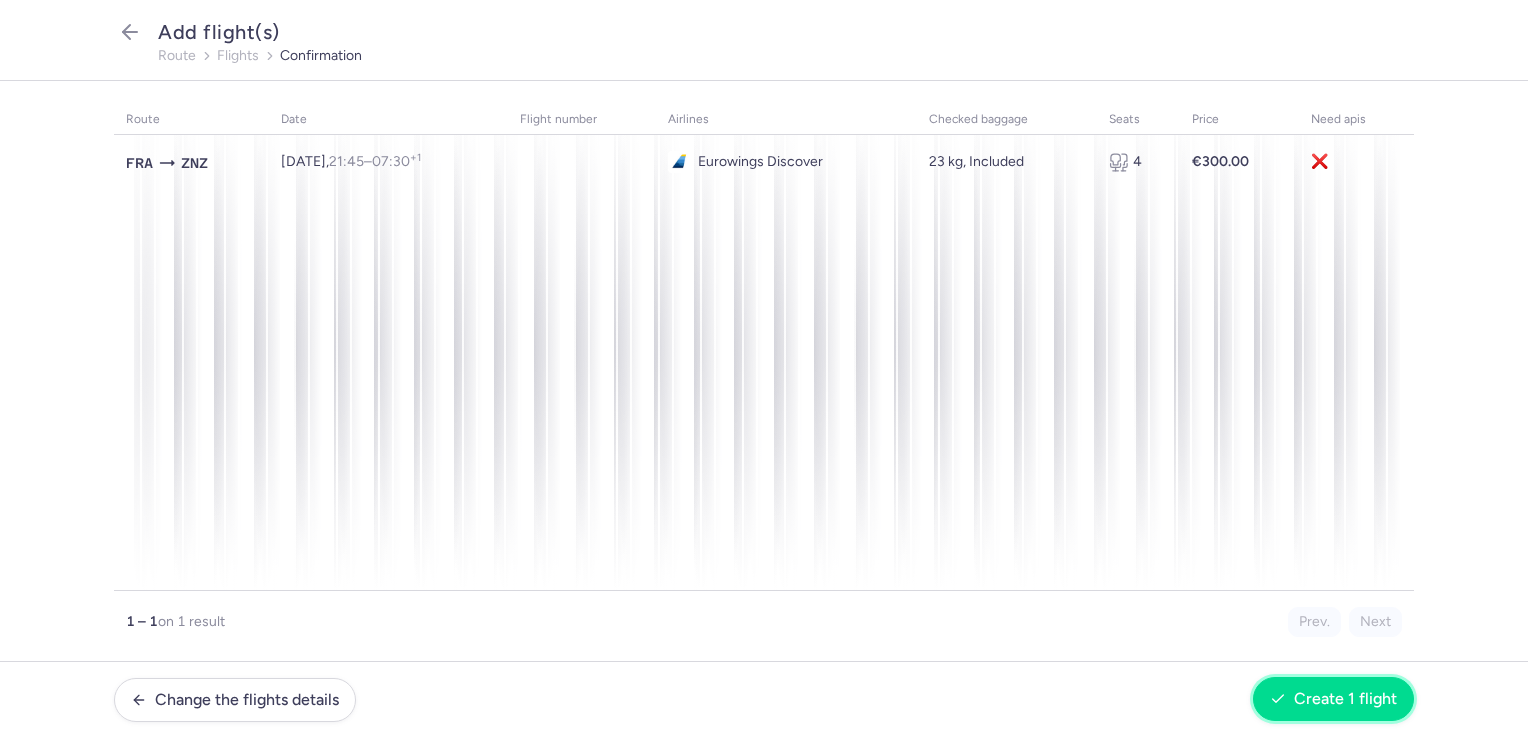 click on "Create 1 flight" at bounding box center [1333, 699] 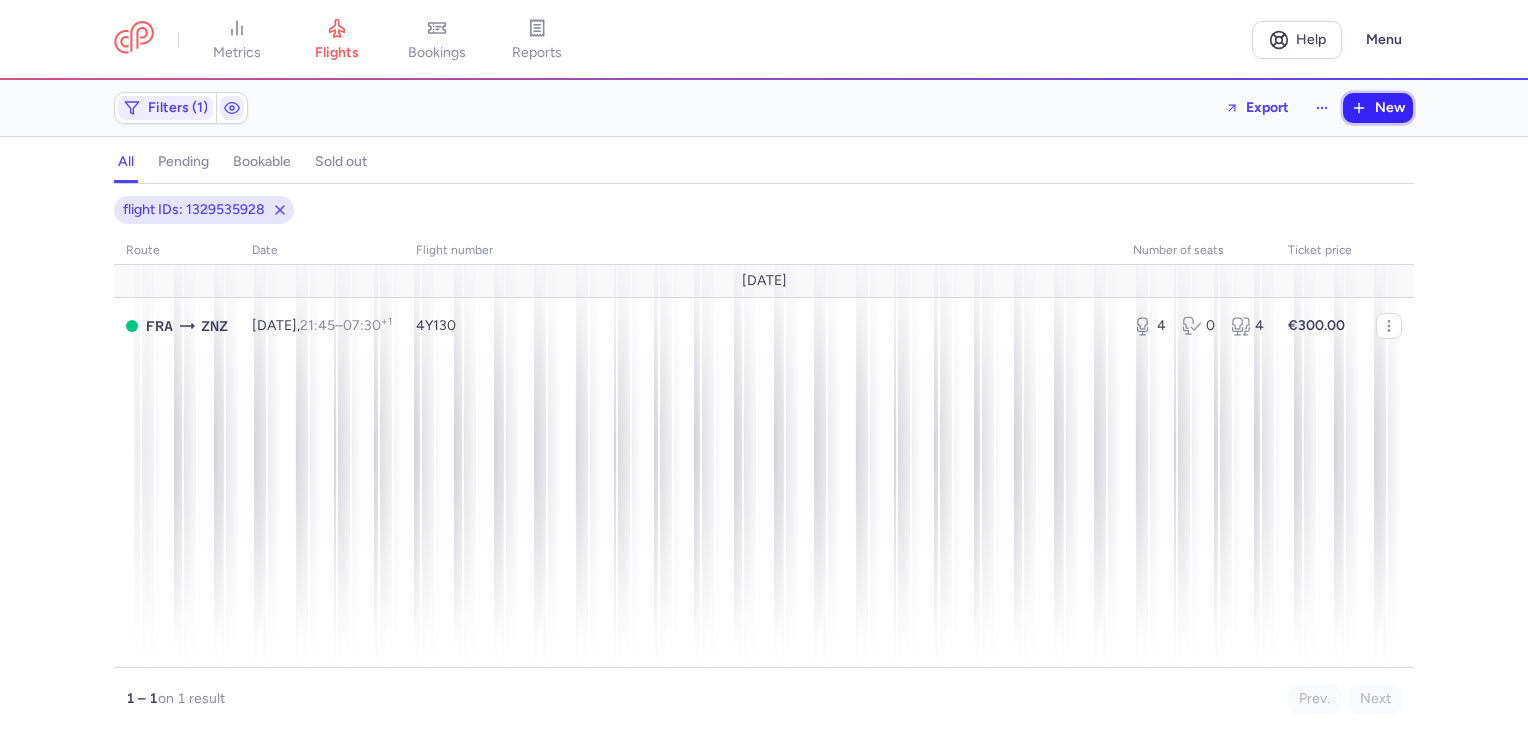 click on "New" at bounding box center (1378, 108) 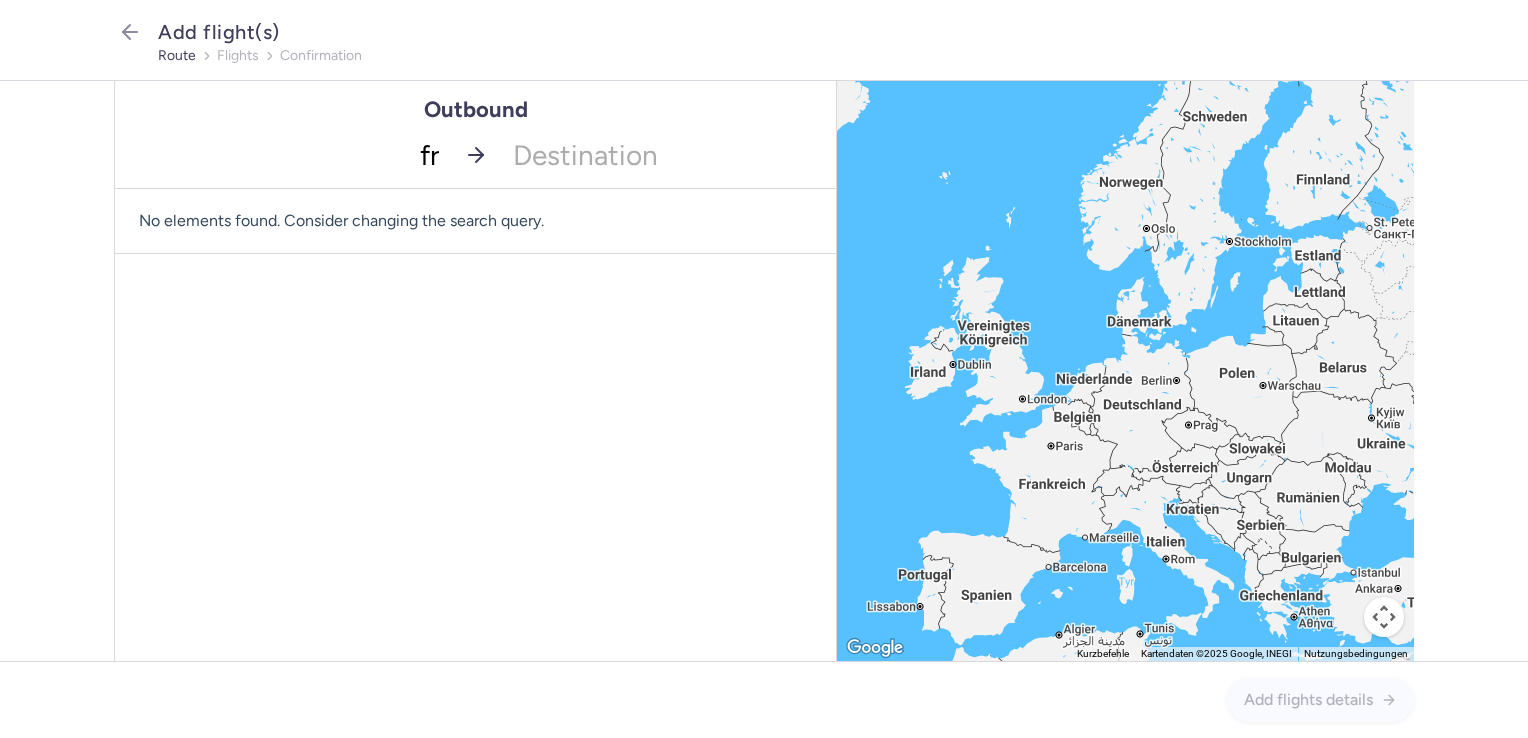 type on "fra" 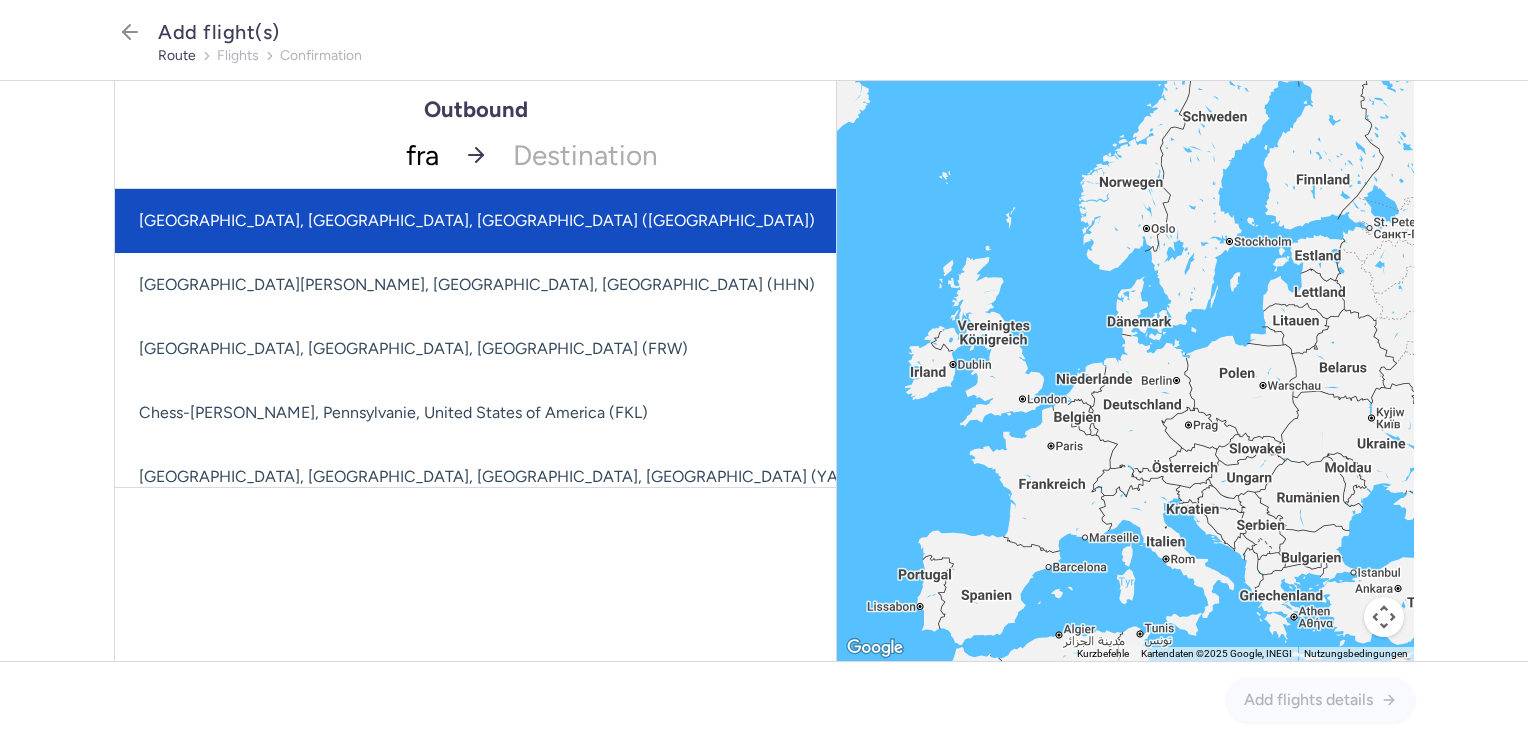 click on "[GEOGRAPHIC_DATA], [GEOGRAPHIC_DATA], [GEOGRAPHIC_DATA] ([GEOGRAPHIC_DATA])" 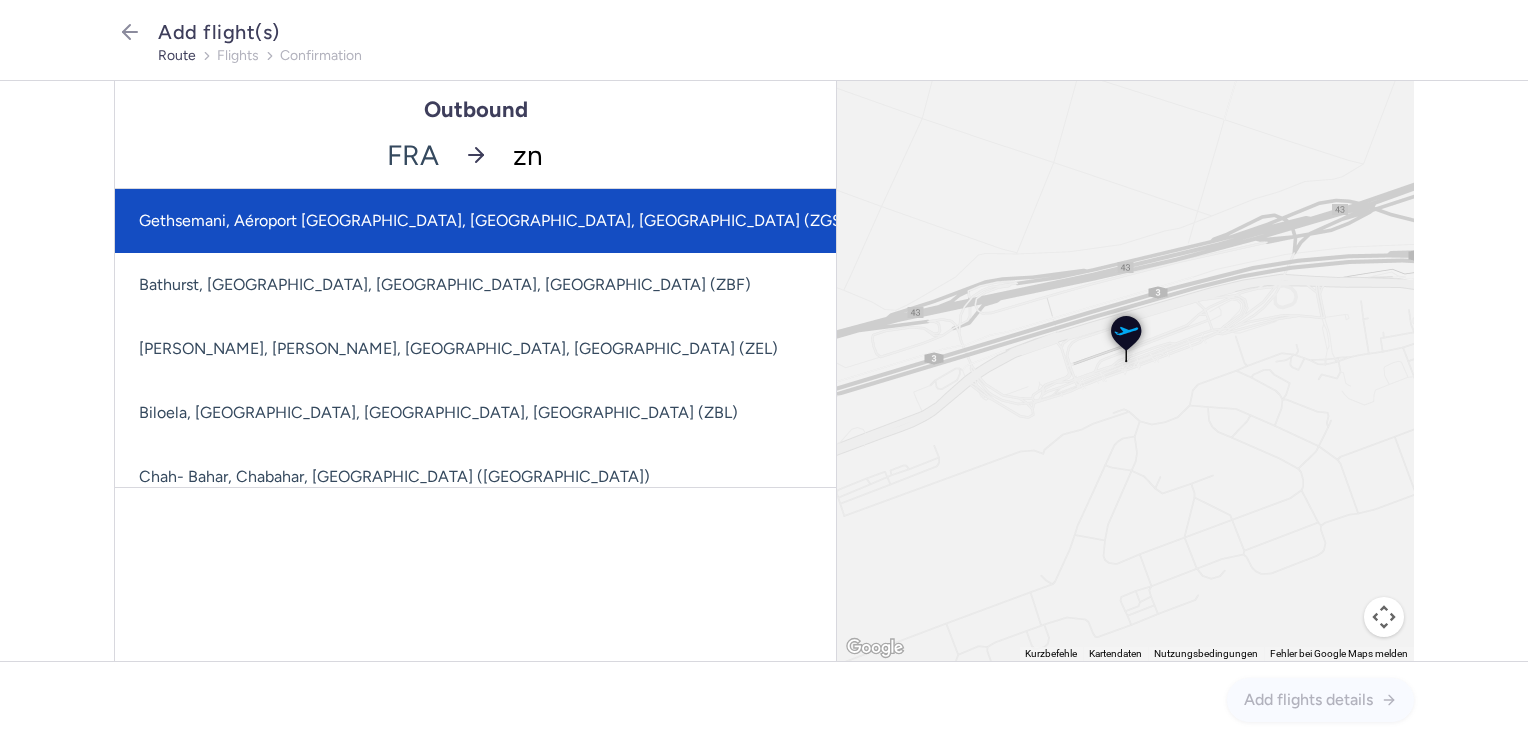 type on "znz" 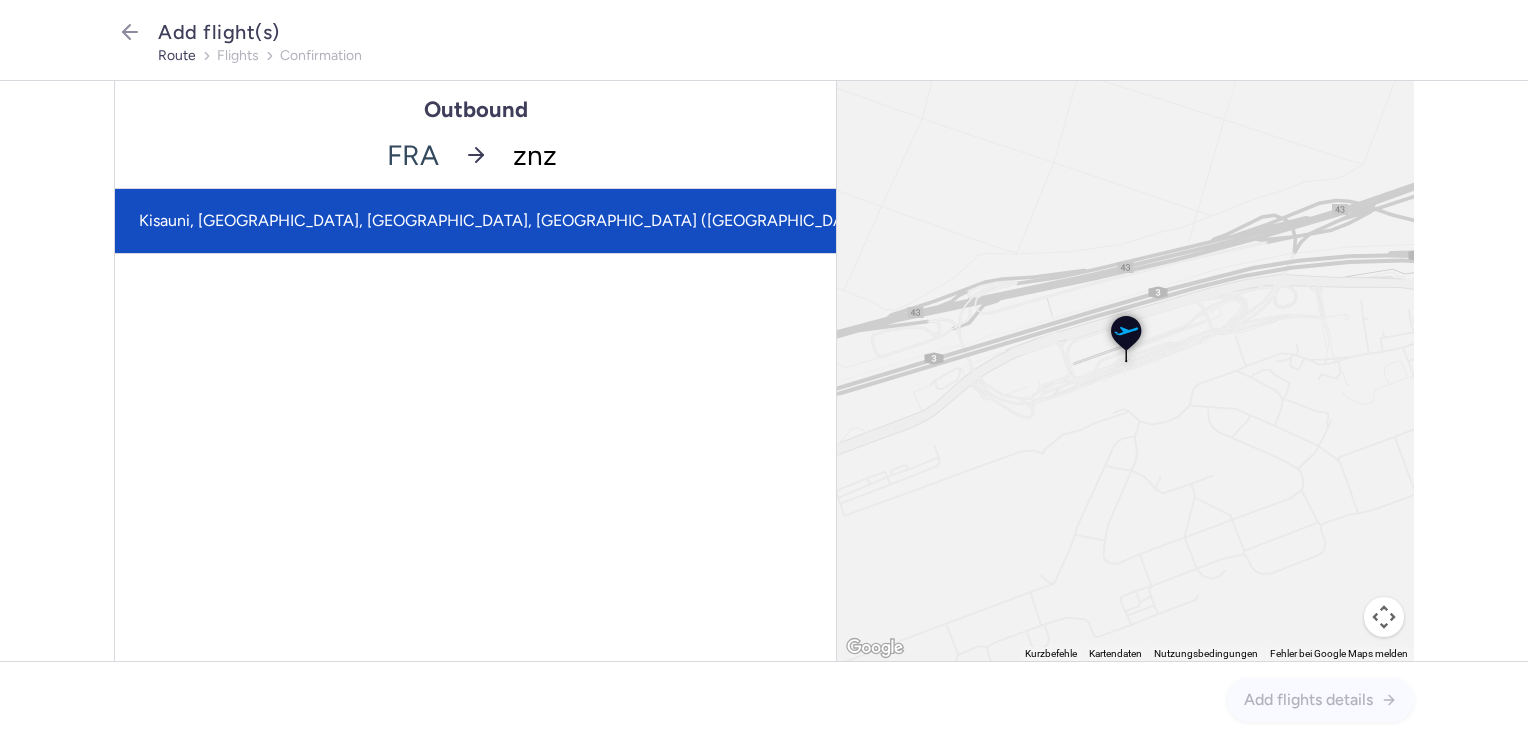 click on "Kisauni, [GEOGRAPHIC_DATA], [GEOGRAPHIC_DATA], [GEOGRAPHIC_DATA] ([GEOGRAPHIC_DATA])" at bounding box center (506, 221) 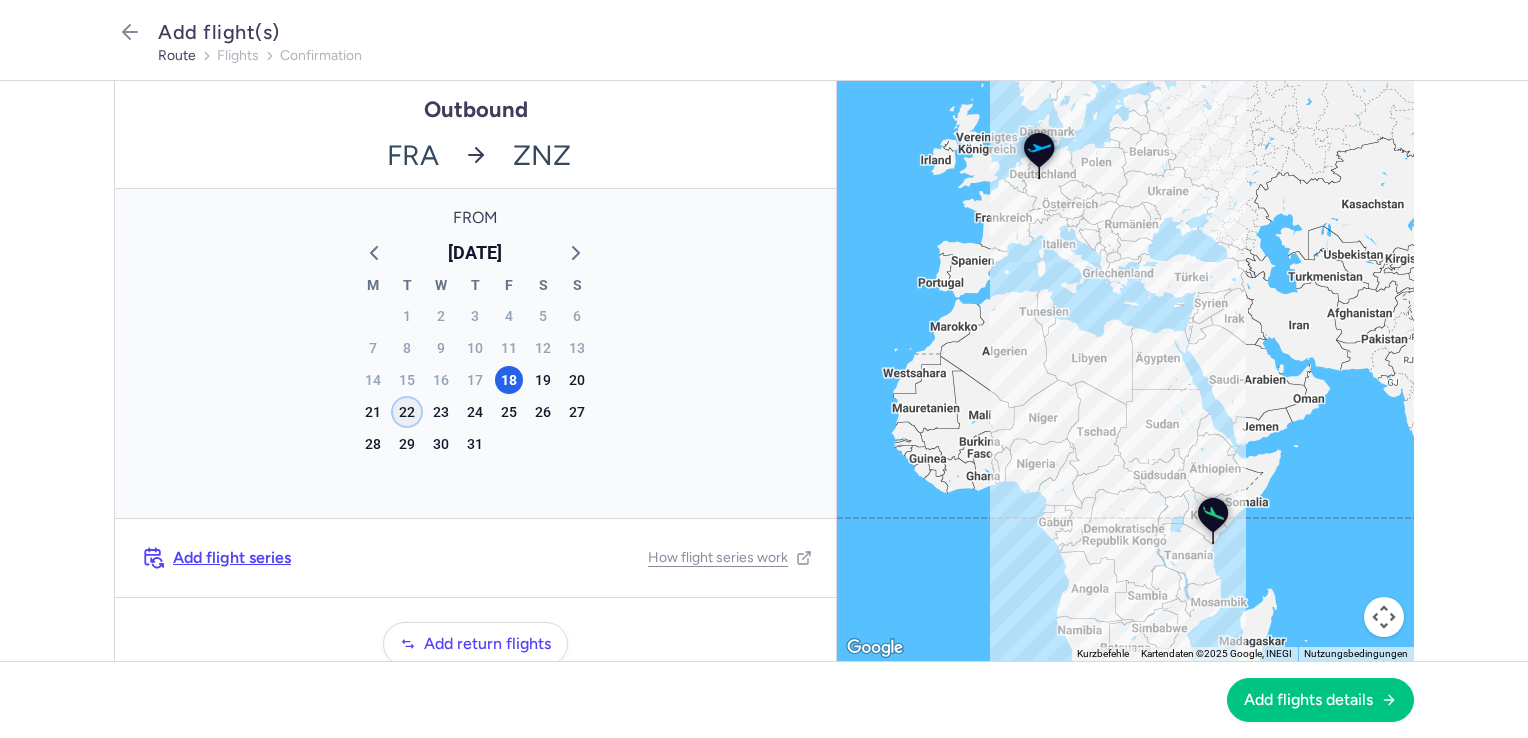 click on "22" 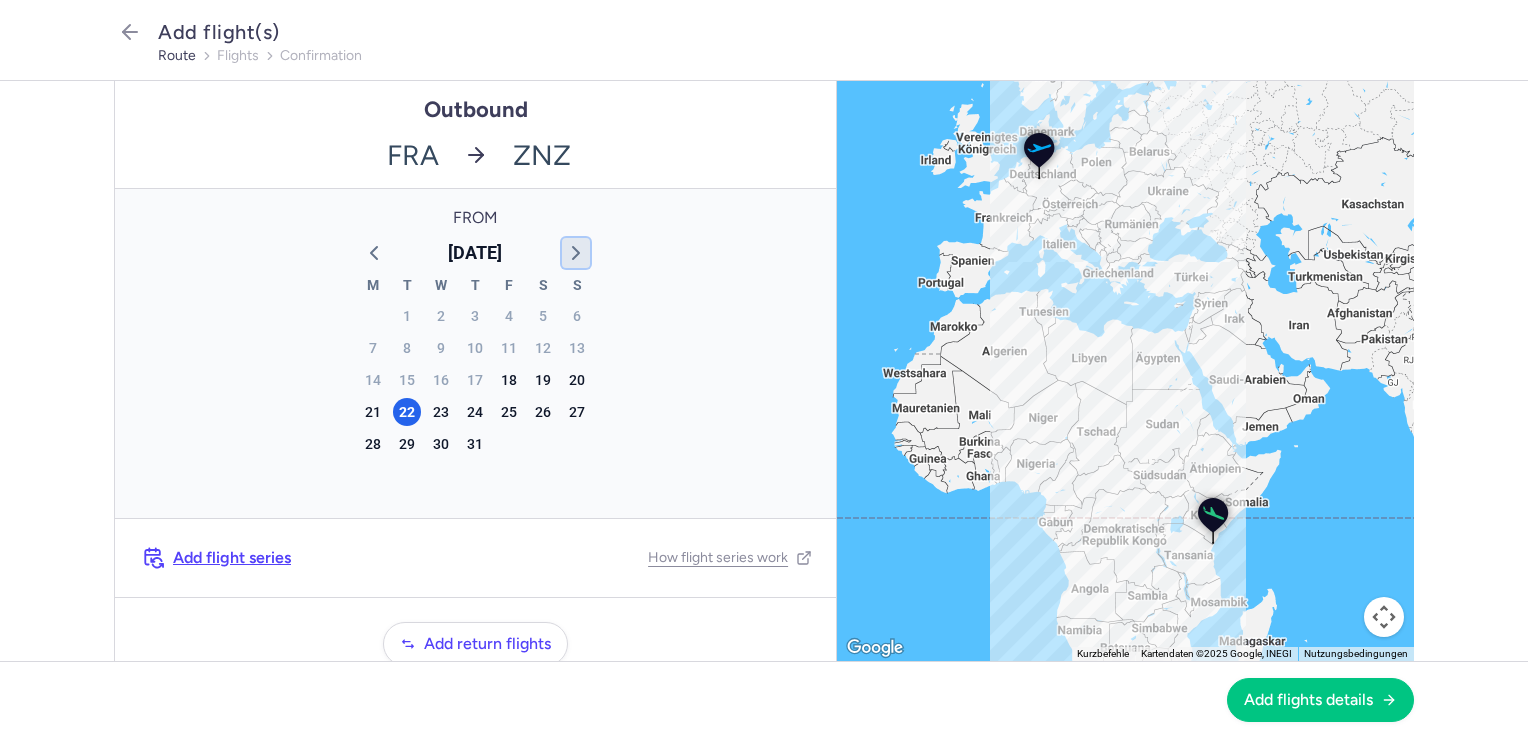 click 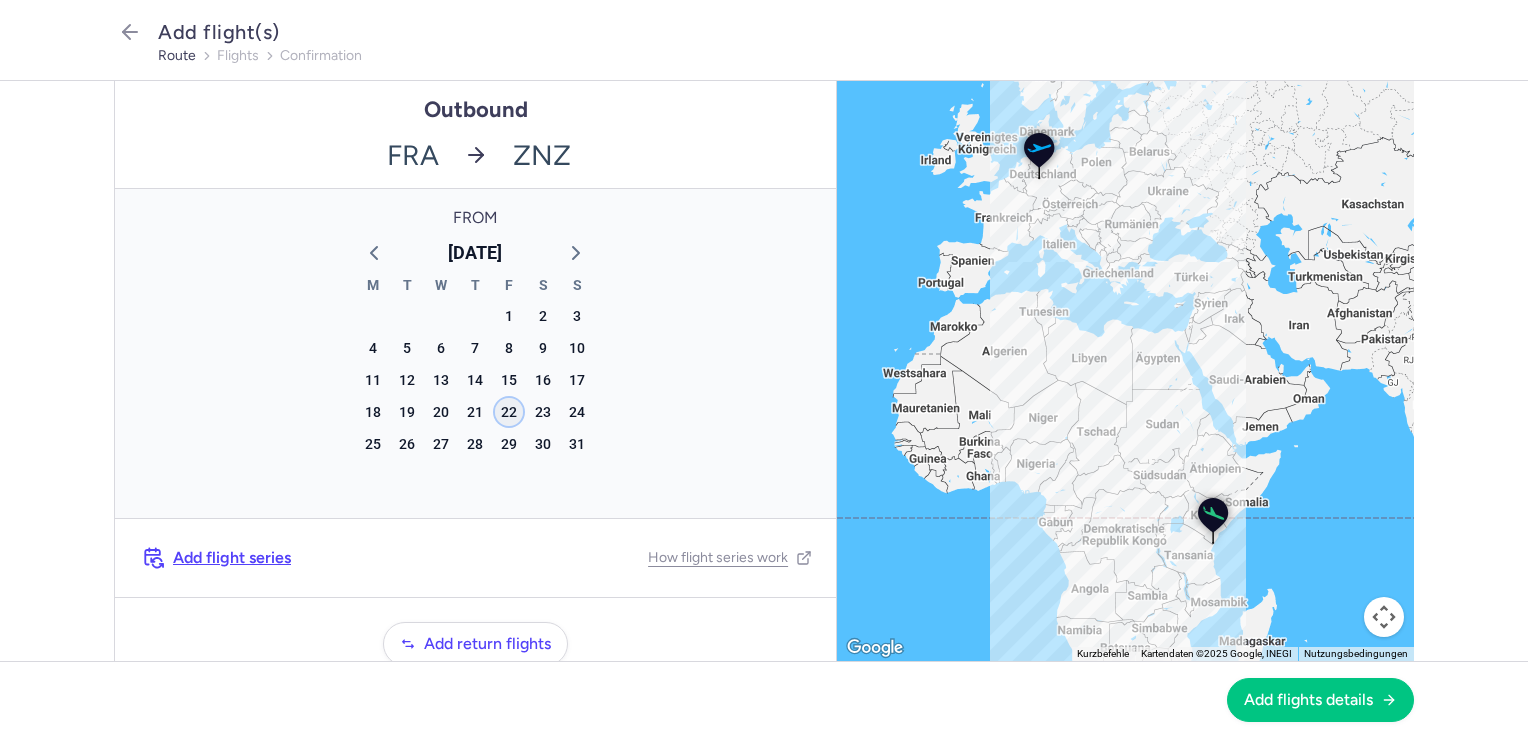 click on "22" 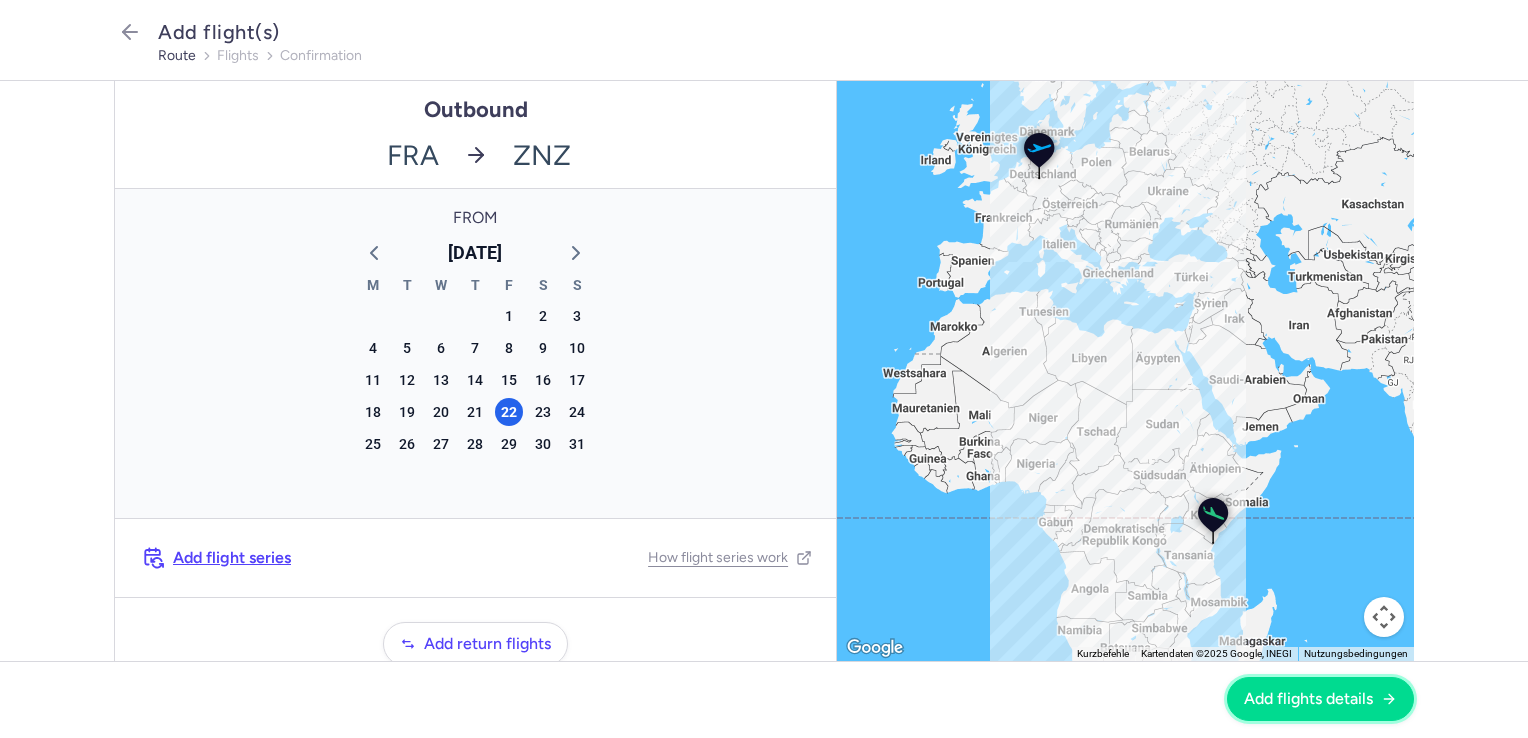 click on "Add flights details" at bounding box center [1308, 699] 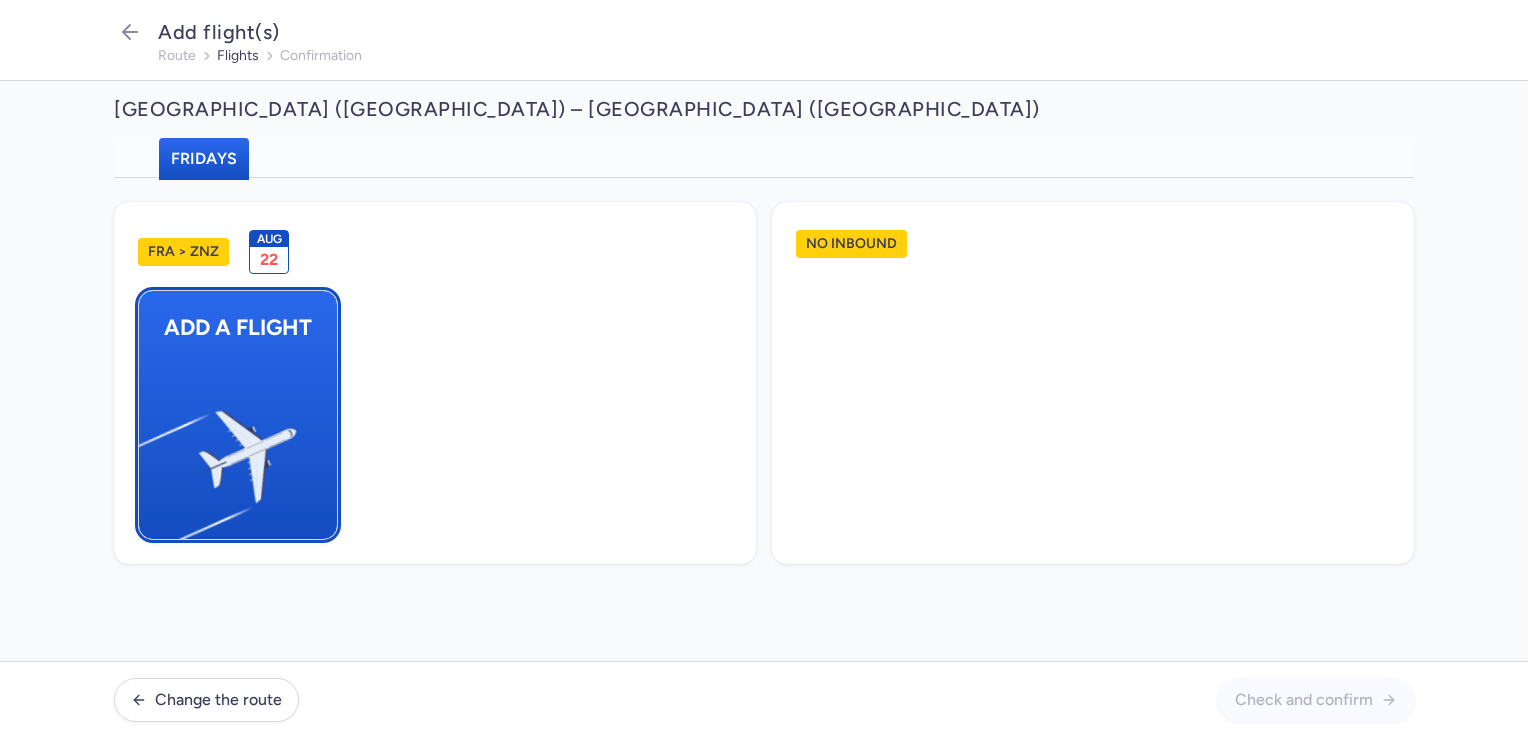 click on "Add a flight" at bounding box center (238, 415) 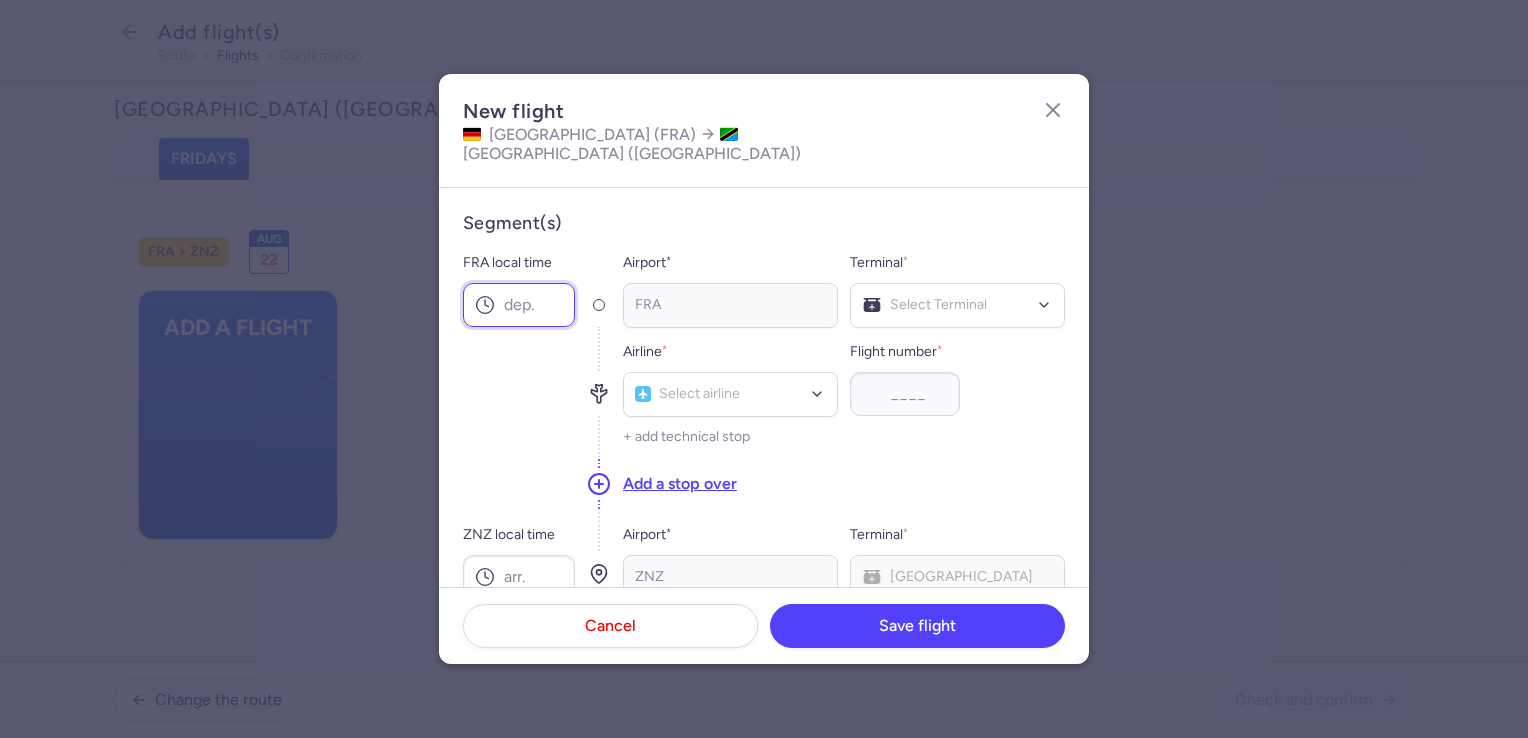 click on "FRA local time" at bounding box center (519, 305) 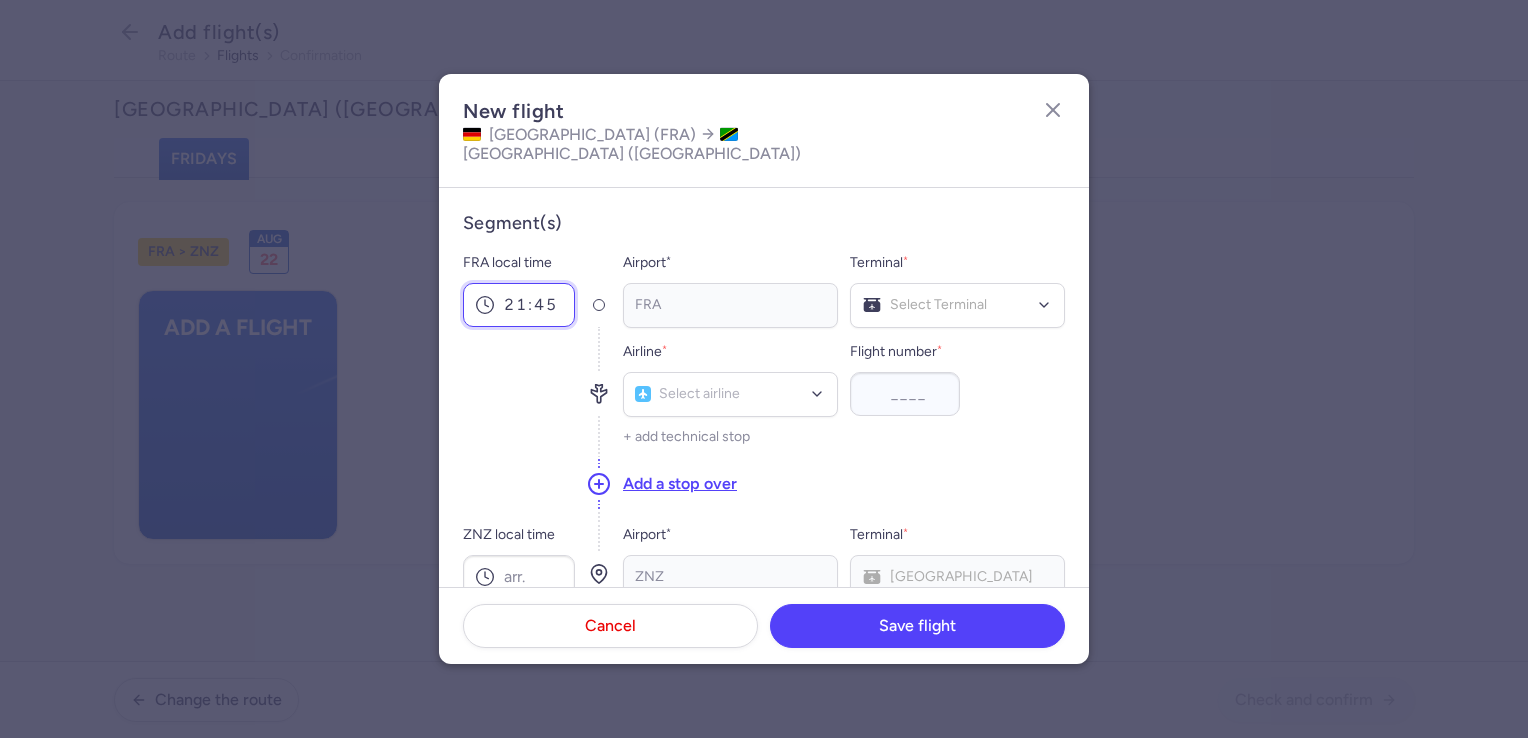 type on "21:45" 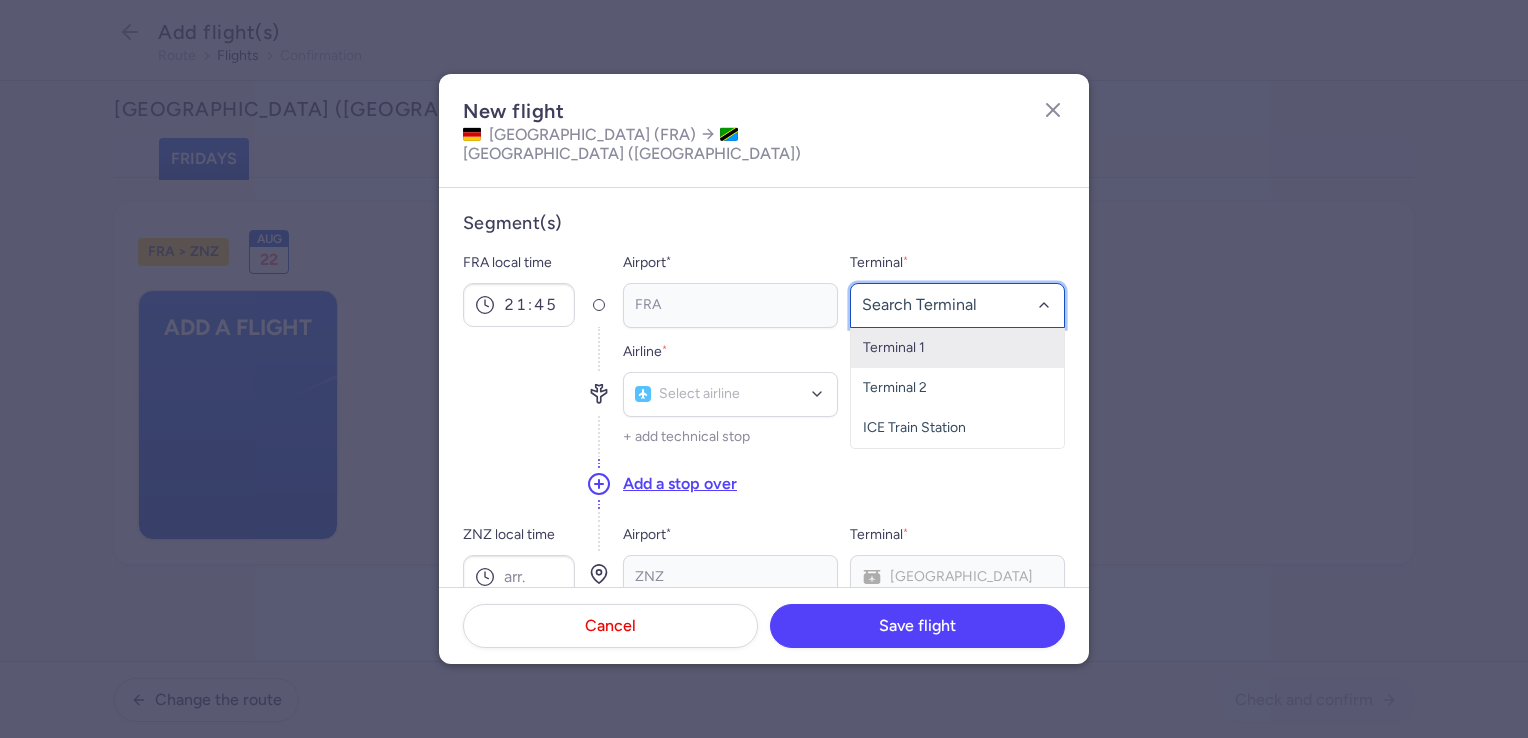 drag, startPoint x: 875, startPoint y: 321, endPoint x: 818, endPoint y: 342, distance: 60.74537 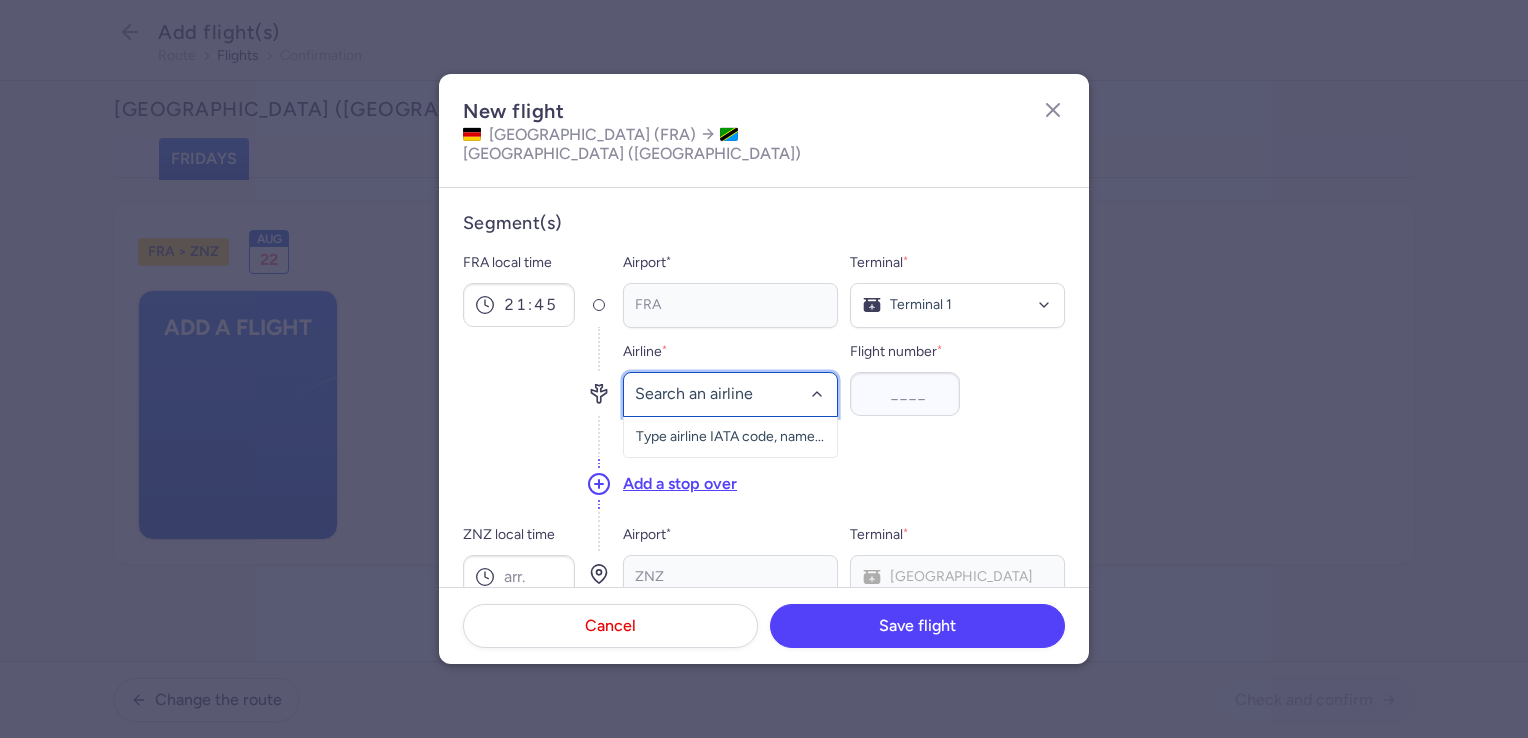 click 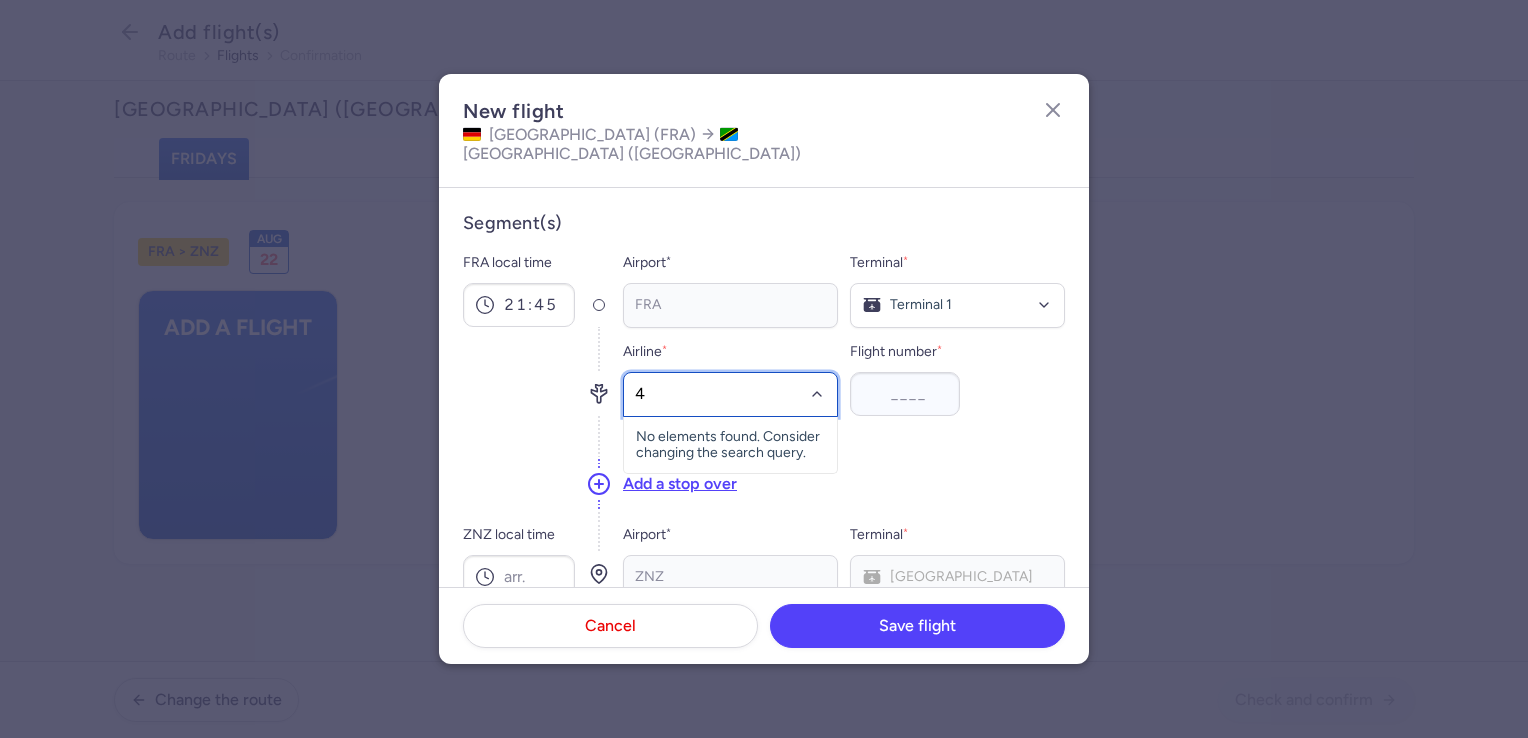 type on "4y" 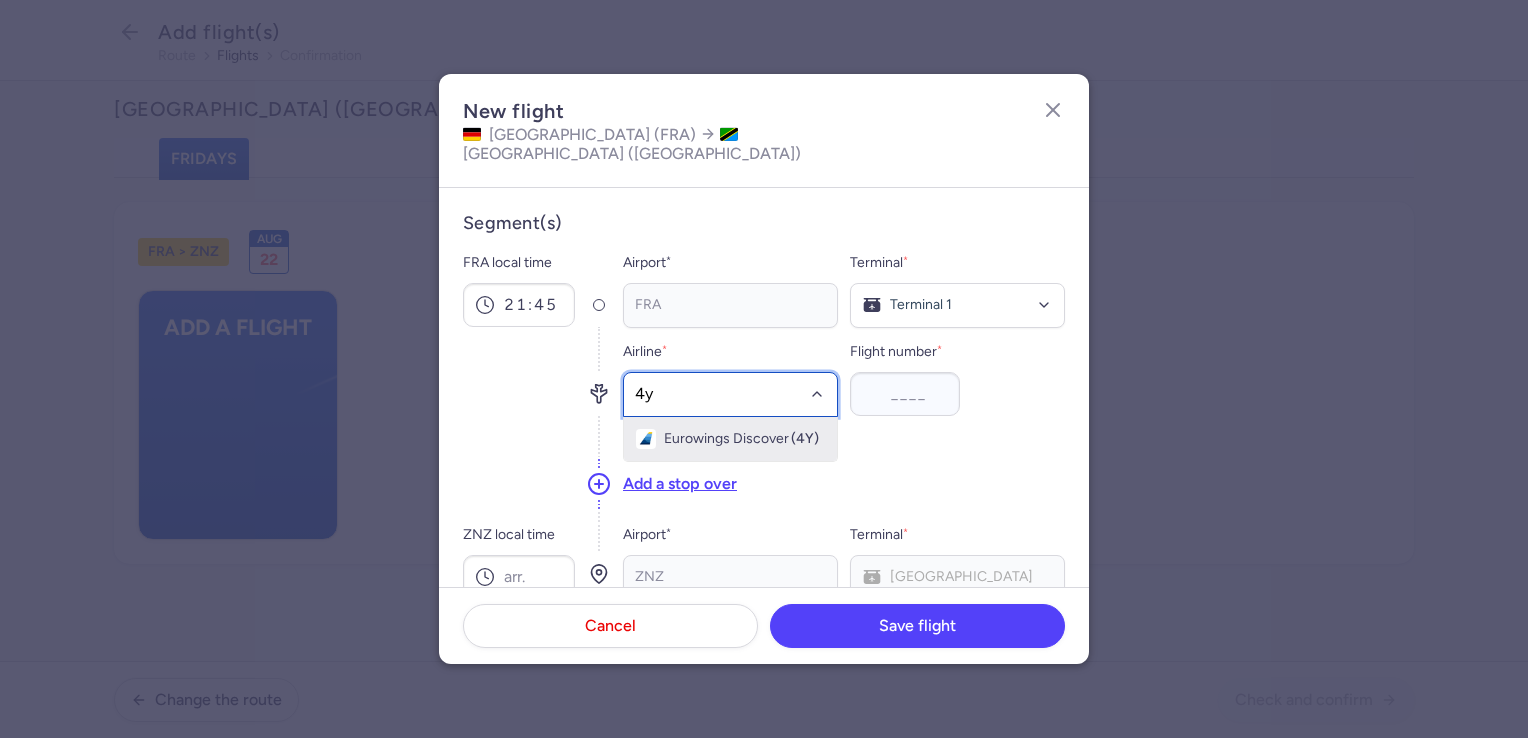 click on "Eurowings Discover" at bounding box center (726, 439) 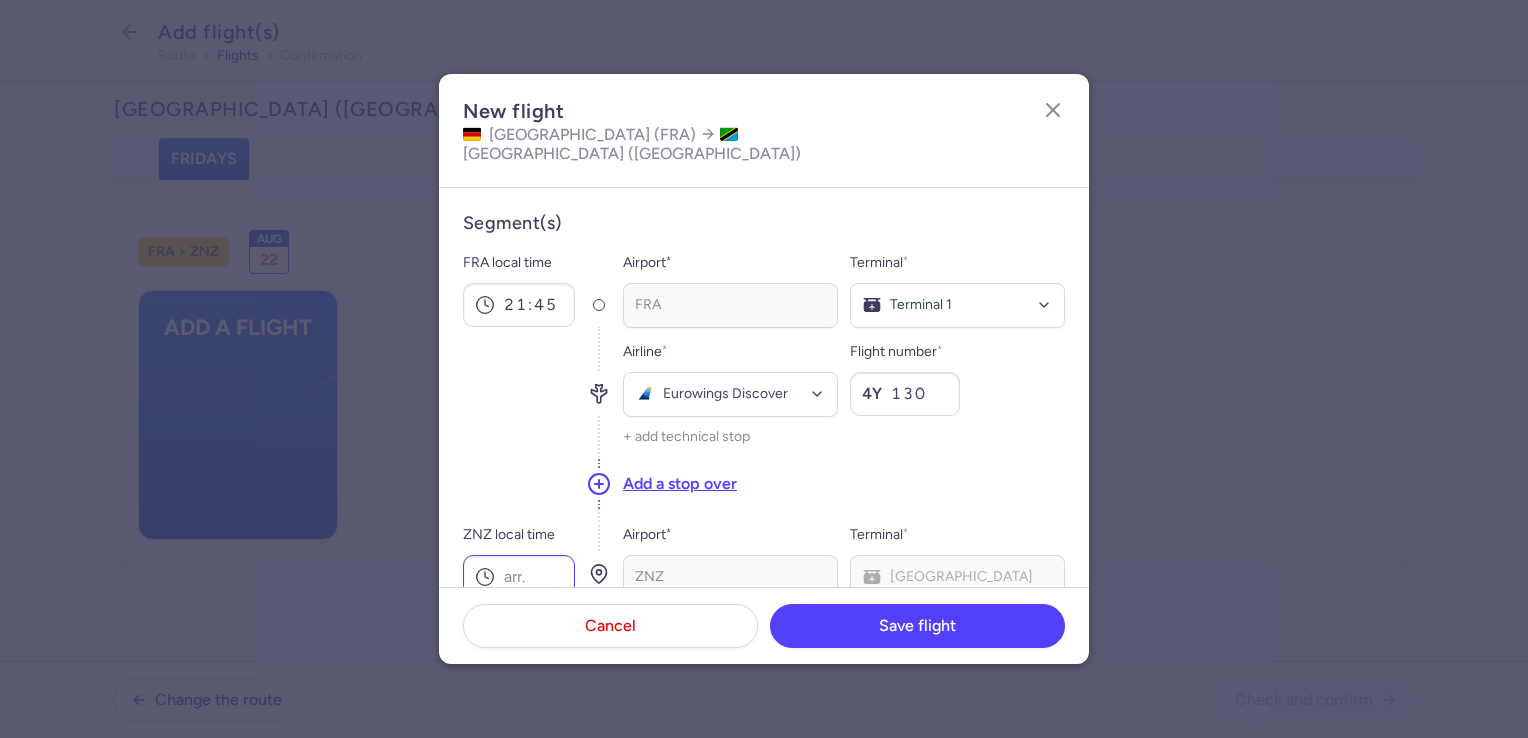 type on "130" 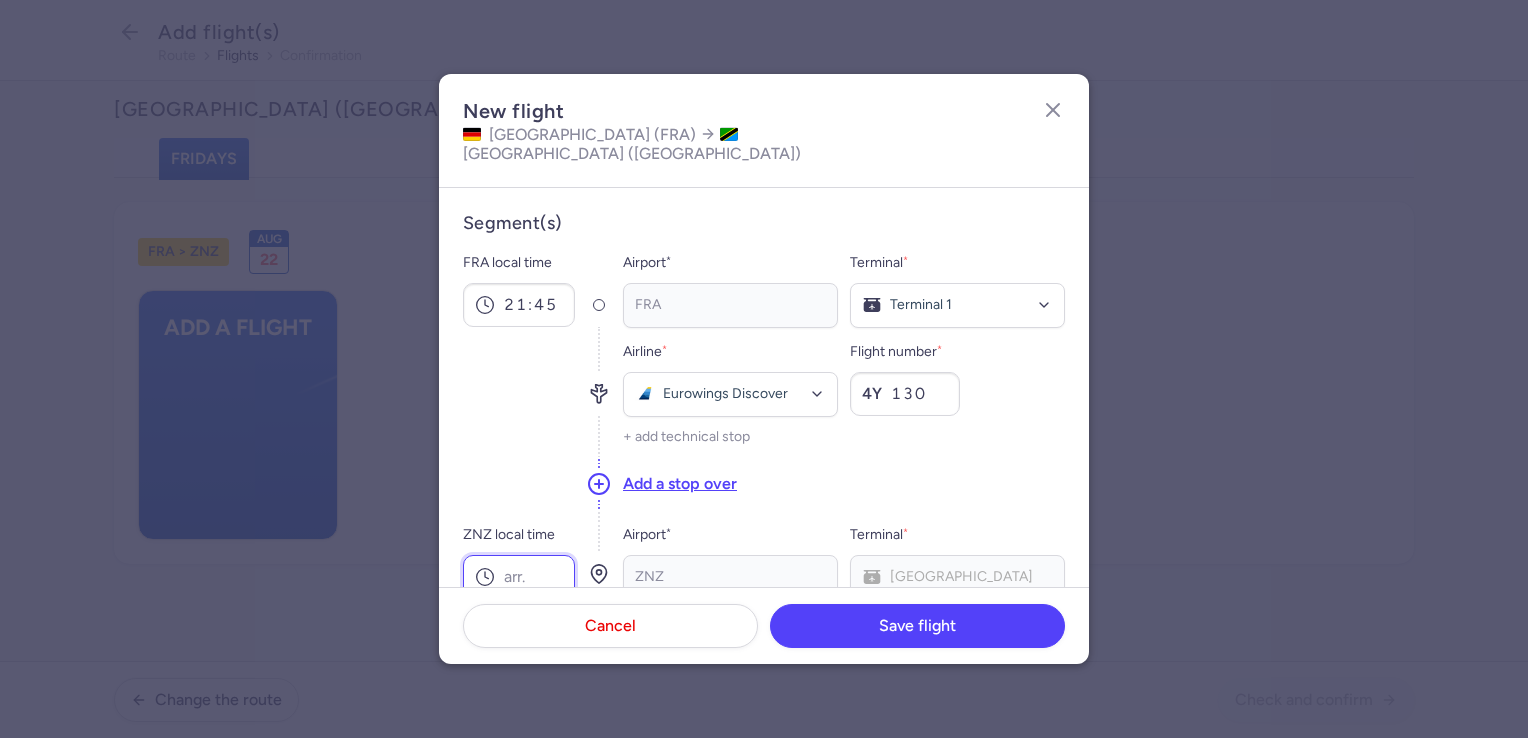 click on "ZNZ local time" at bounding box center (519, 577) 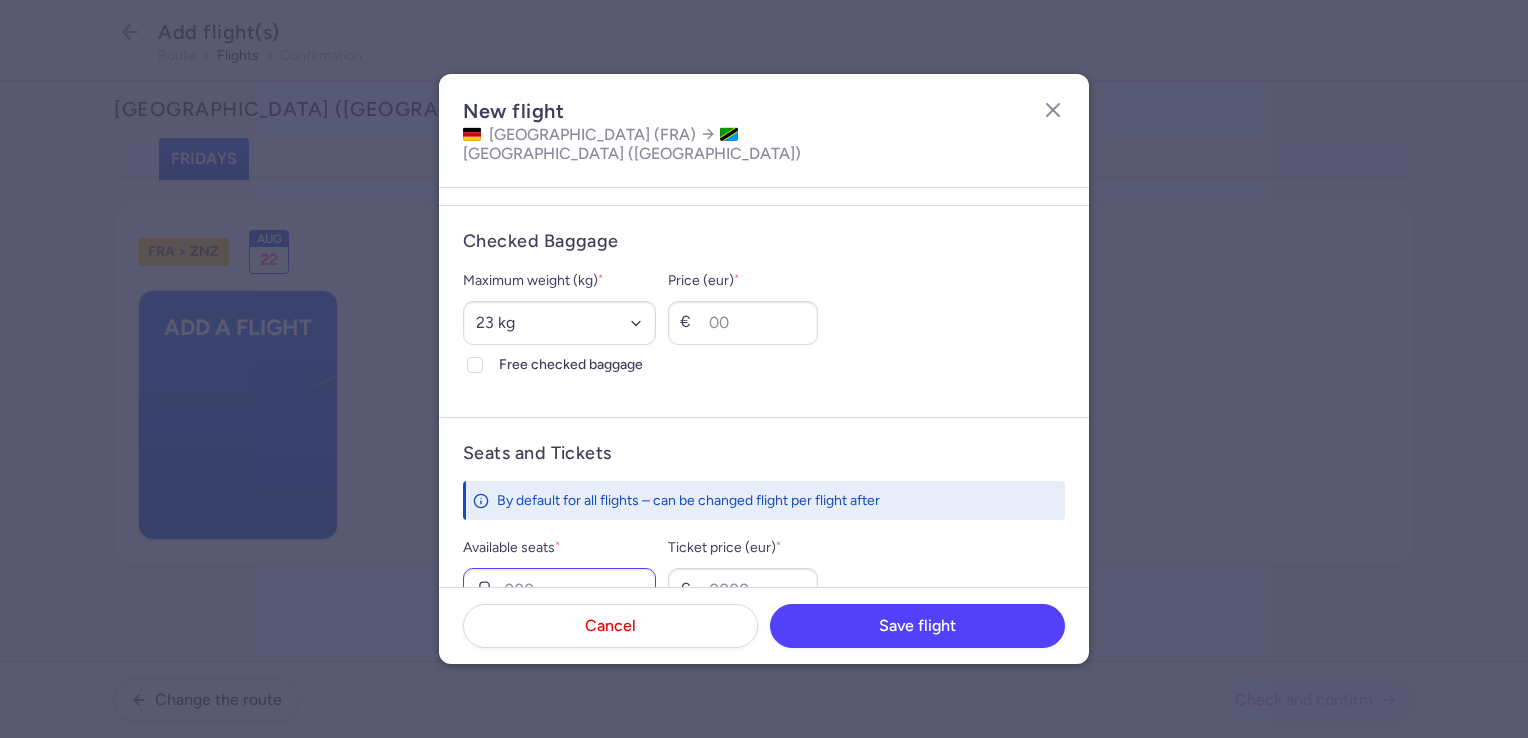 scroll, scrollTop: 600, scrollLeft: 0, axis: vertical 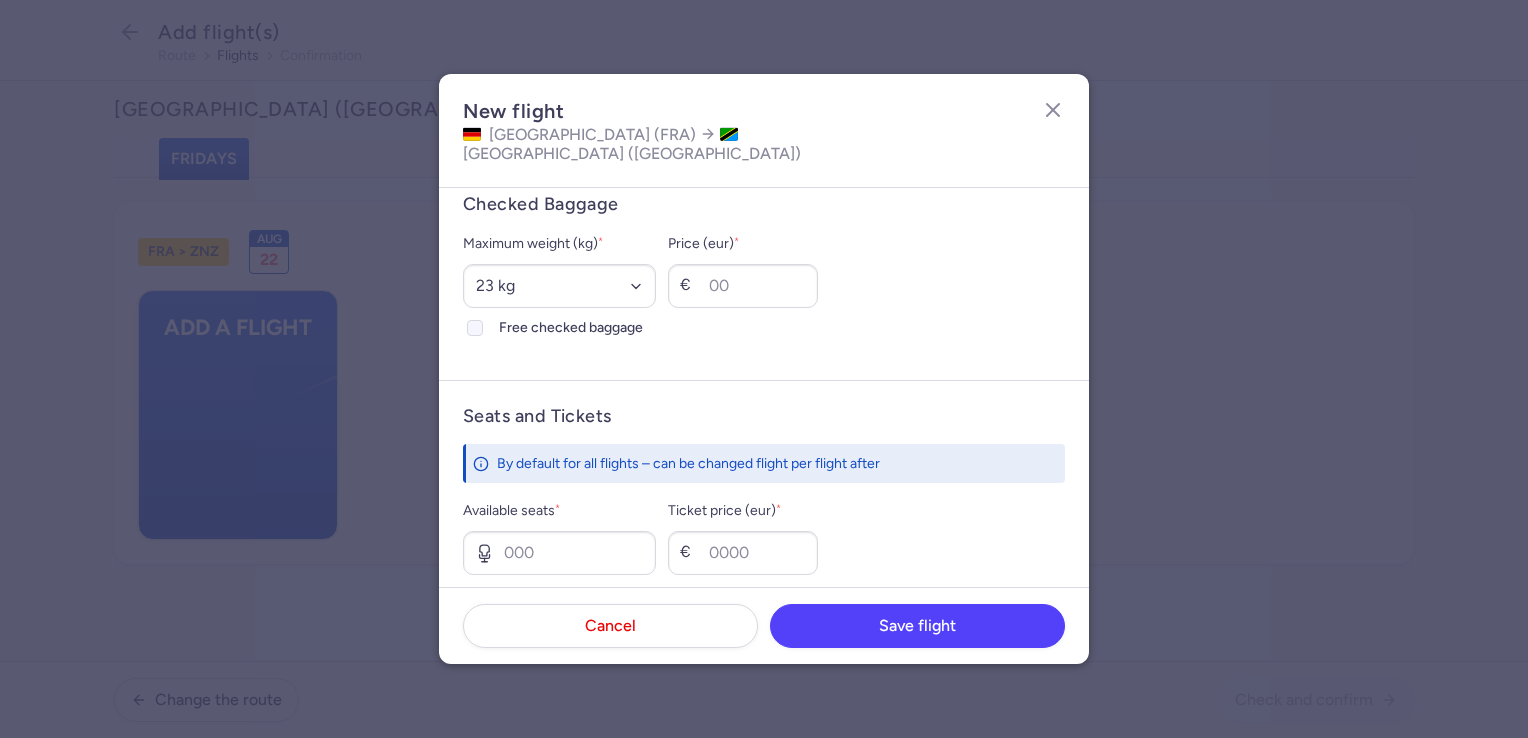 type on "07:30" 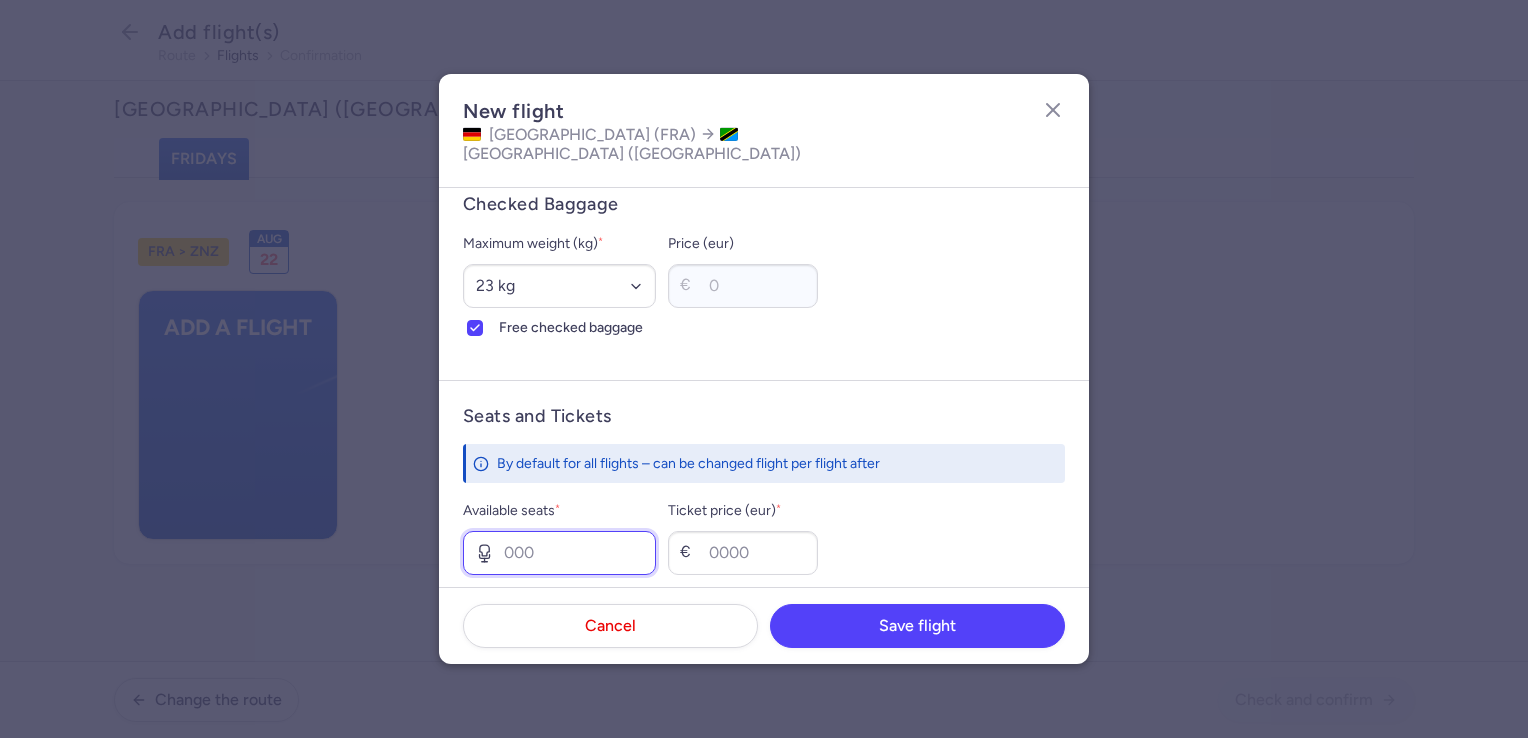 click on "Available seats  *" at bounding box center (559, 553) 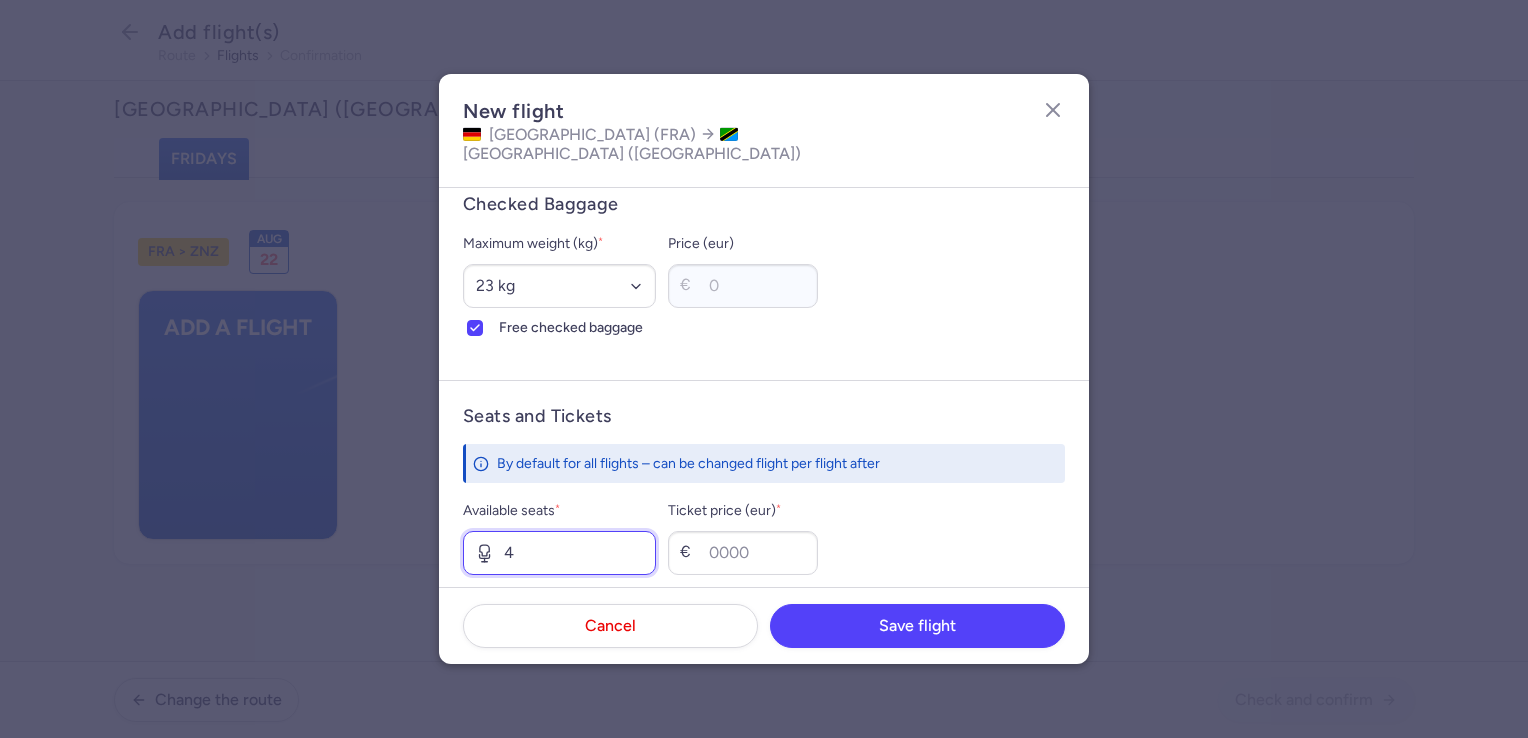 type on "4" 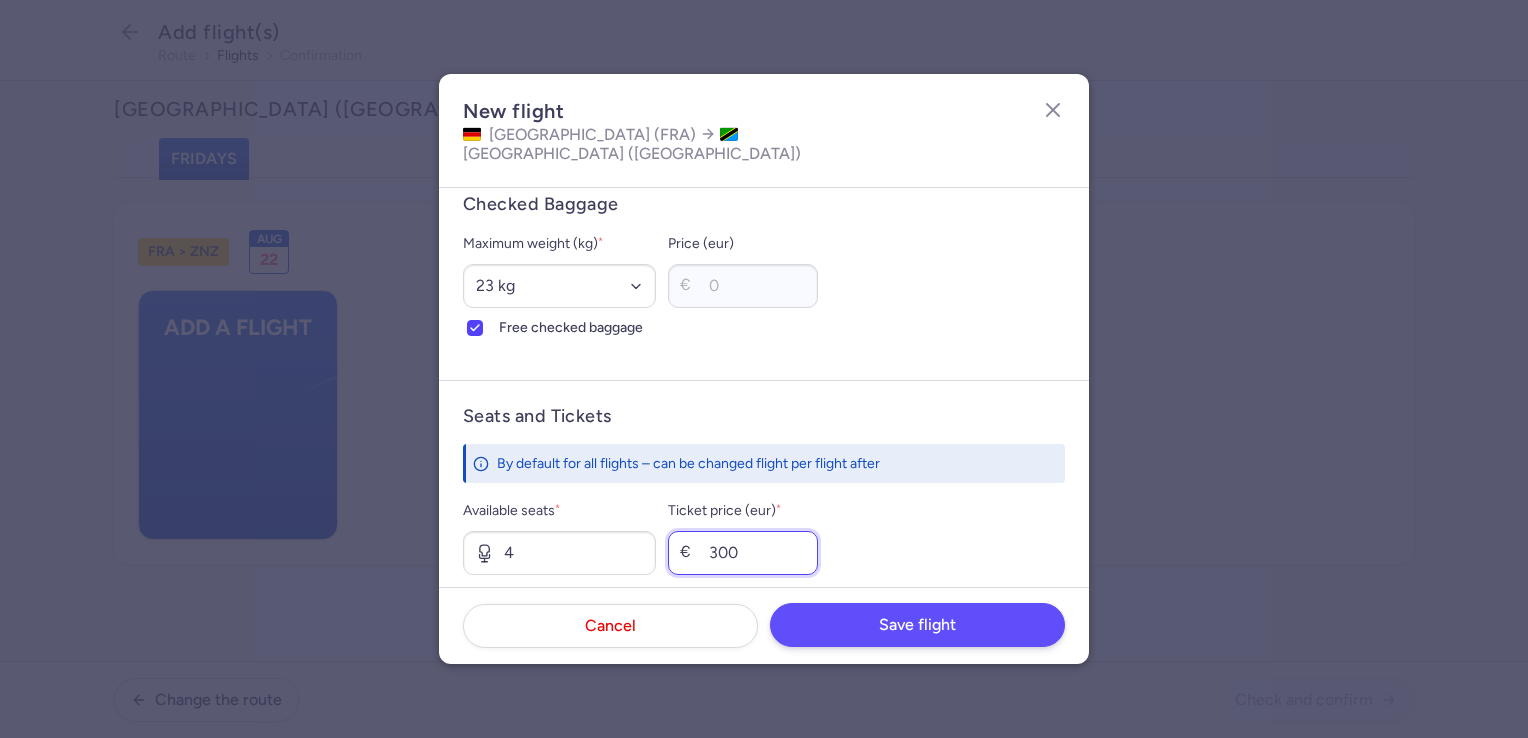 type on "300" 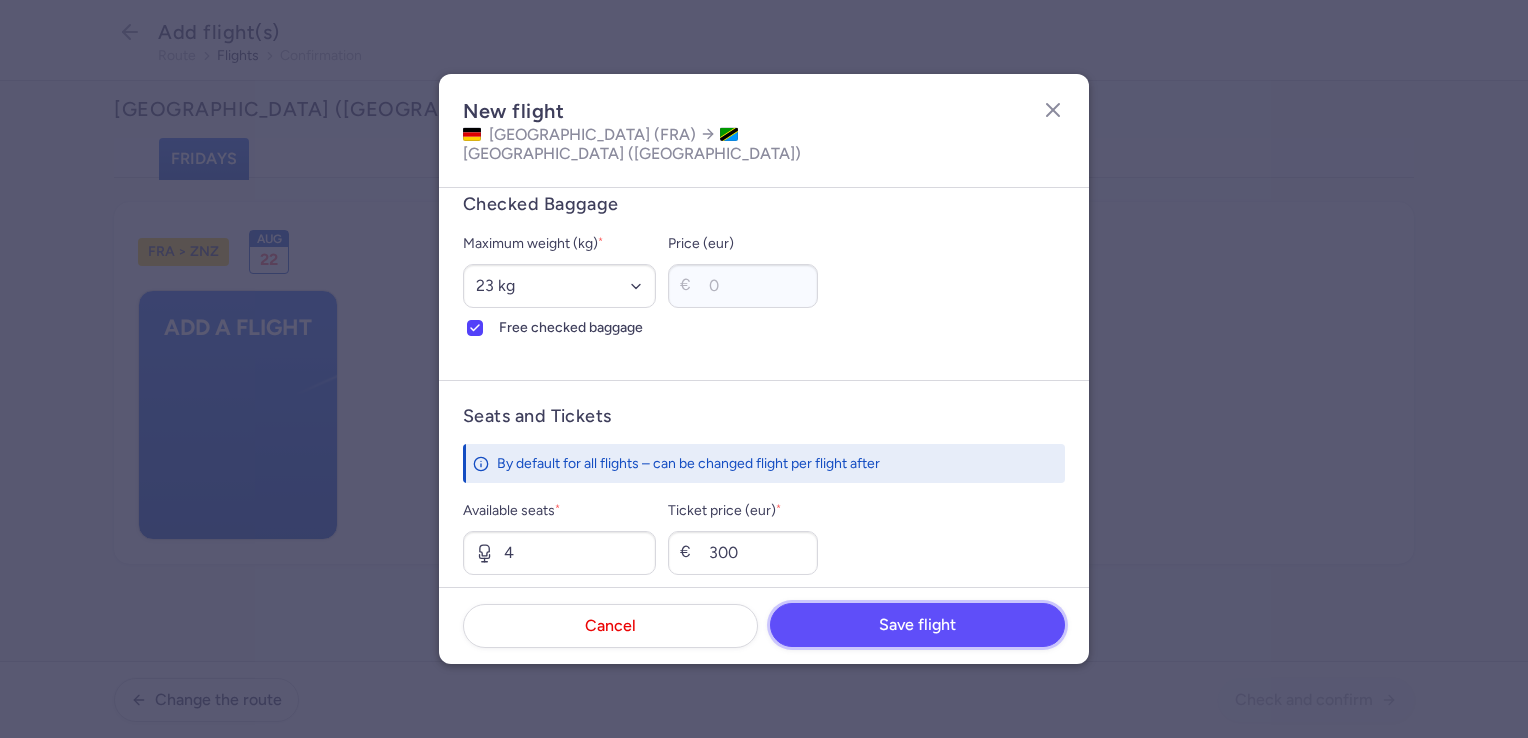click on "Save flight" at bounding box center [917, 625] 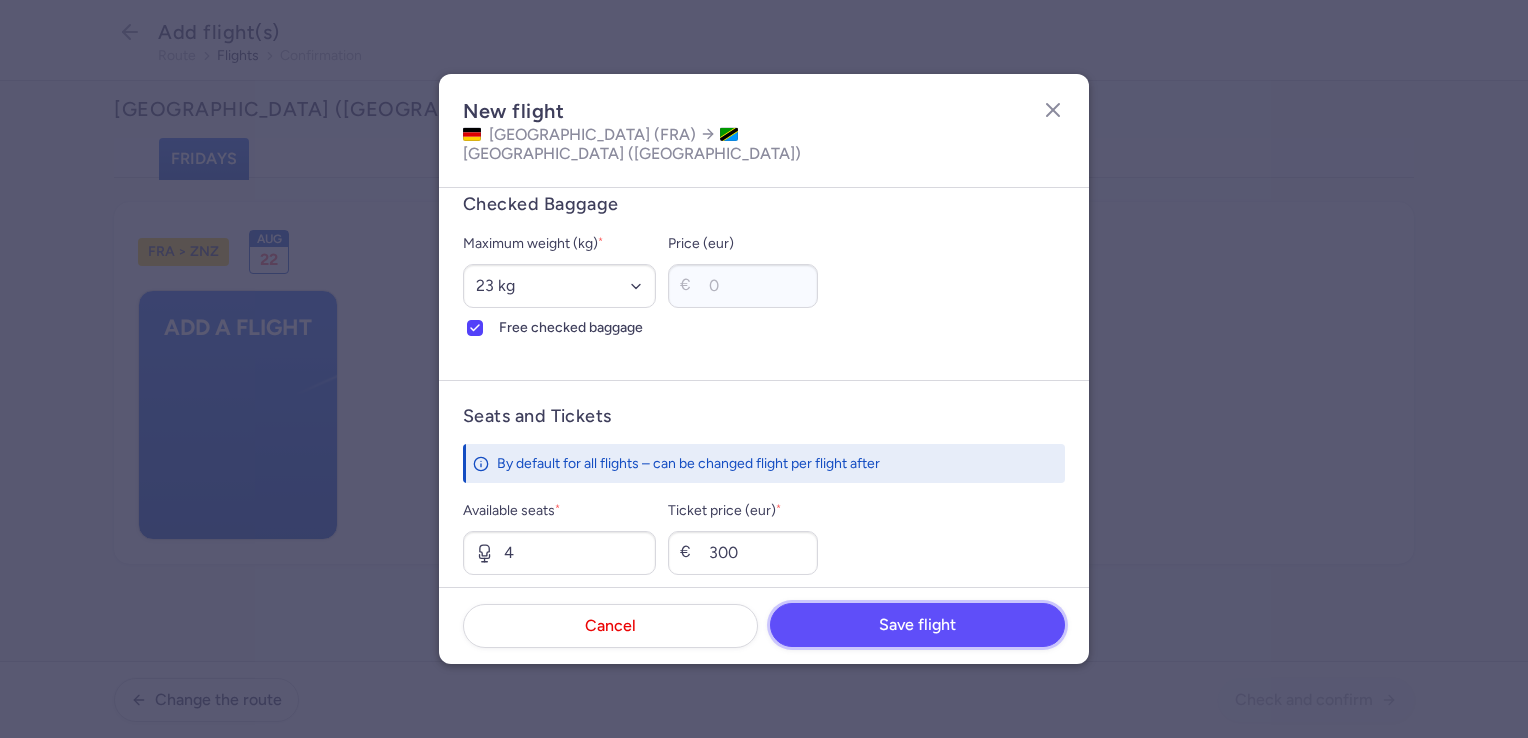 click on "Save flight" at bounding box center (917, 625) 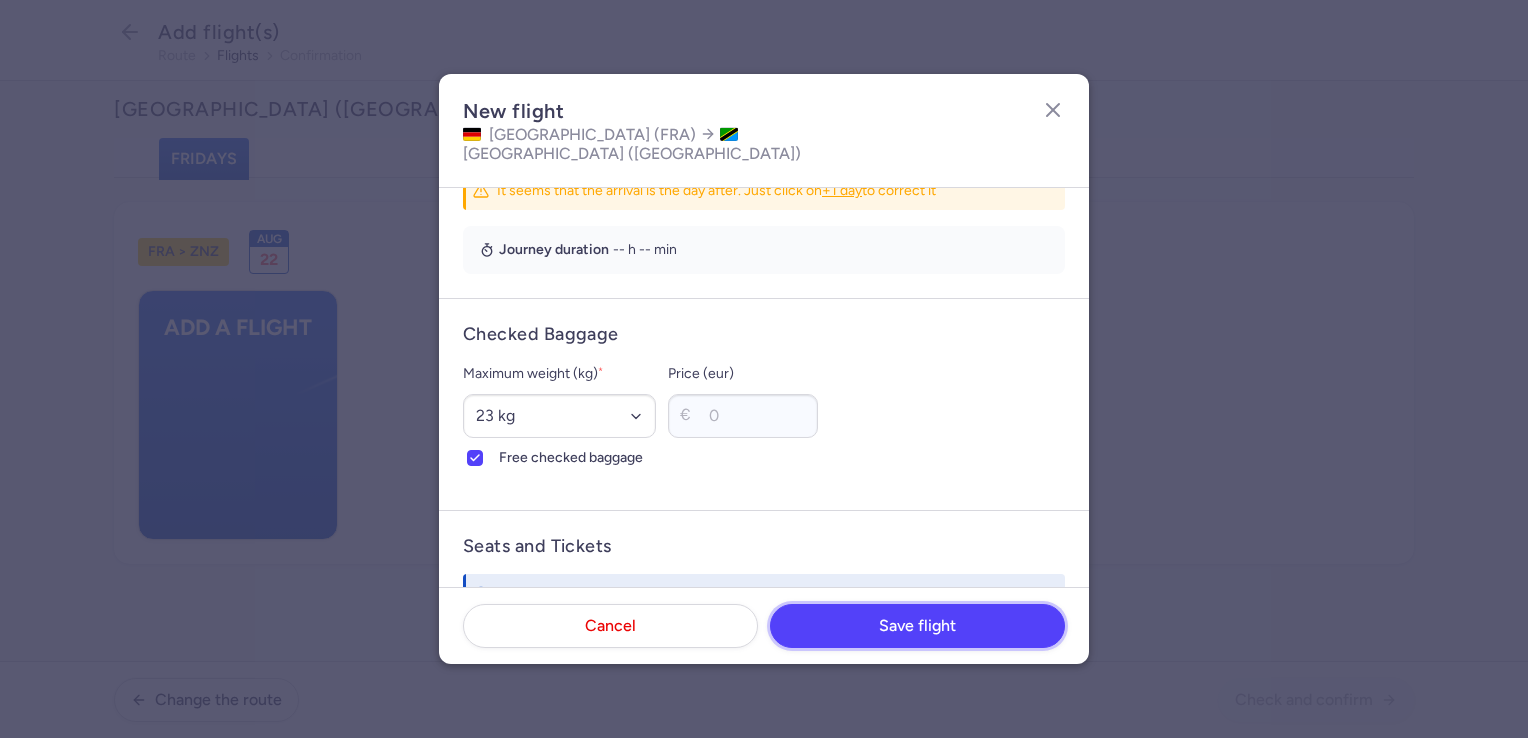 scroll, scrollTop: 300, scrollLeft: 0, axis: vertical 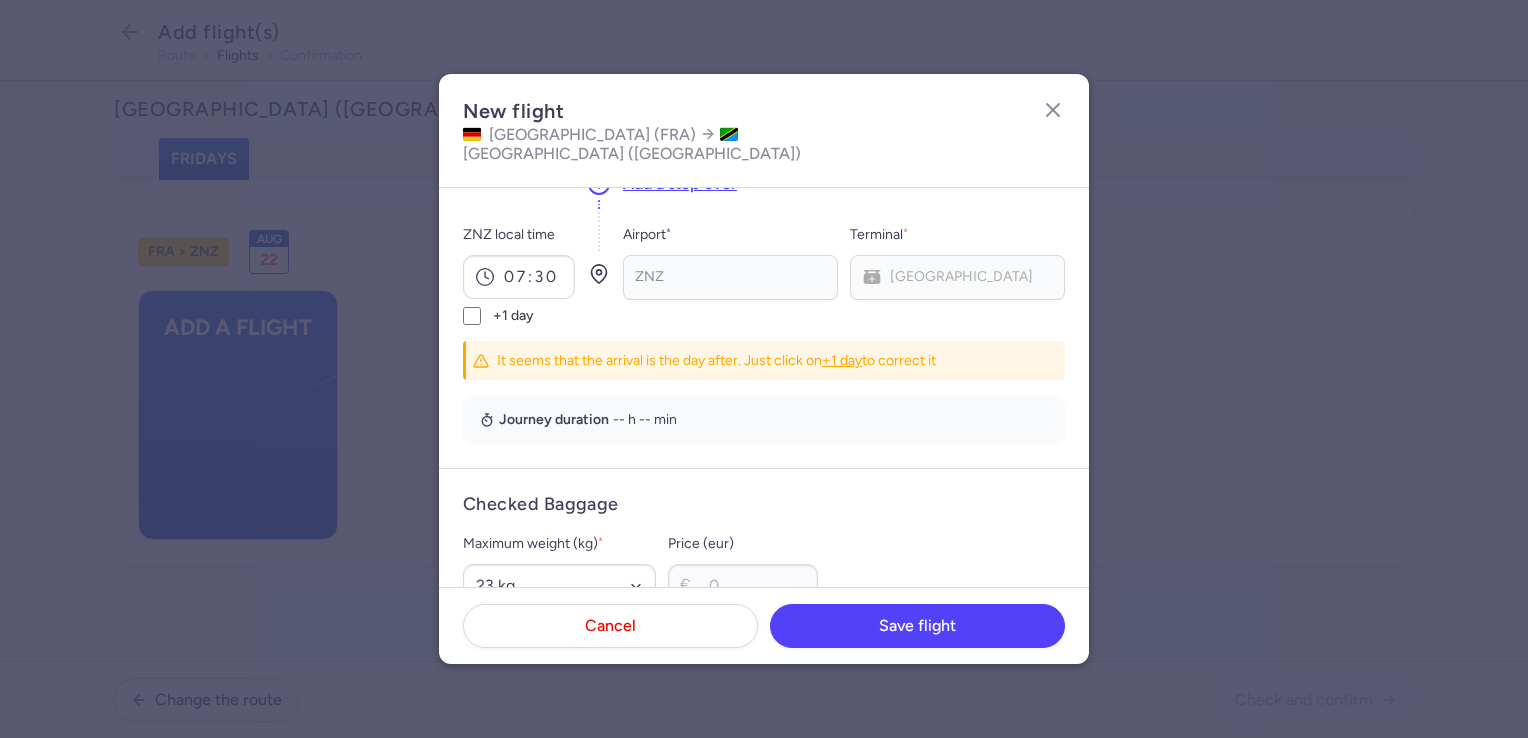 click on "+1 day" 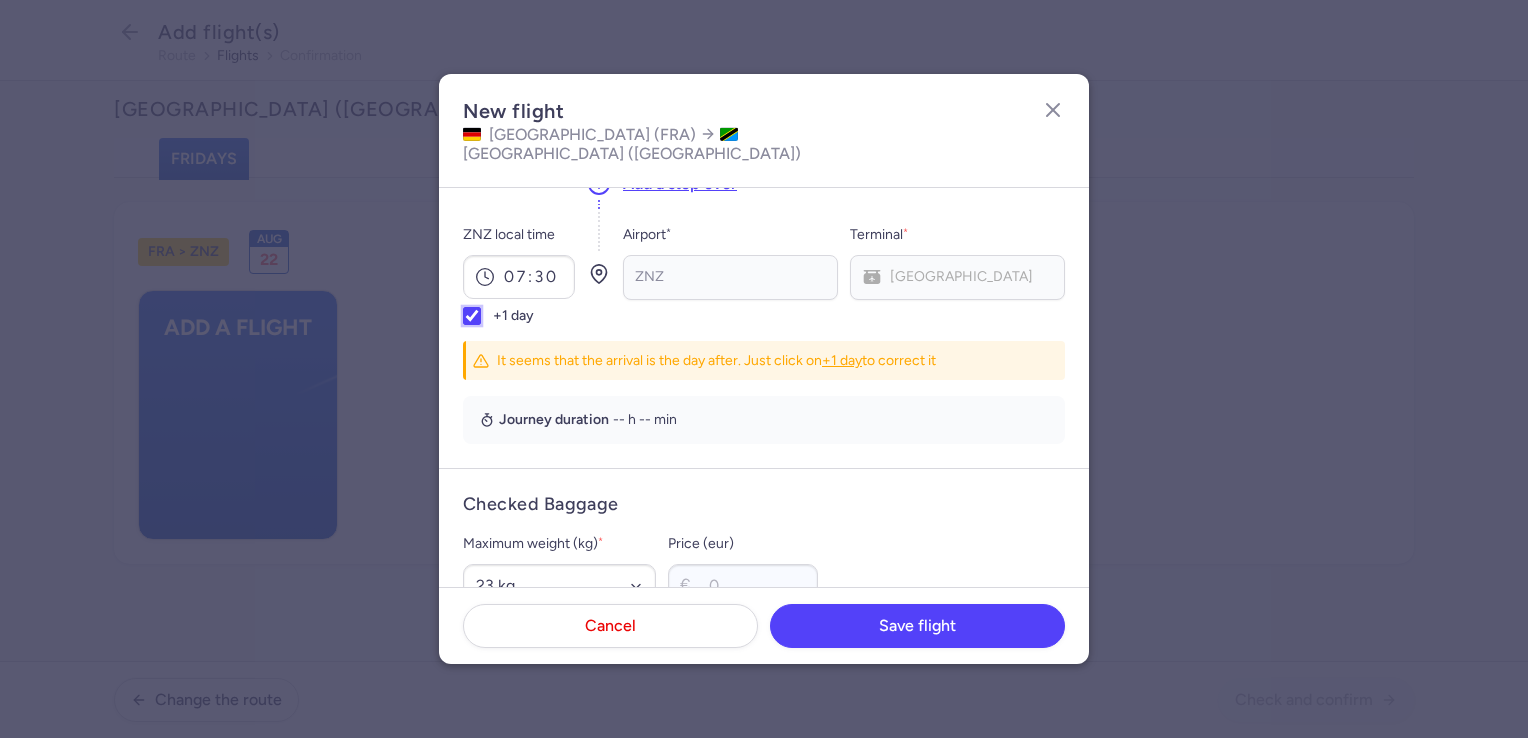 checkbox on "true" 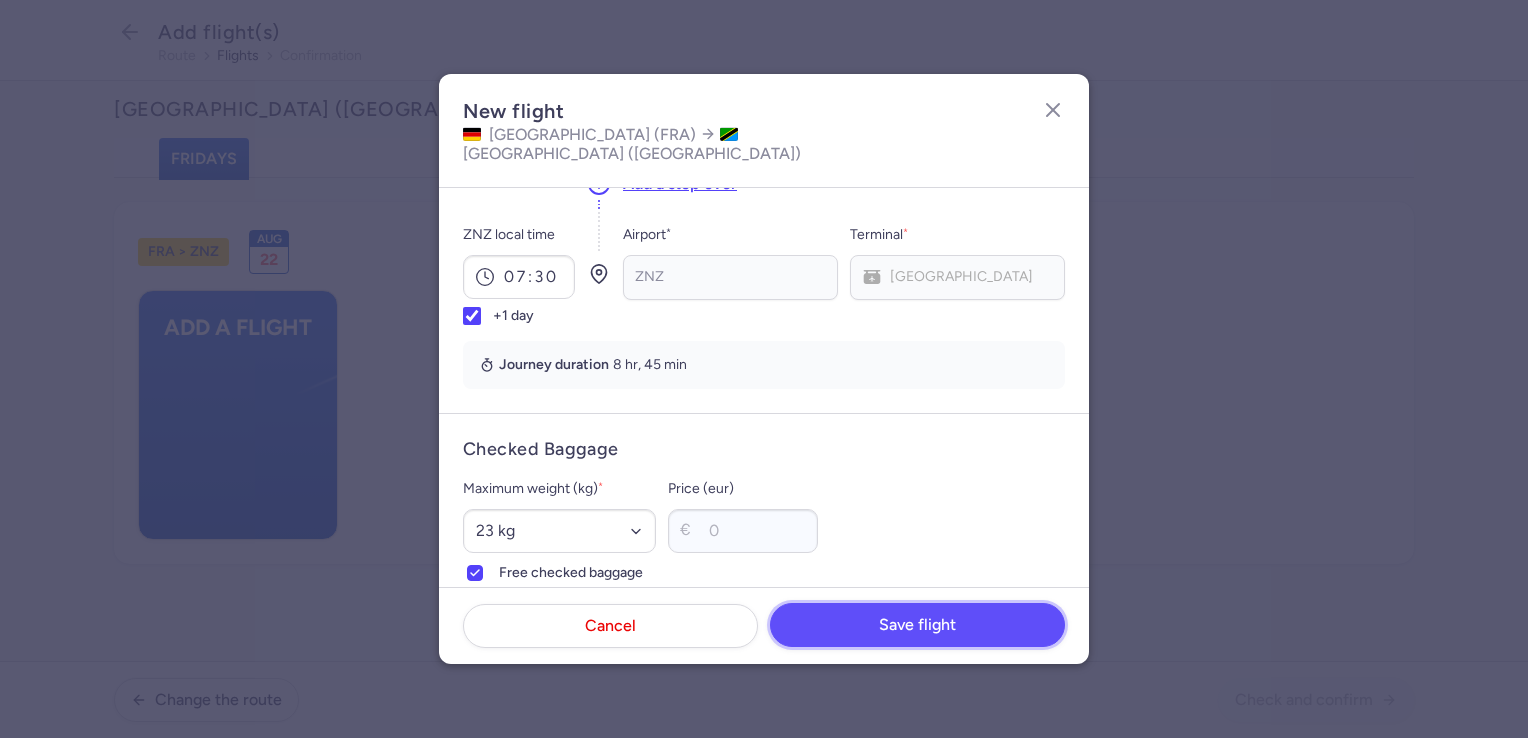 click on "Save flight" at bounding box center (917, 625) 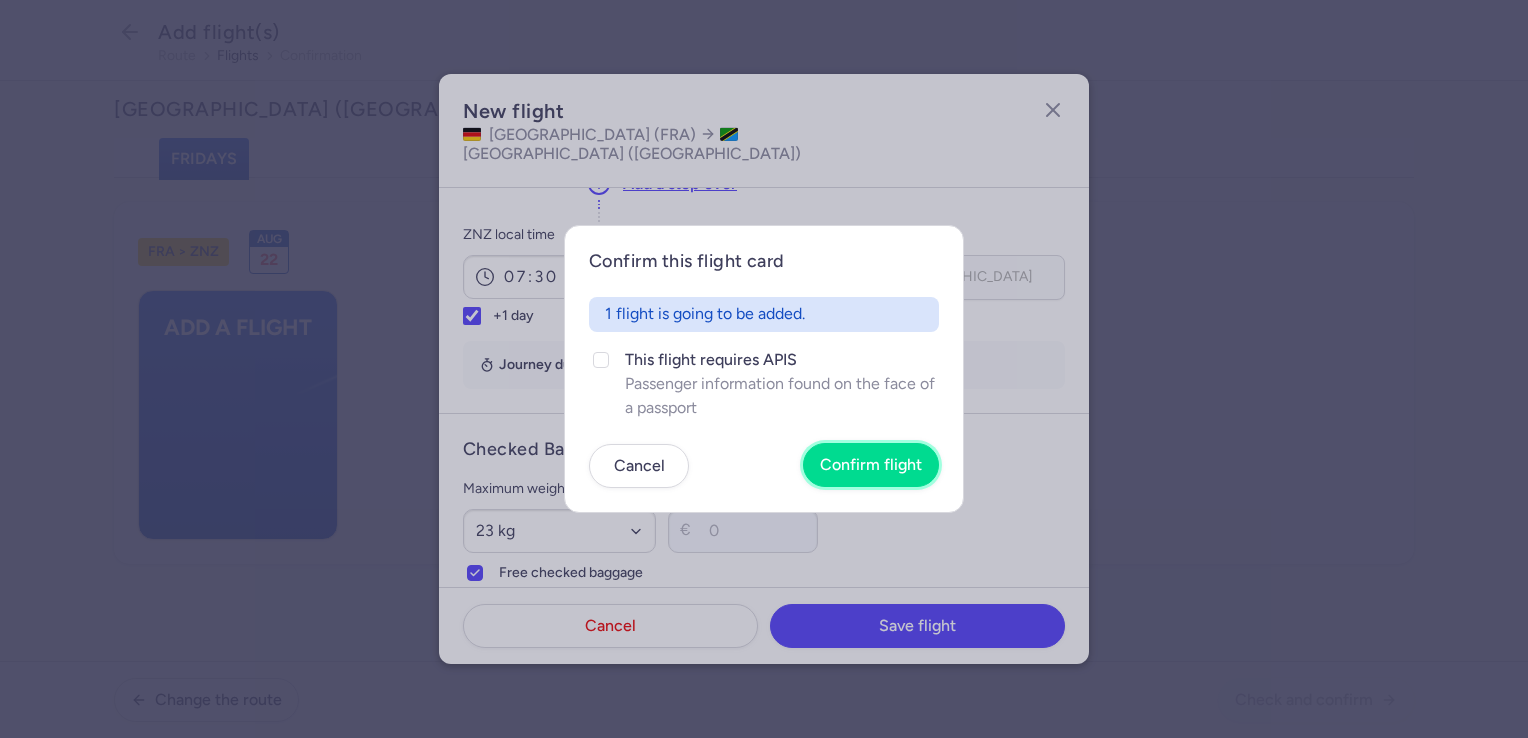 click on "Confirm flight" at bounding box center [871, 465] 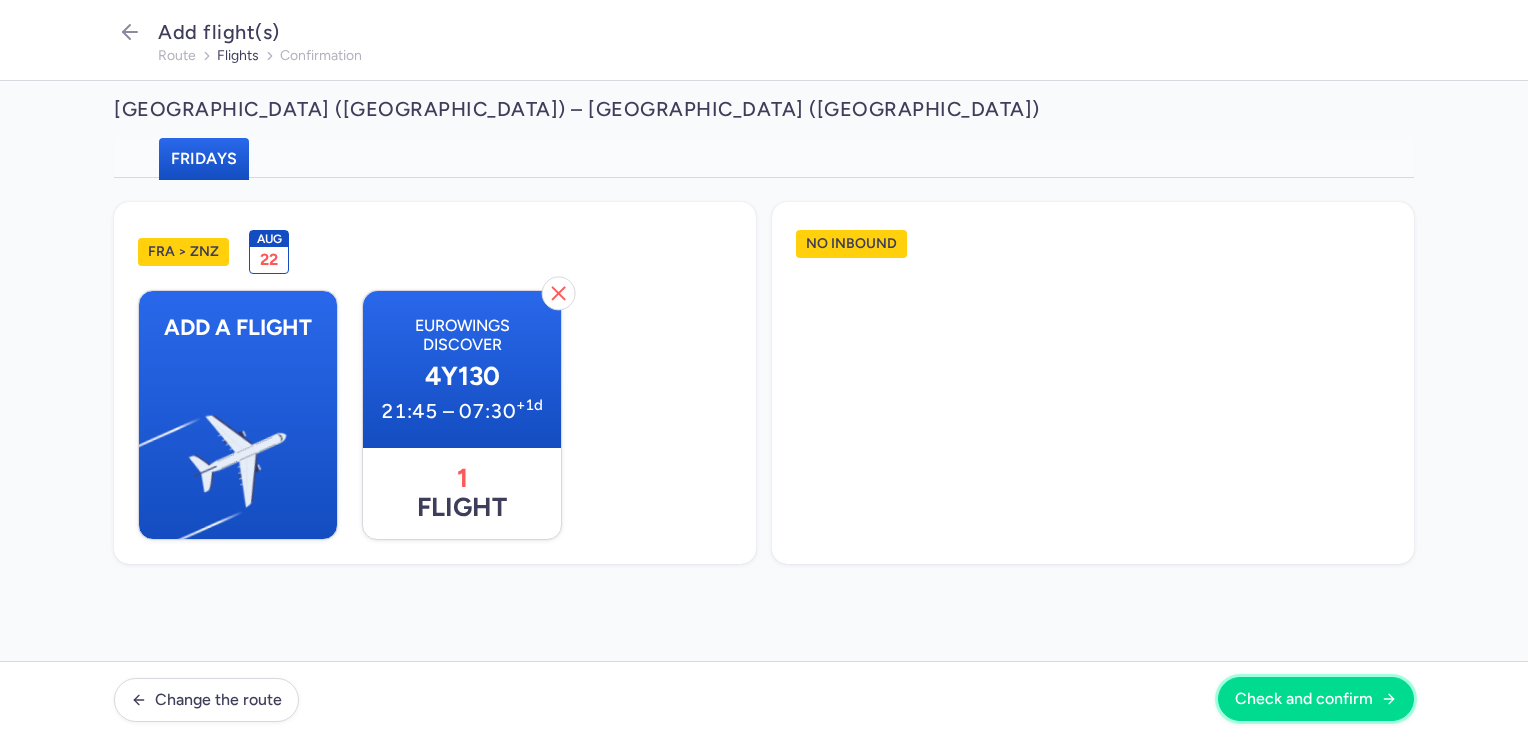 click on "Check and confirm" at bounding box center [1316, 699] 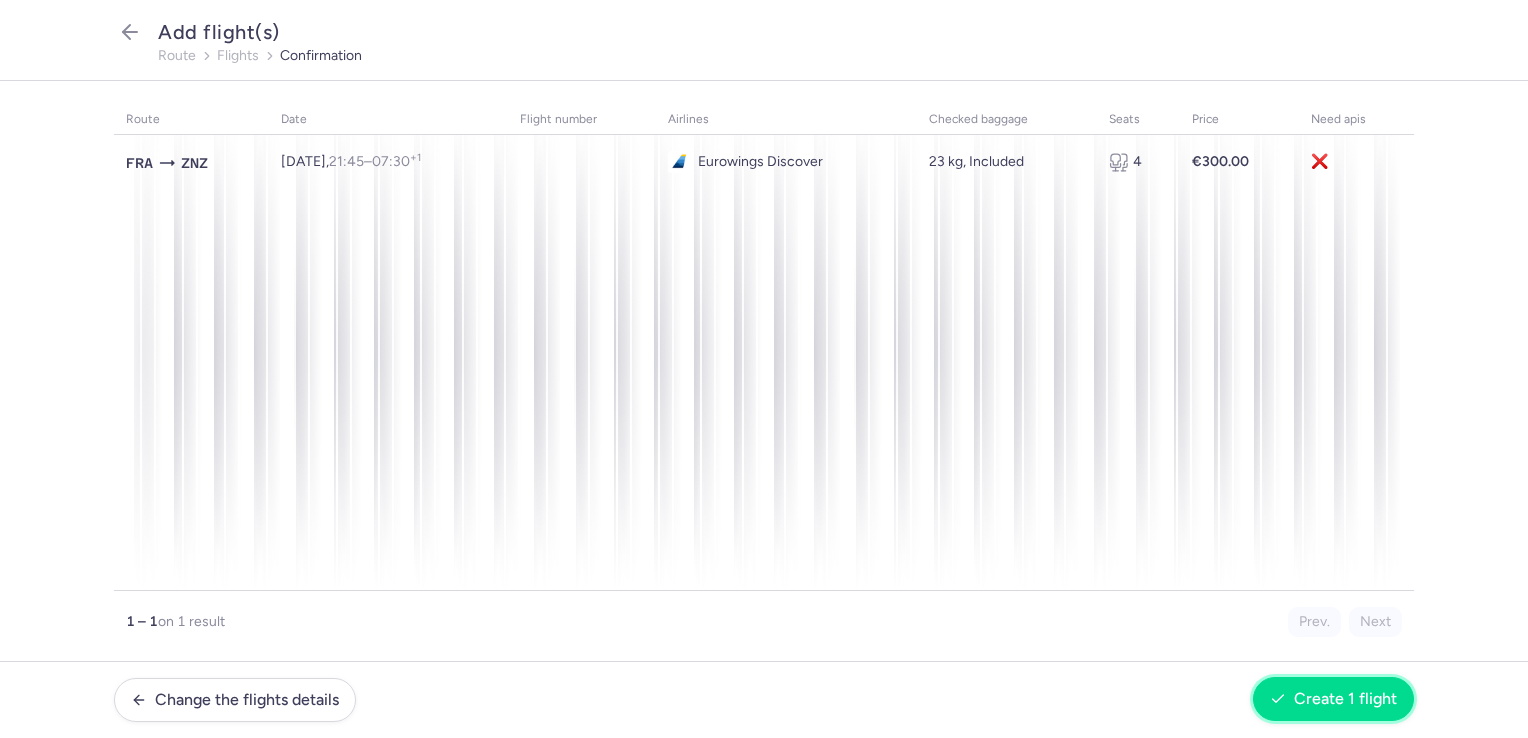 click on "Create 1 flight" at bounding box center (1333, 699) 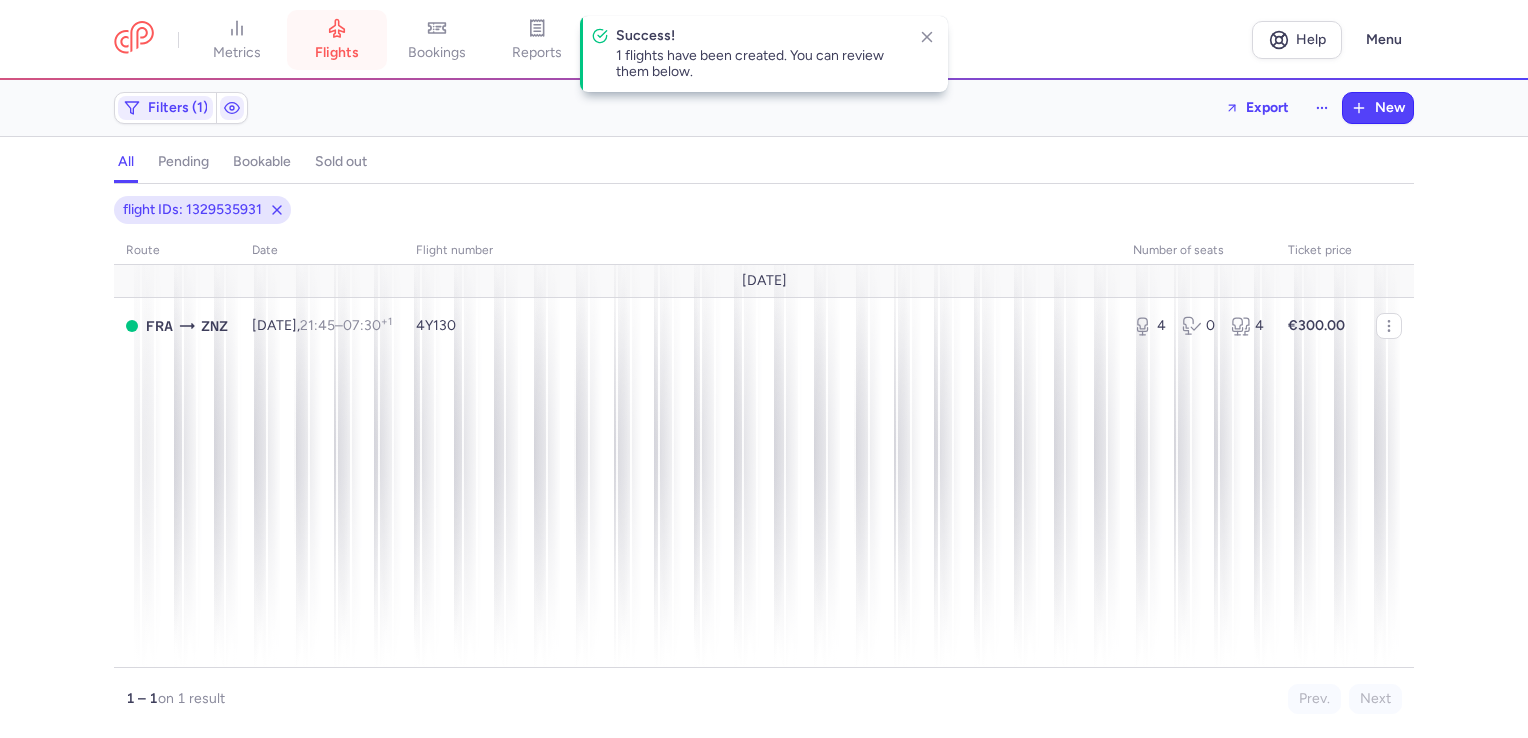 click on "flights" at bounding box center (337, 53) 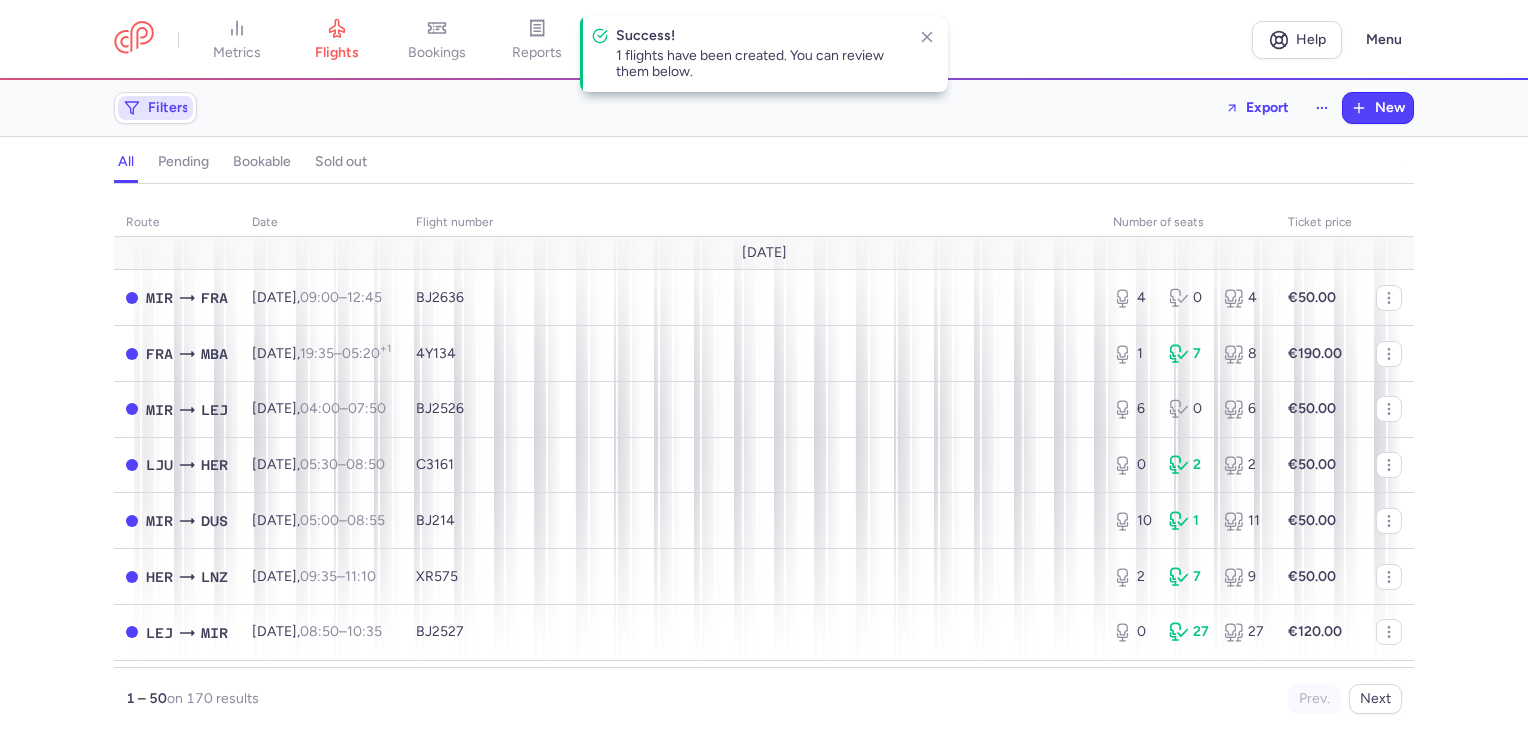 click on "Filters" at bounding box center (155, 108) 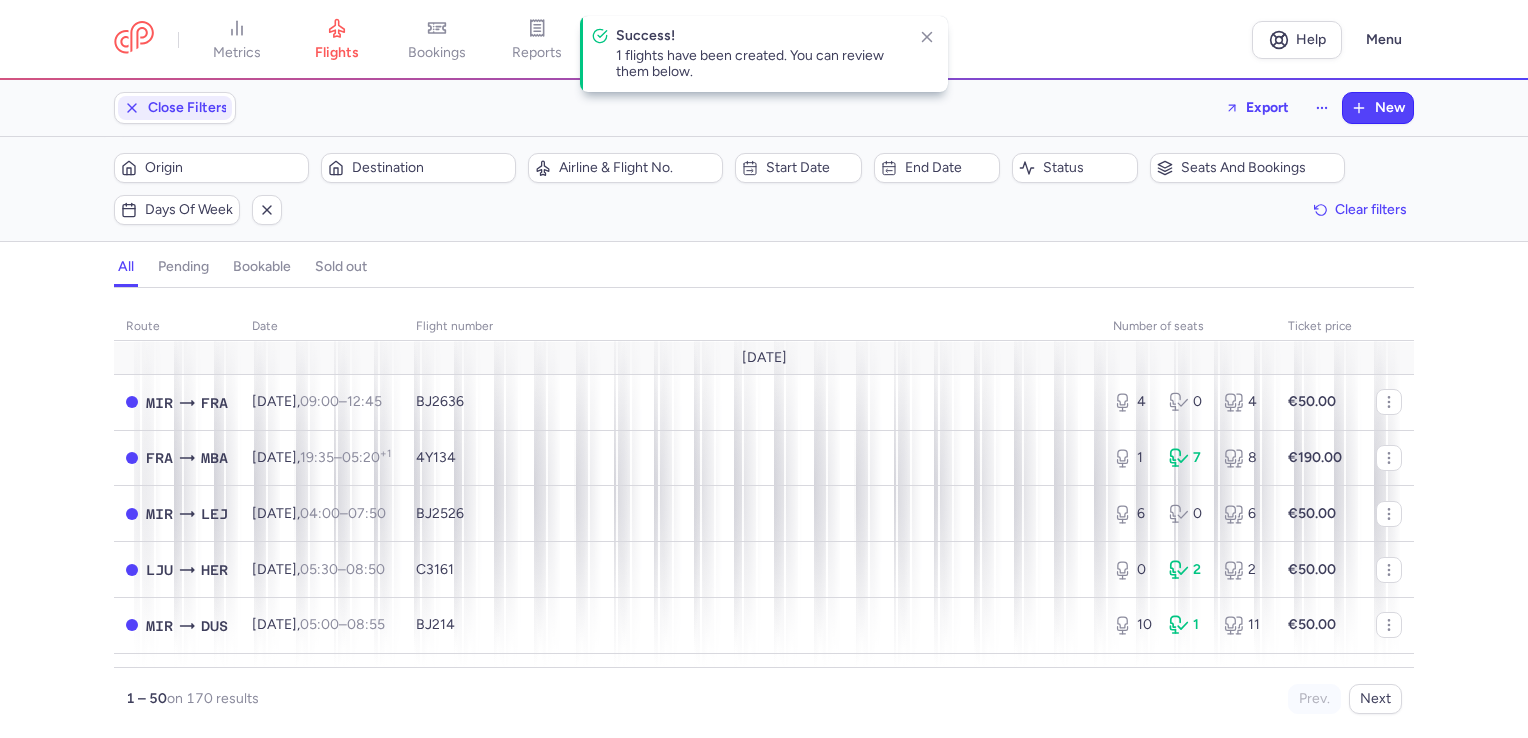 scroll, scrollTop: 0, scrollLeft: 0, axis: both 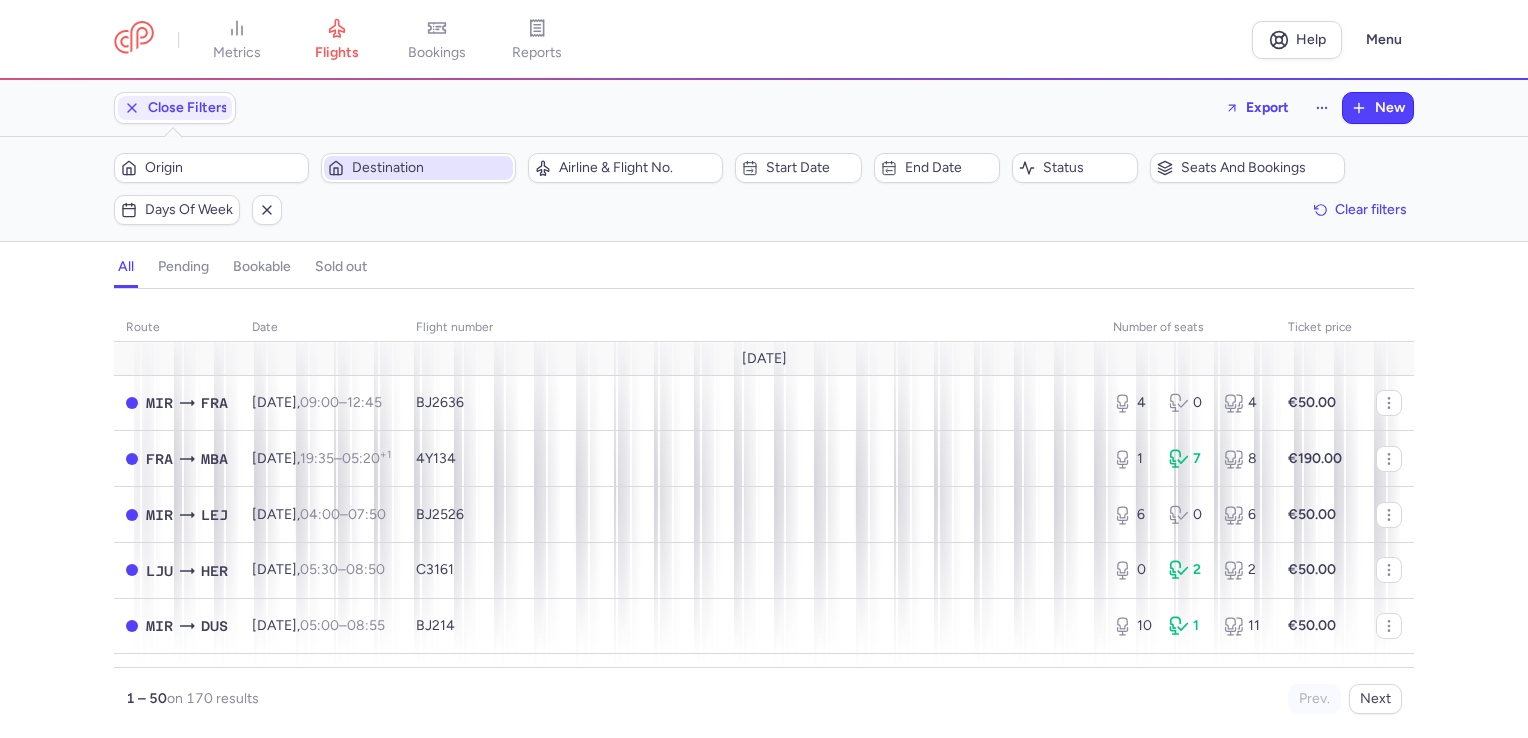 click on "Destination" at bounding box center (430, 168) 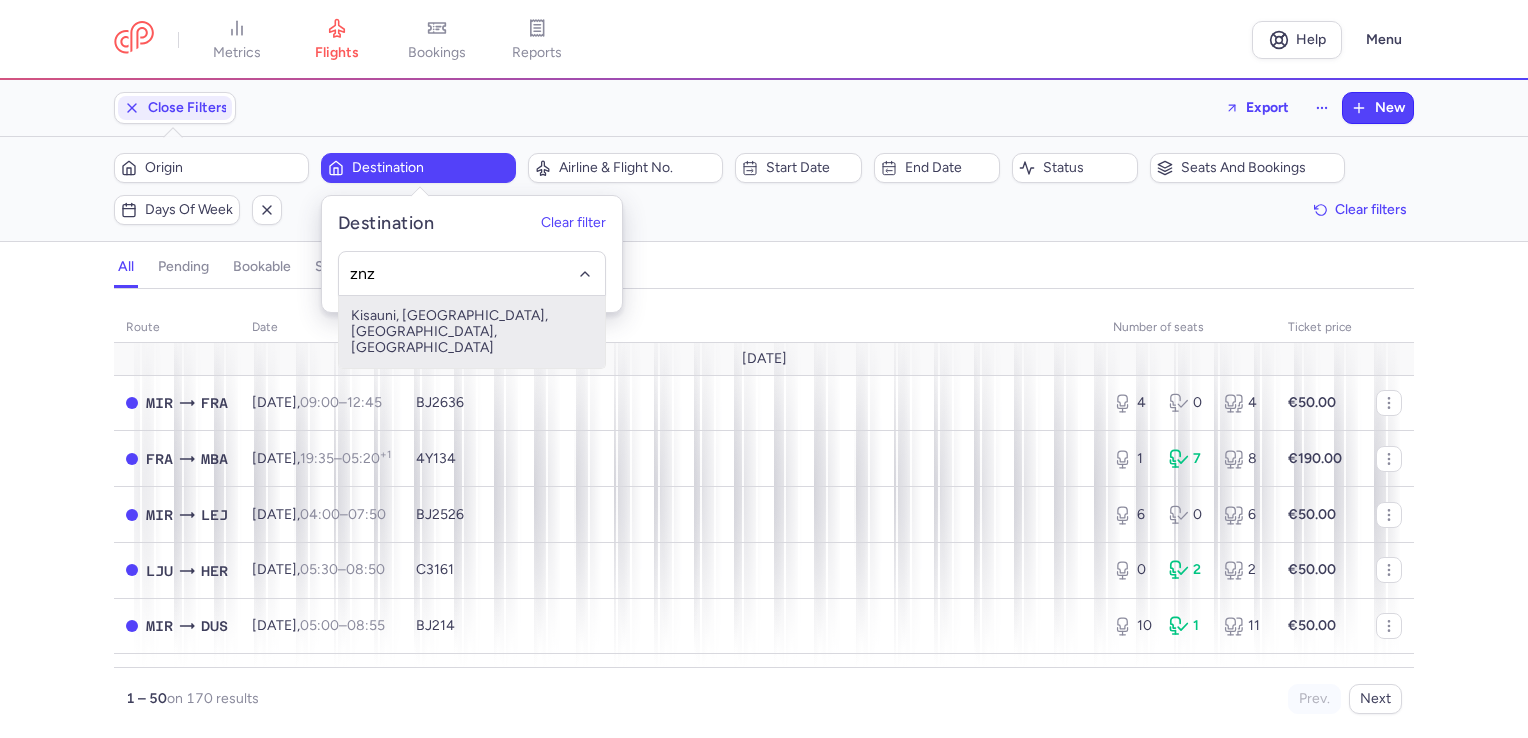 click on "Kisauni, [GEOGRAPHIC_DATA], [GEOGRAPHIC_DATA], [GEOGRAPHIC_DATA]" at bounding box center (472, 332) 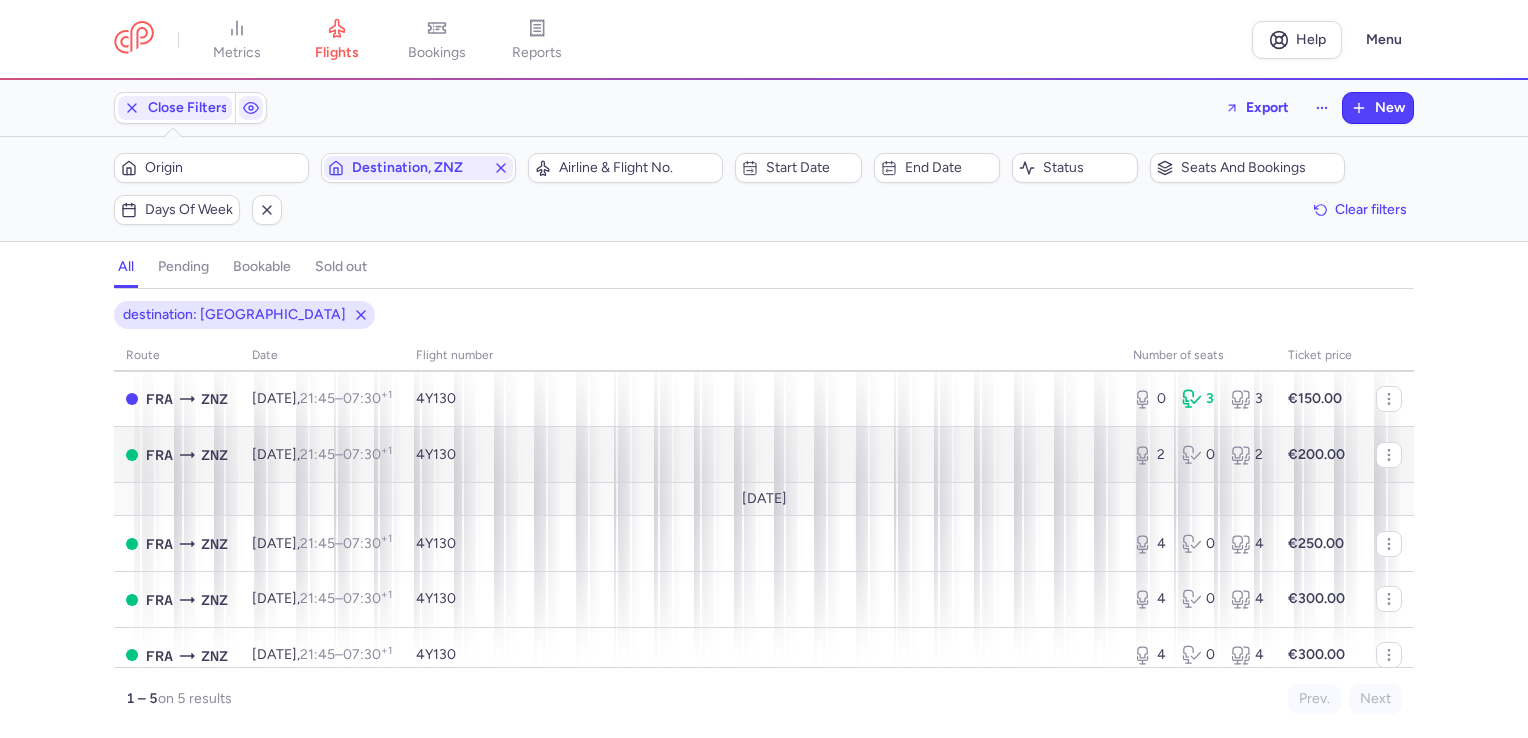 scroll, scrollTop: 51, scrollLeft: 0, axis: vertical 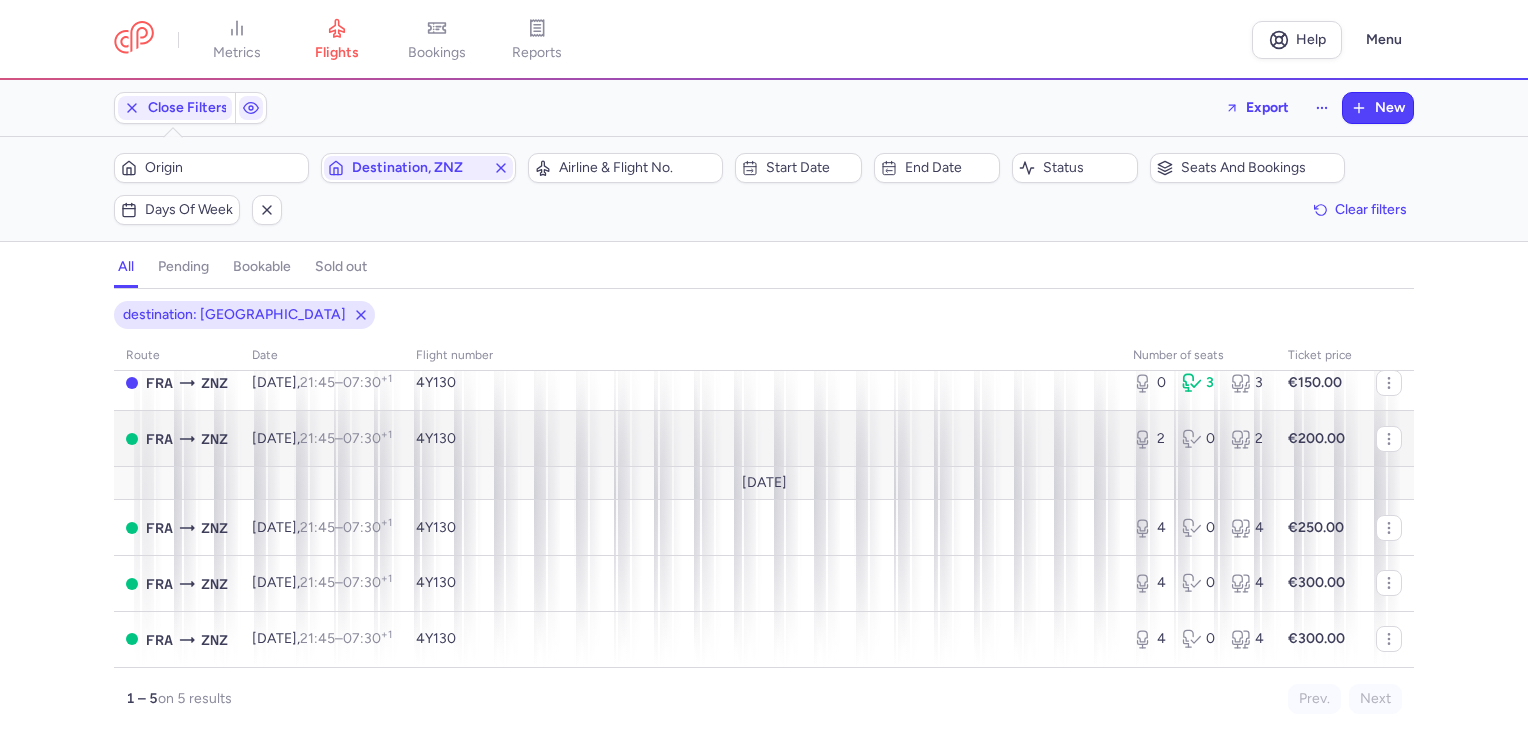 type 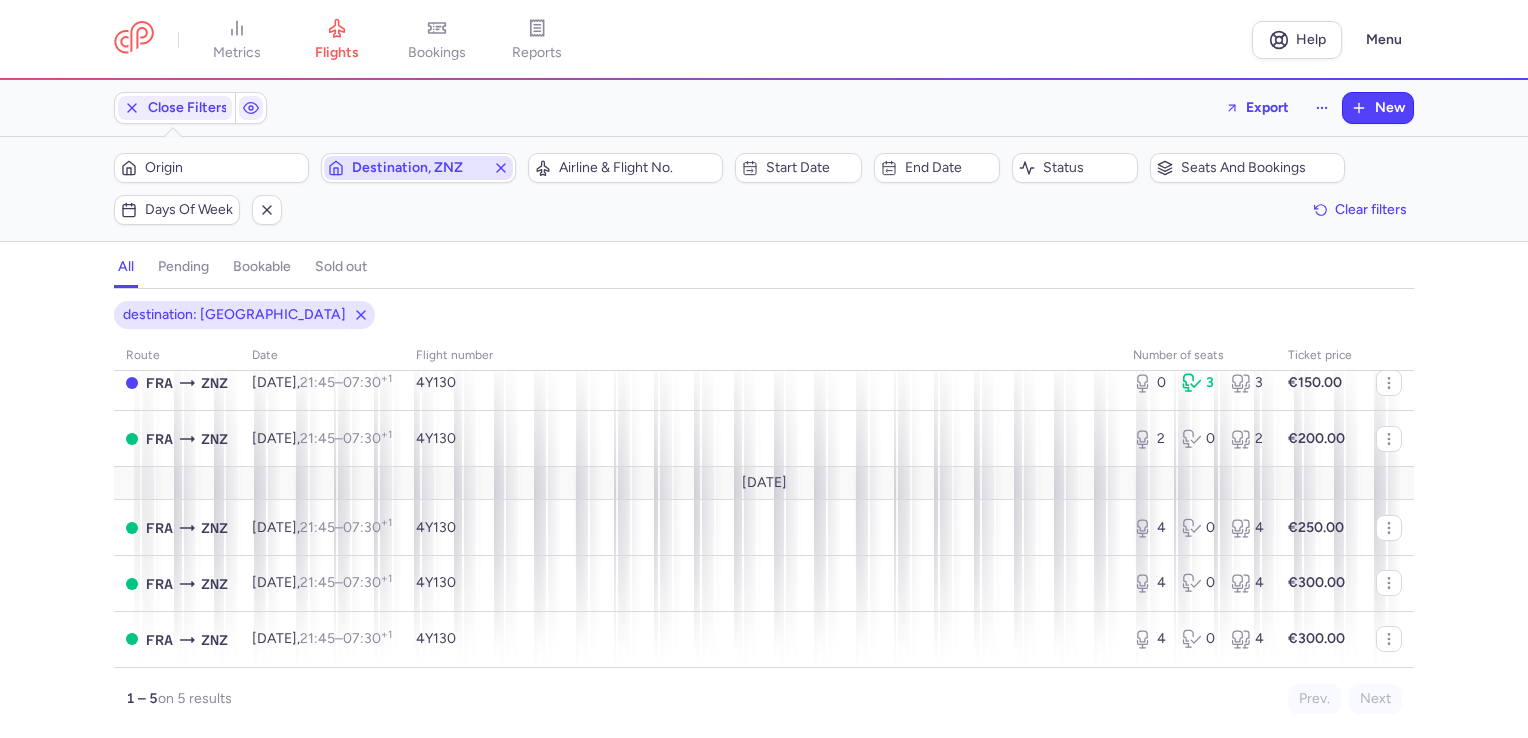 click 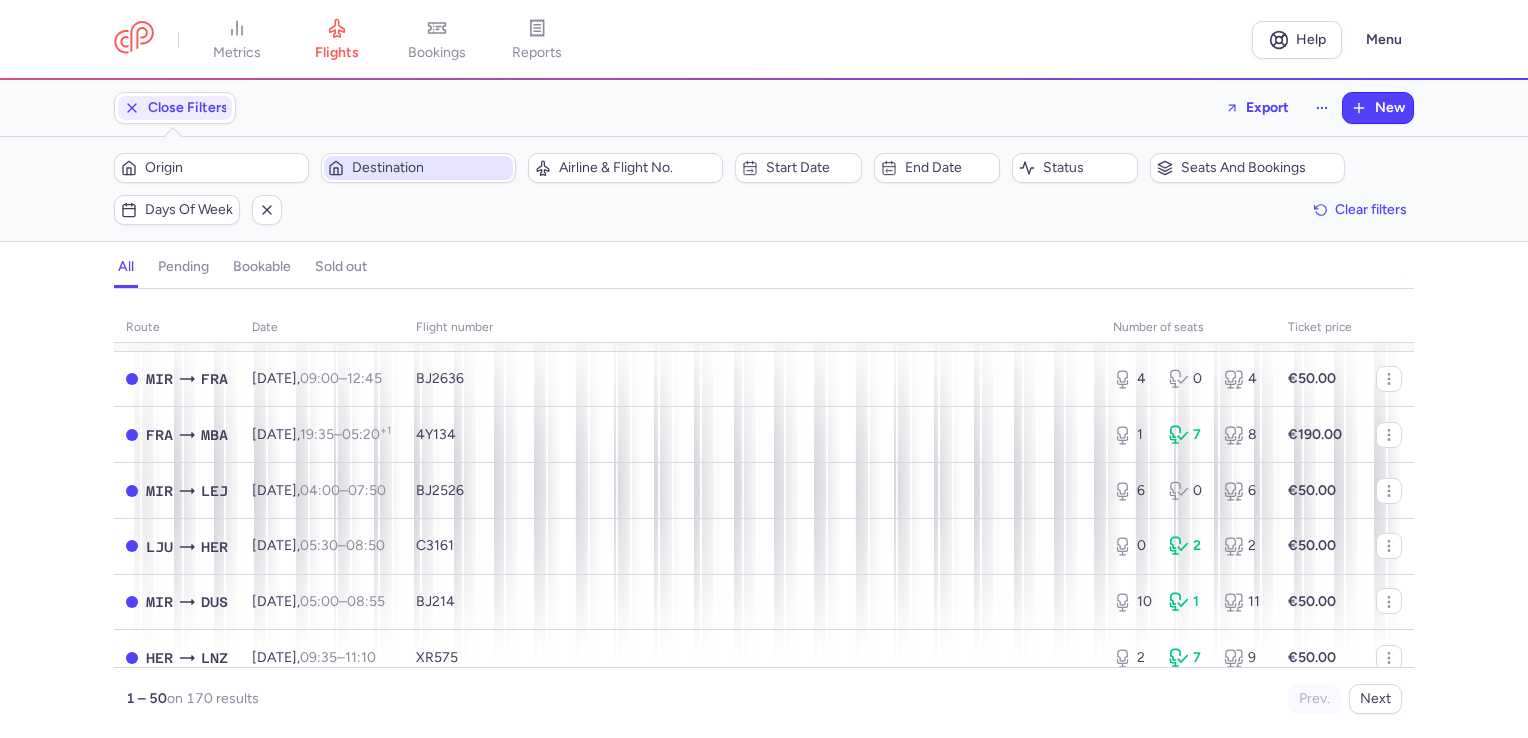 click on "Destination" at bounding box center [430, 168] 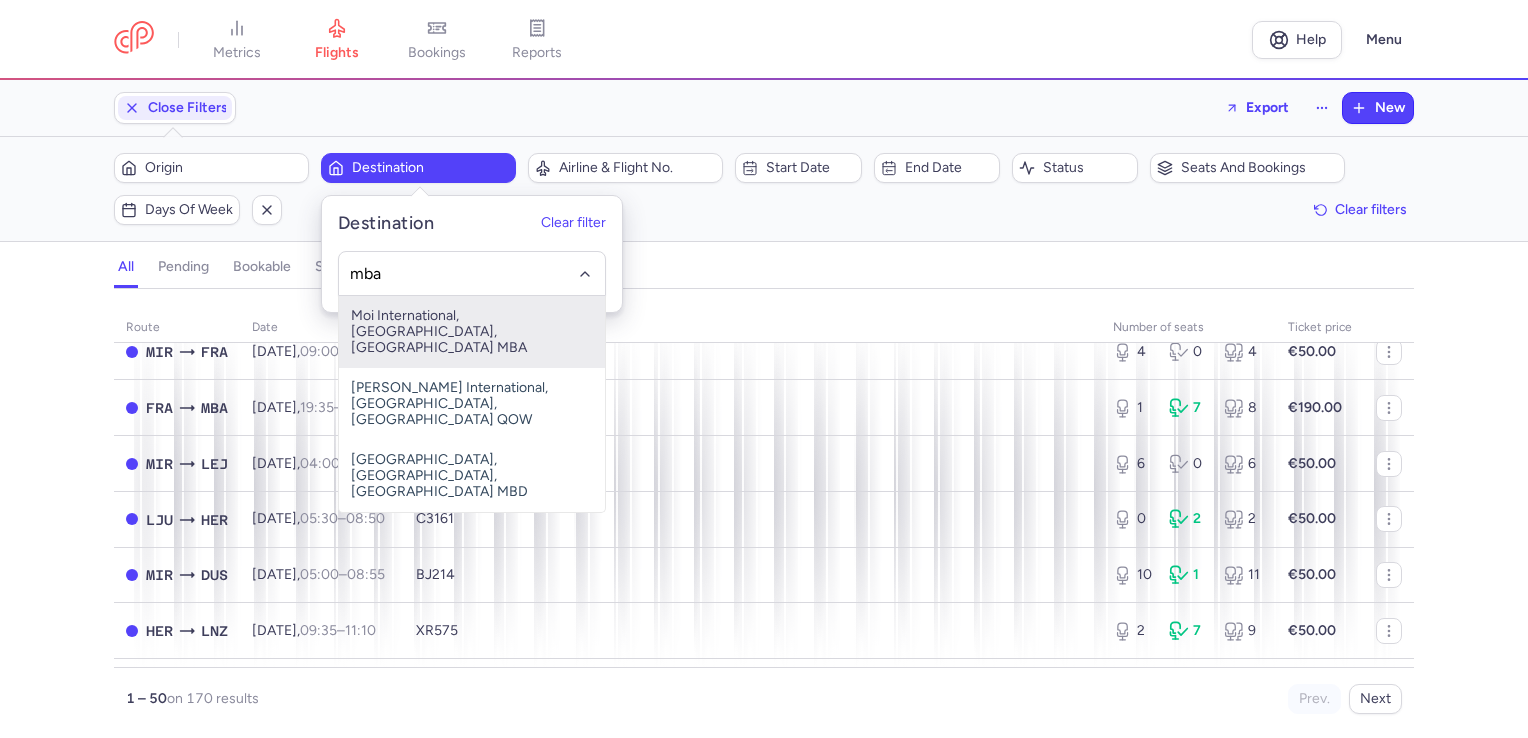 click on "Moi International, [GEOGRAPHIC_DATA], [GEOGRAPHIC_DATA] MBA" at bounding box center [472, 332] 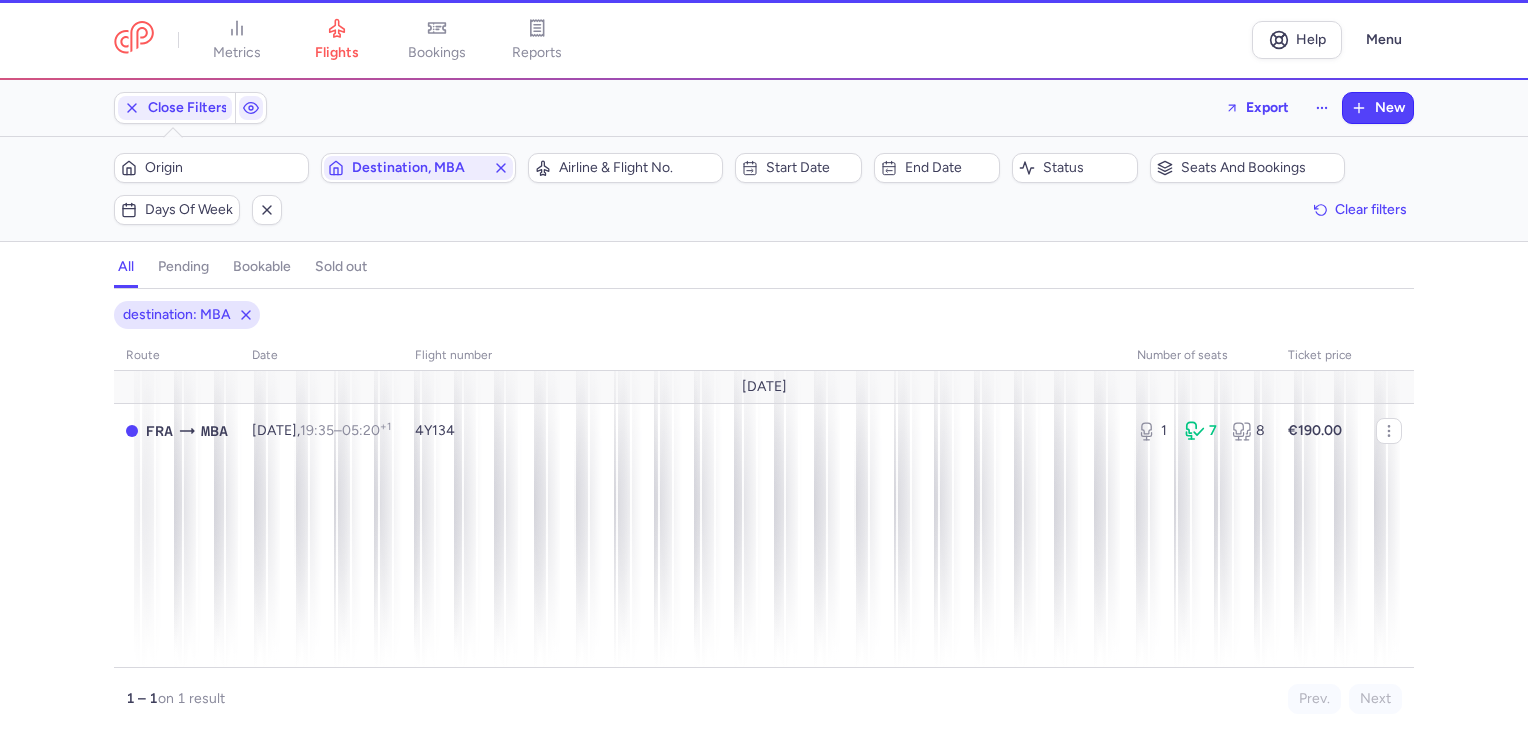 scroll, scrollTop: 0, scrollLeft: 0, axis: both 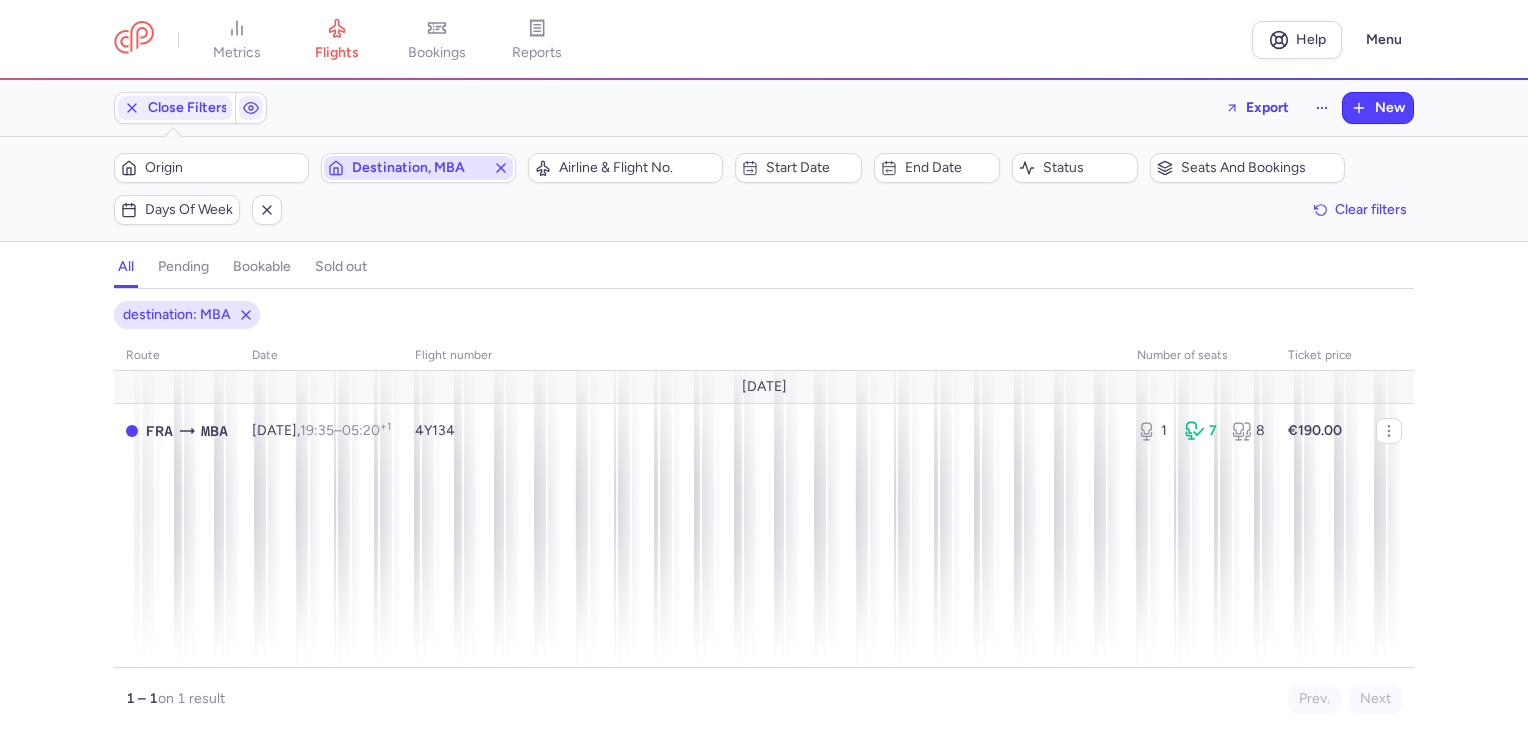 click 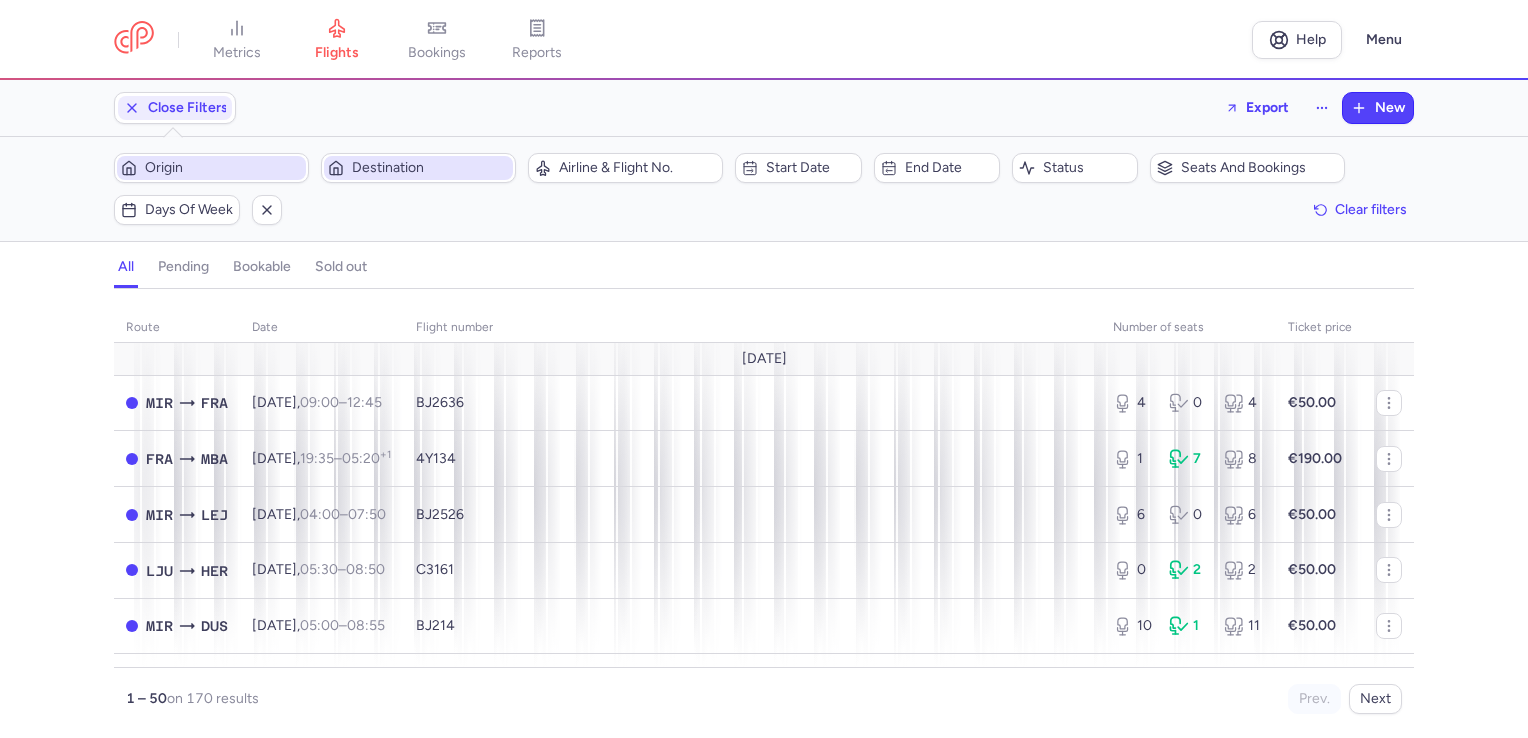 click on "Origin" at bounding box center (211, 168) 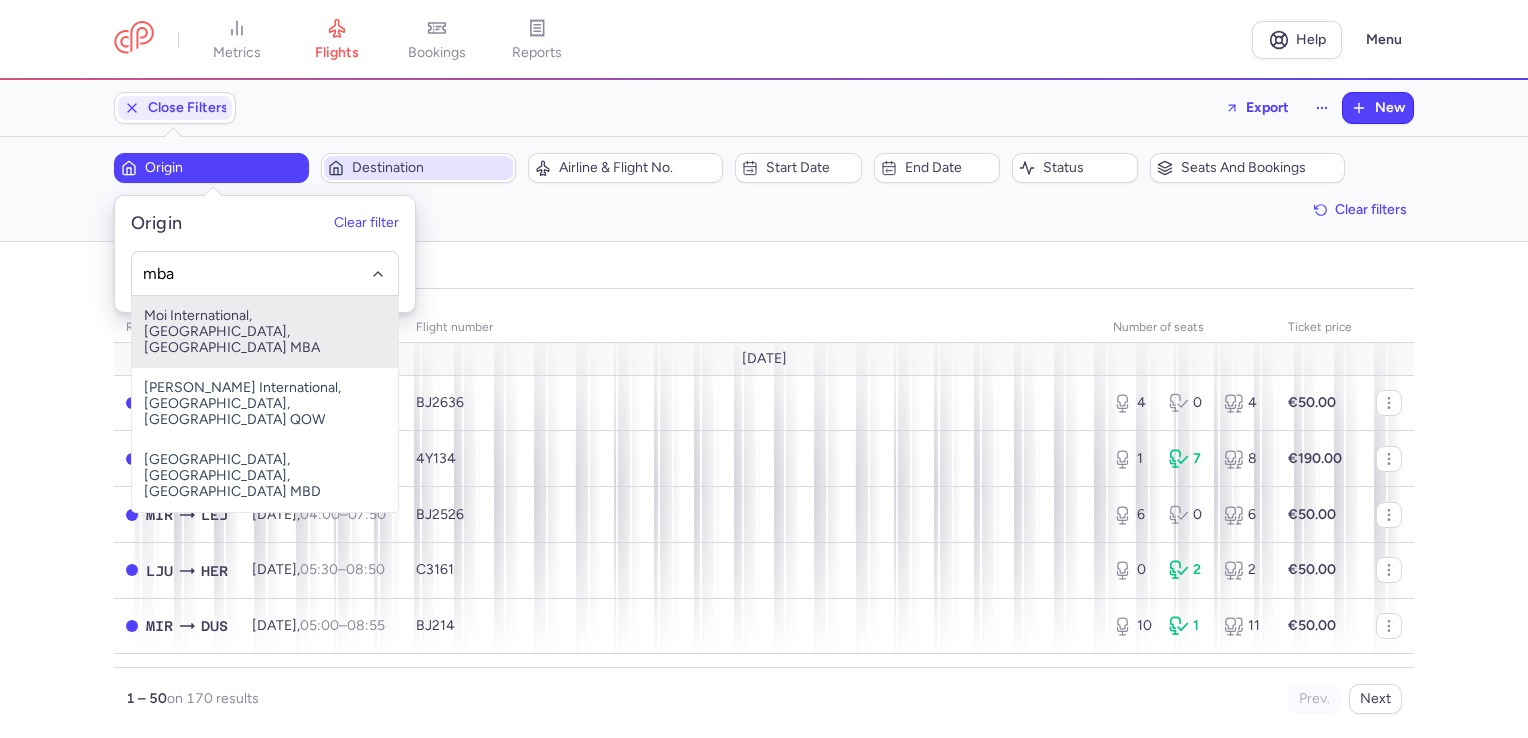 click on "Moi International, [GEOGRAPHIC_DATA], [GEOGRAPHIC_DATA] MBA" at bounding box center [265, 332] 